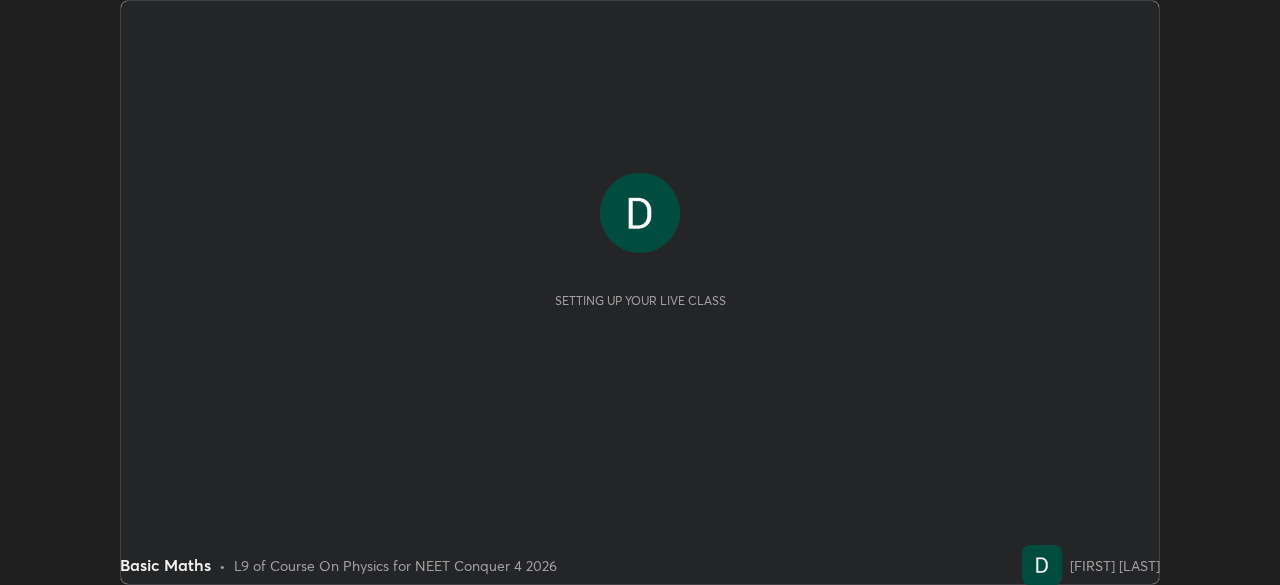 scroll, scrollTop: 0, scrollLeft: 0, axis: both 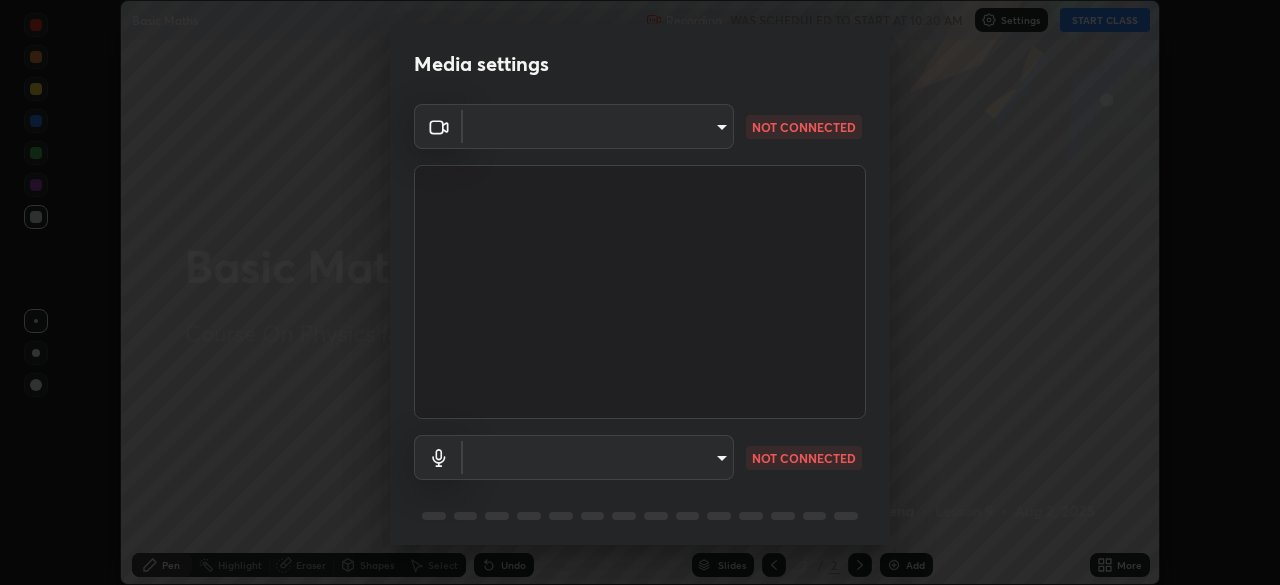 type on "f998bc4046c61b158ae604da705546672abda0c1808058386527230685057052" 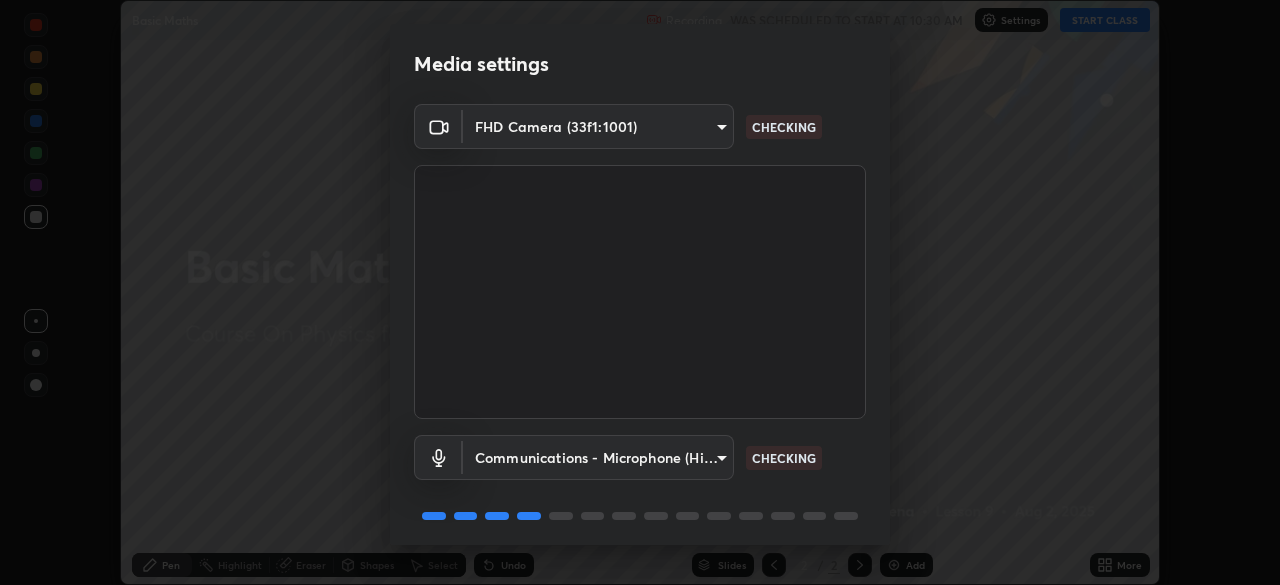scroll, scrollTop: 71, scrollLeft: 0, axis: vertical 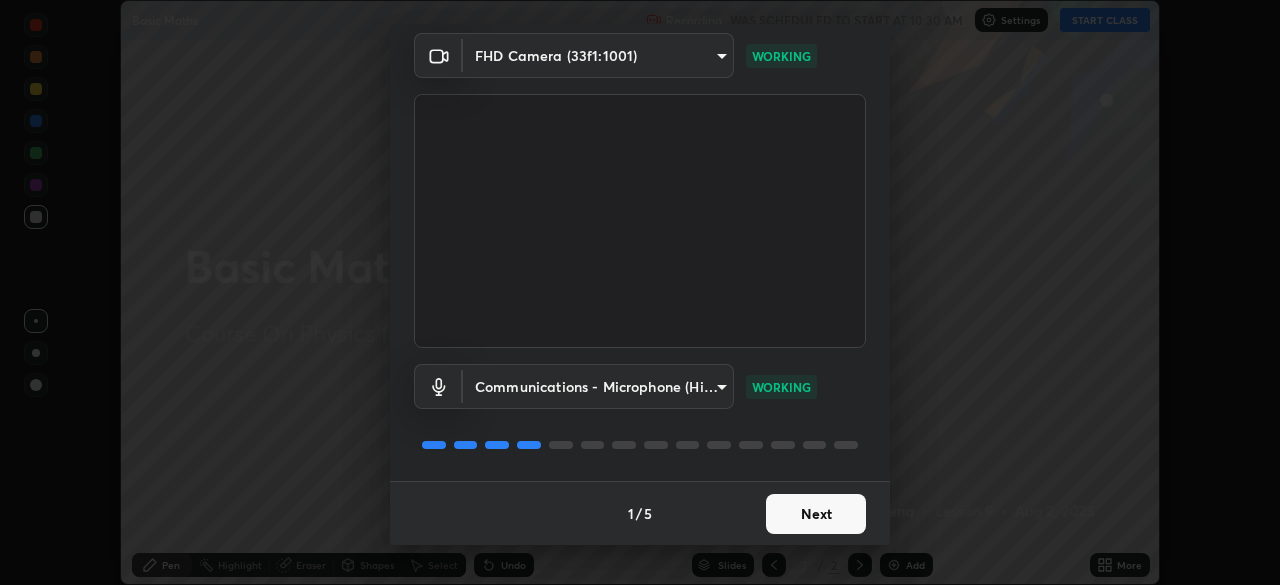 click on "Next" at bounding box center (816, 514) 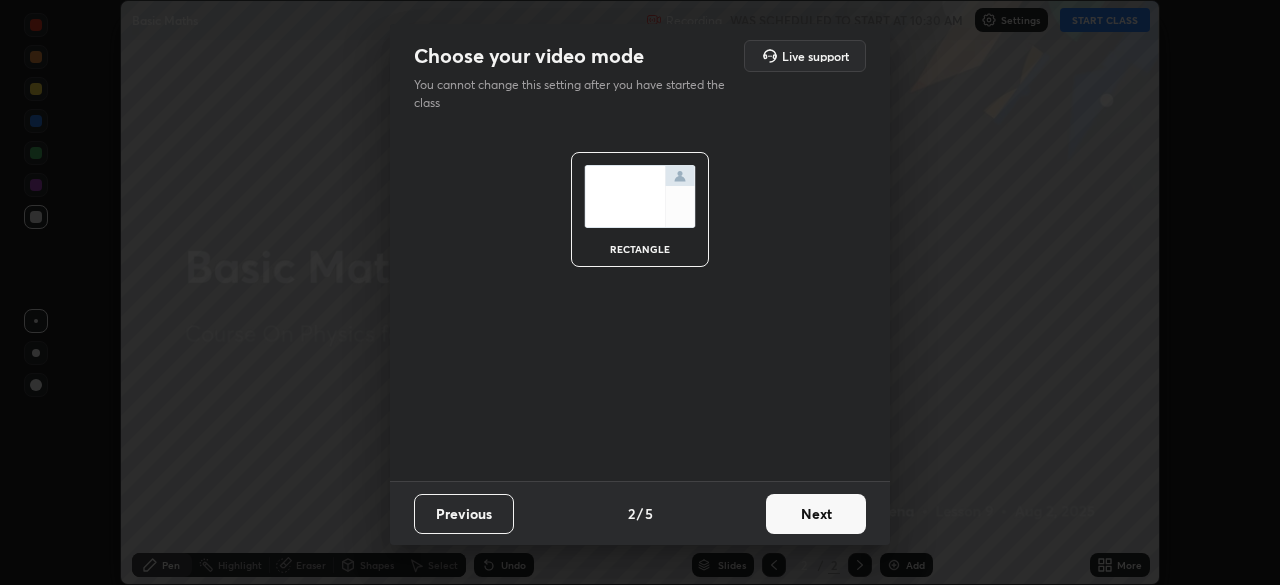 scroll, scrollTop: 0, scrollLeft: 0, axis: both 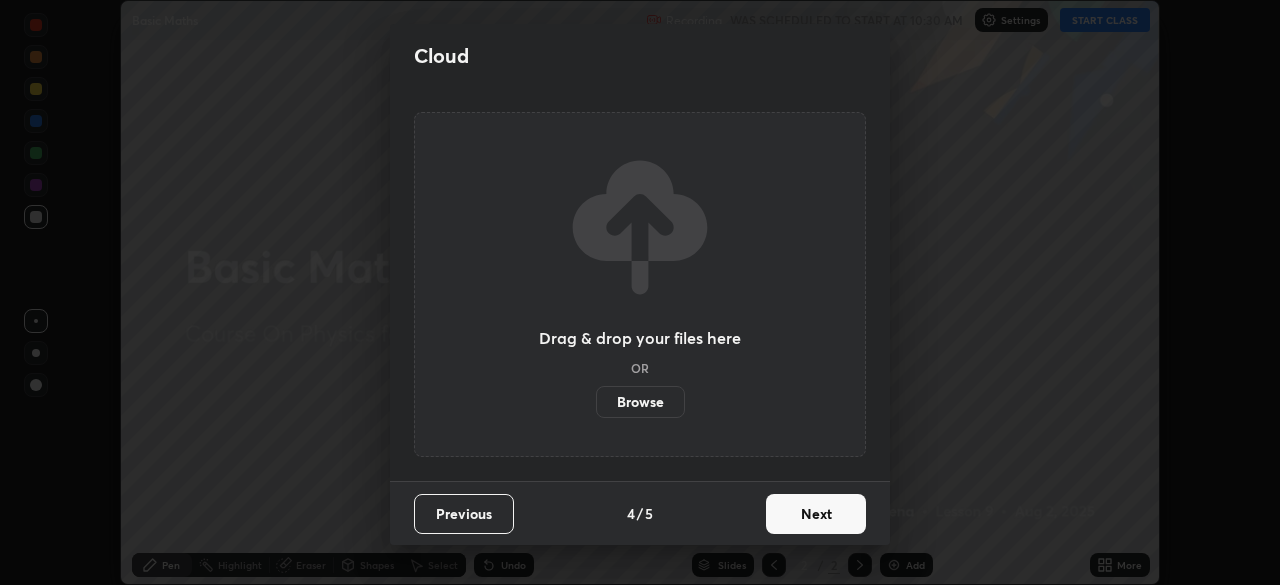 click on "Next" at bounding box center [816, 514] 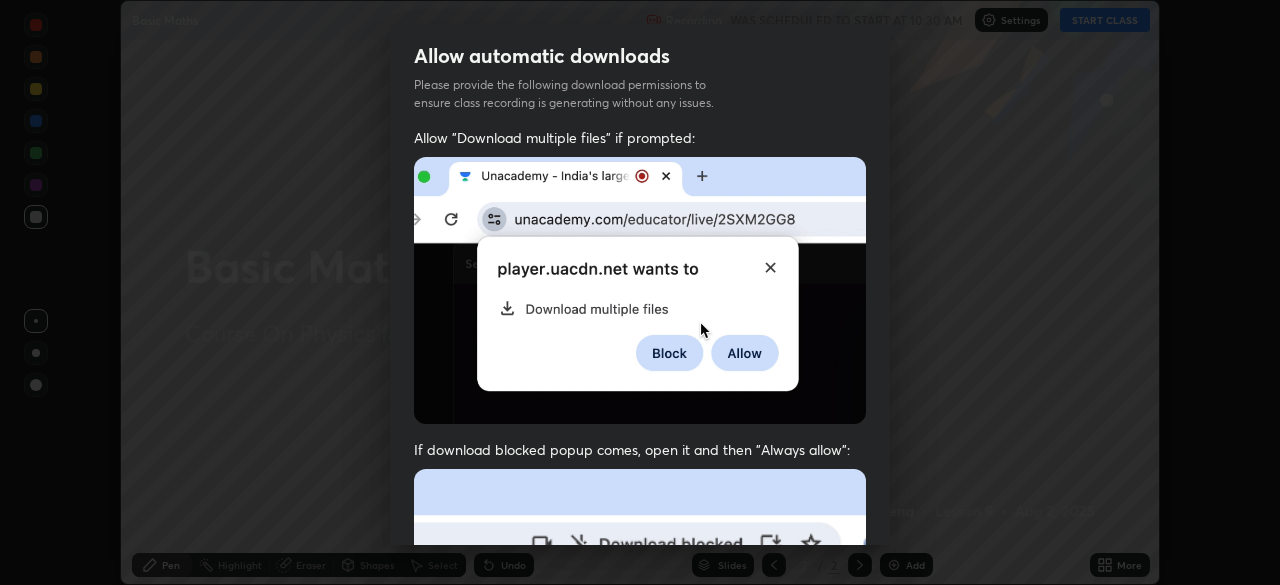 click on "I agree that if I don't provide required permissions, class recording will not be generated" at bounding box center [657, 934] 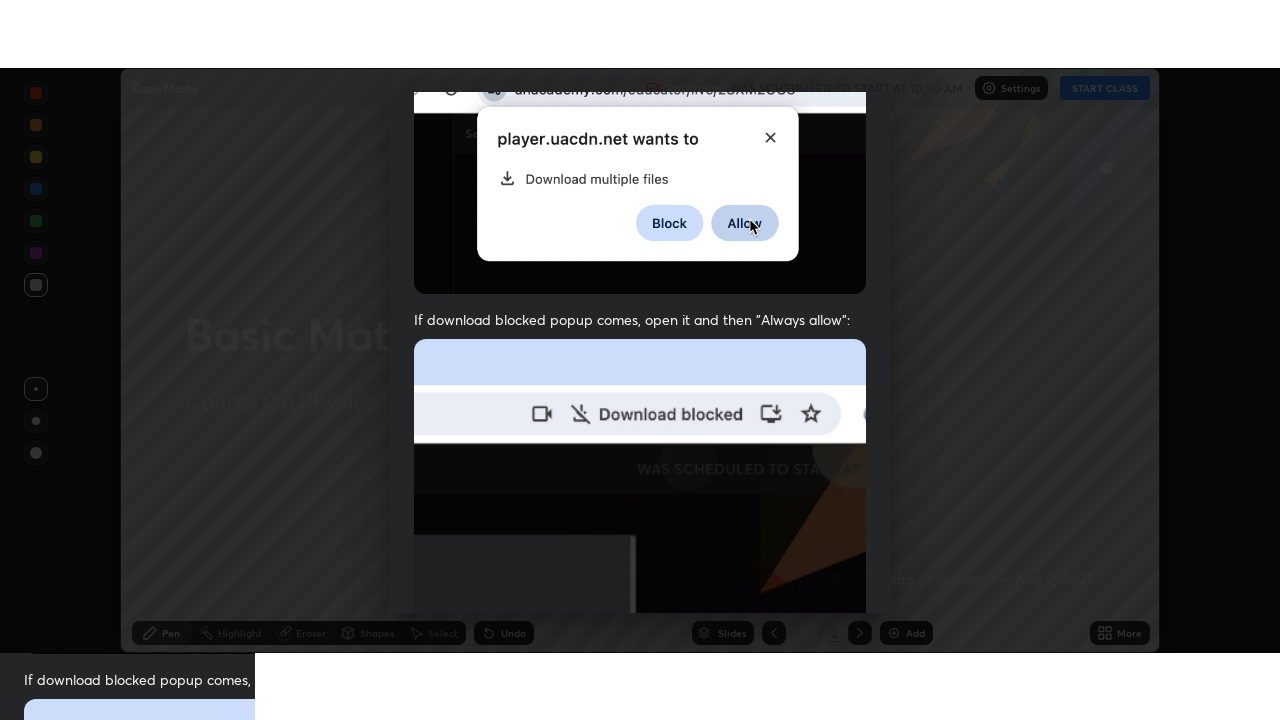 scroll, scrollTop: 479, scrollLeft: 0, axis: vertical 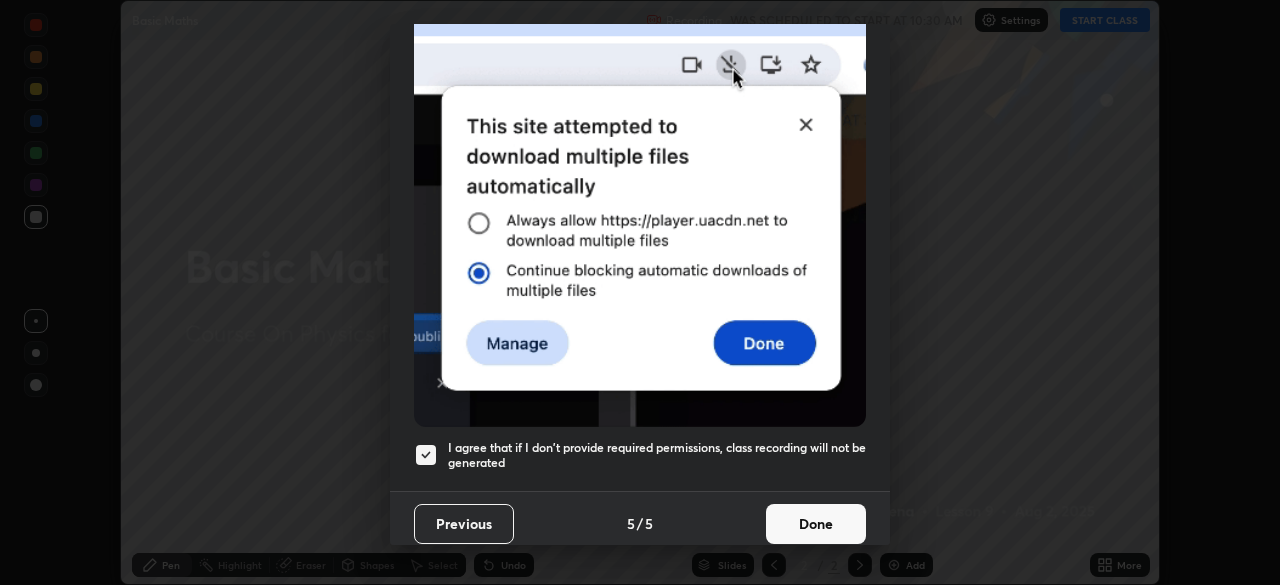 click on "Done" at bounding box center [816, 524] 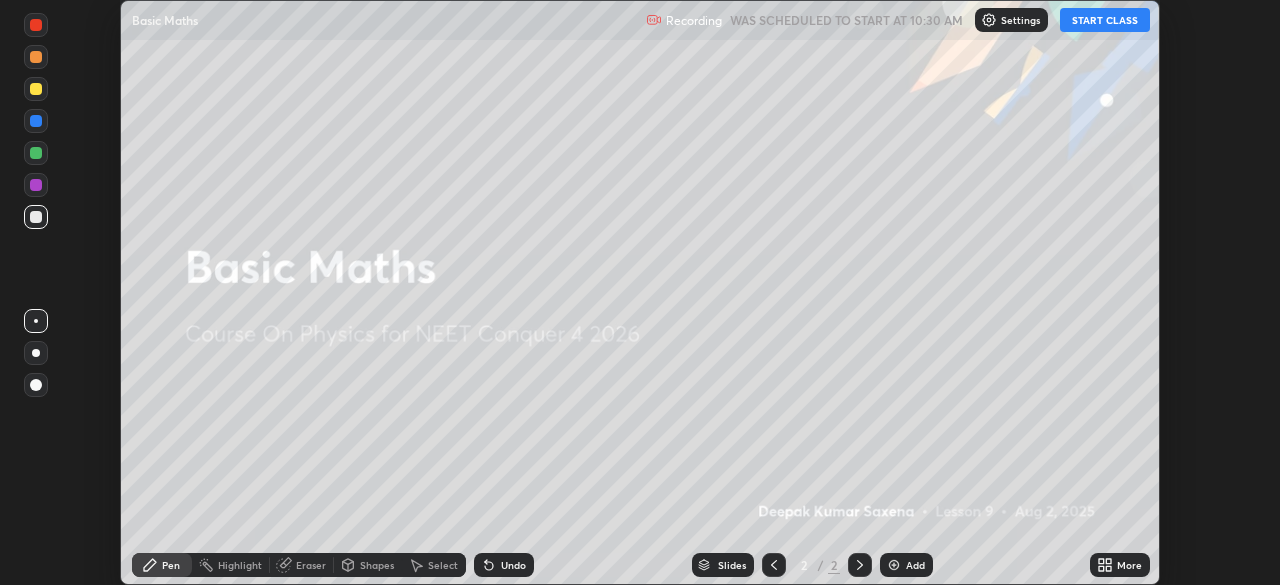 click on "START CLASS" at bounding box center (1105, 20) 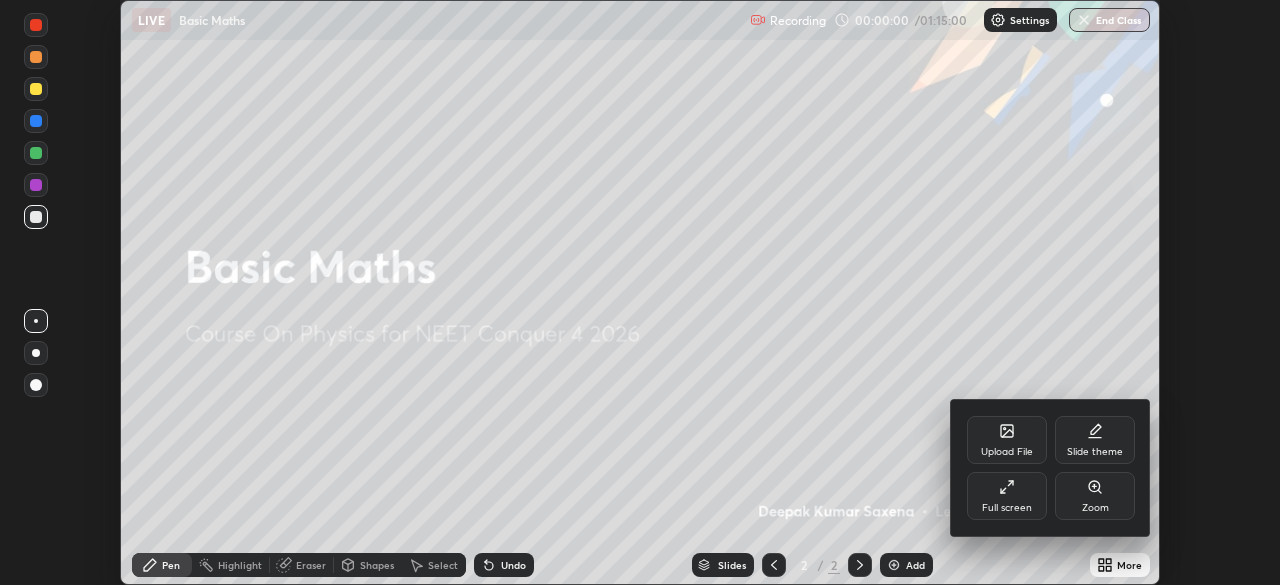 click on "Full screen" at bounding box center (1007, 496) 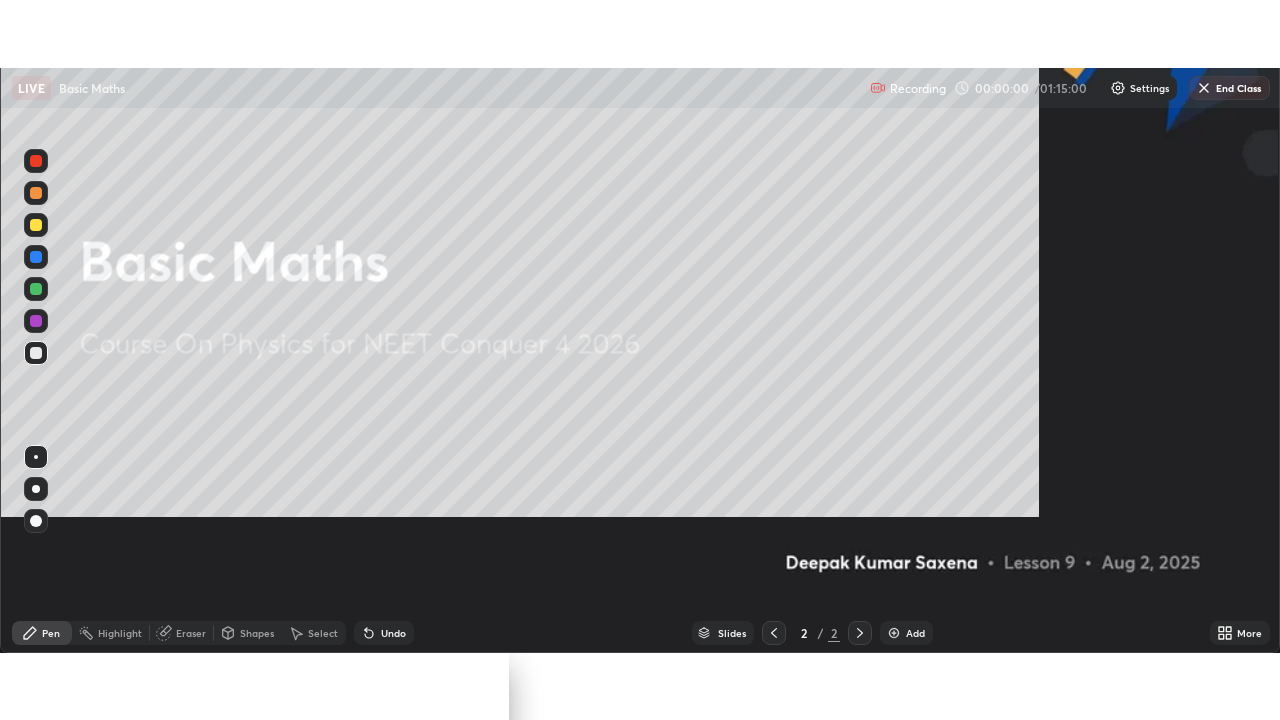 scroll, scrollTop: 99280, scrollLeft: 98720, axis: both 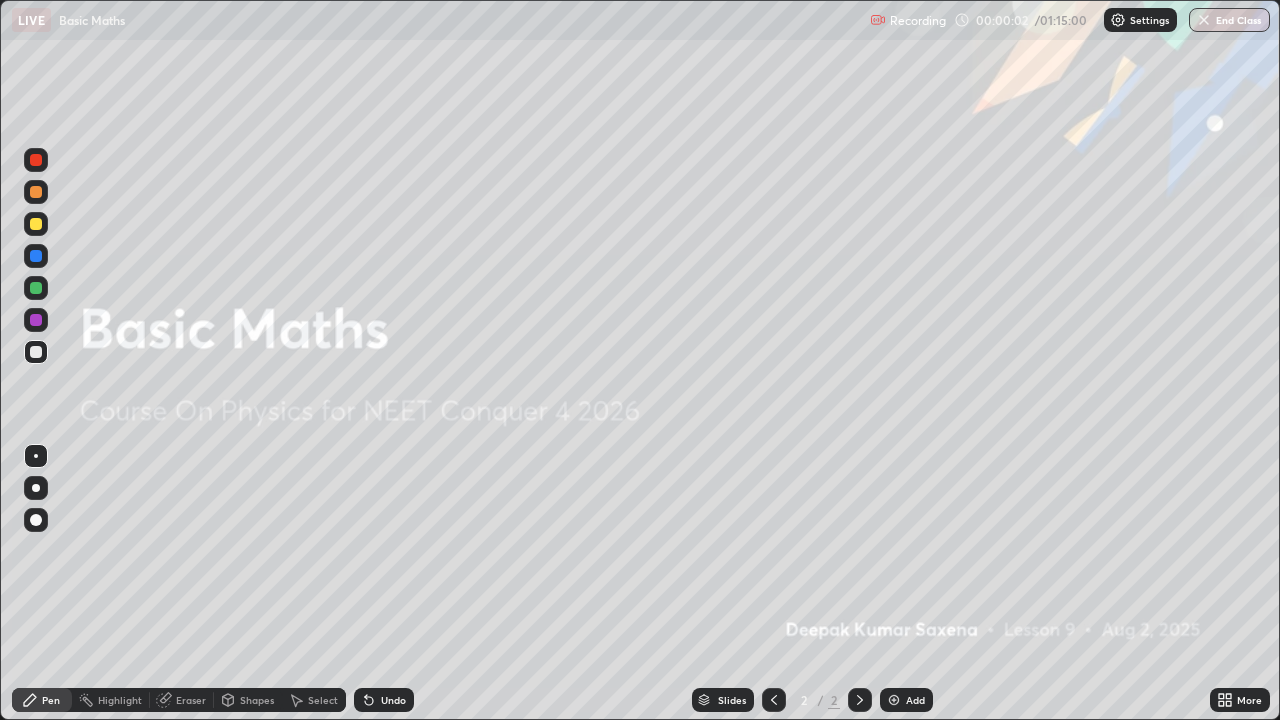 click on "Add" at bounding box center [906, 700] 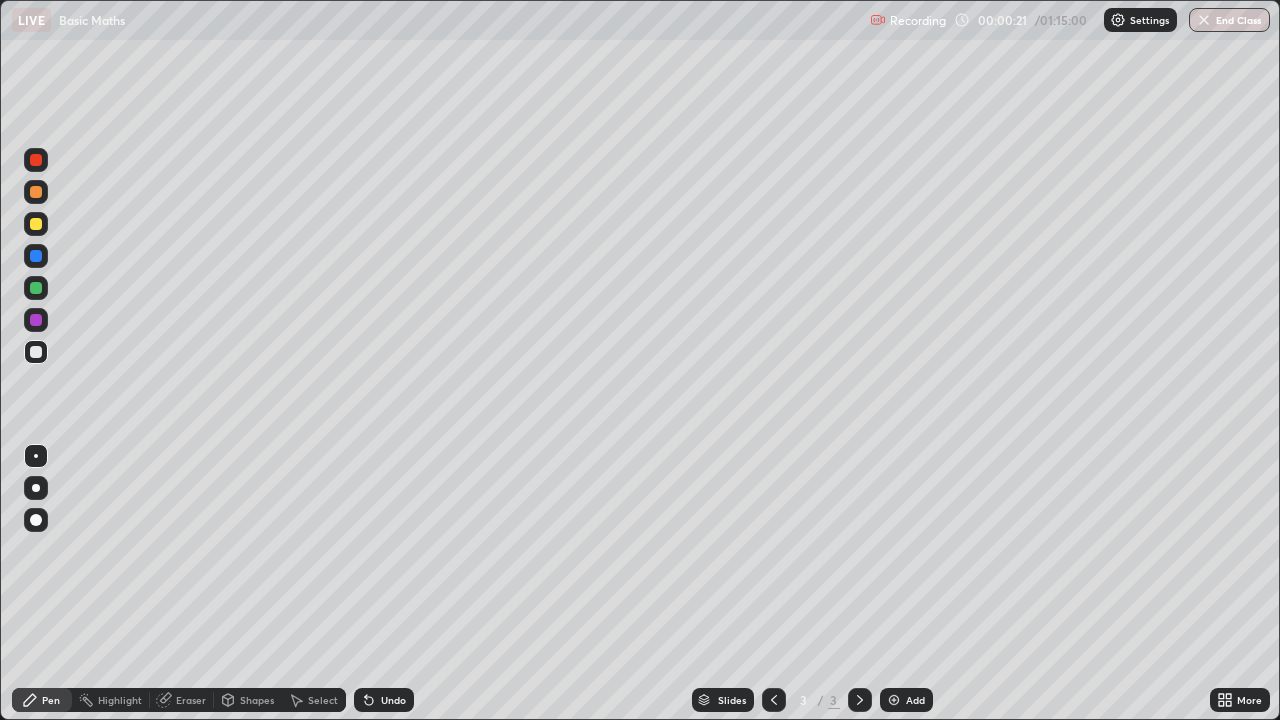 click at bounding box center [36, 224] 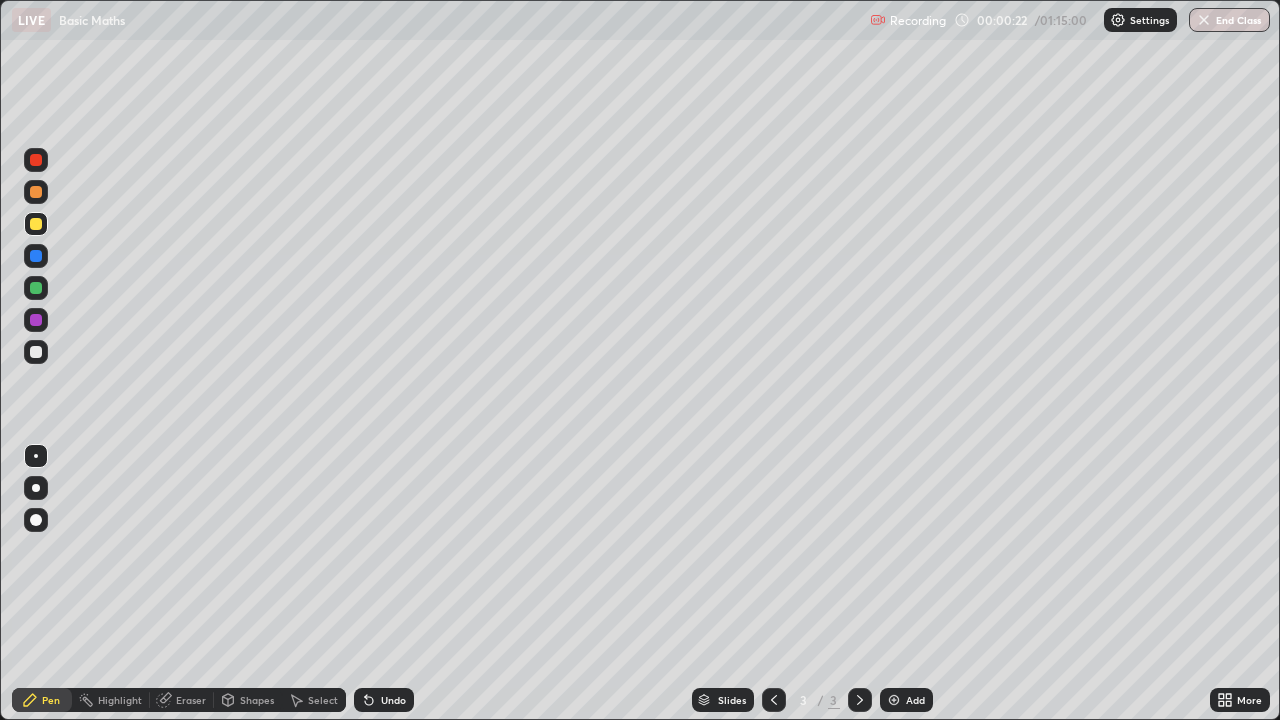 click on "Shapes" at bounding box center (257, 700) 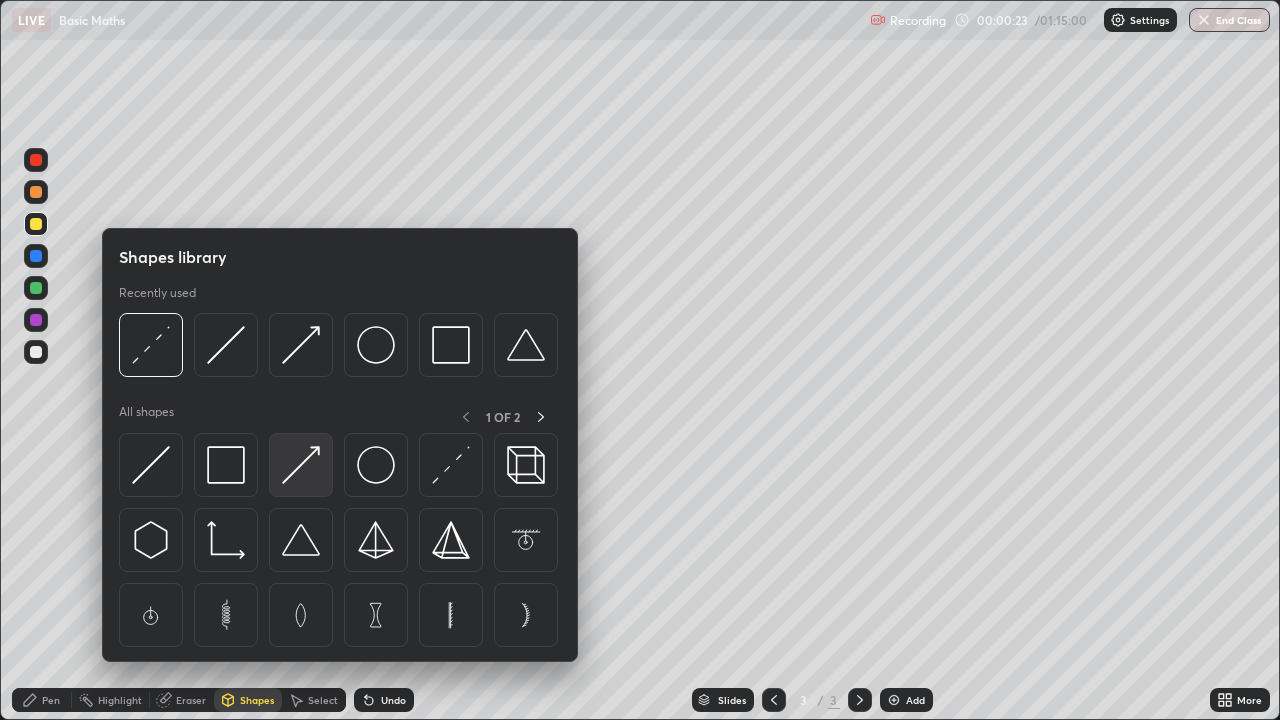 click at bounding box center [301, 465] 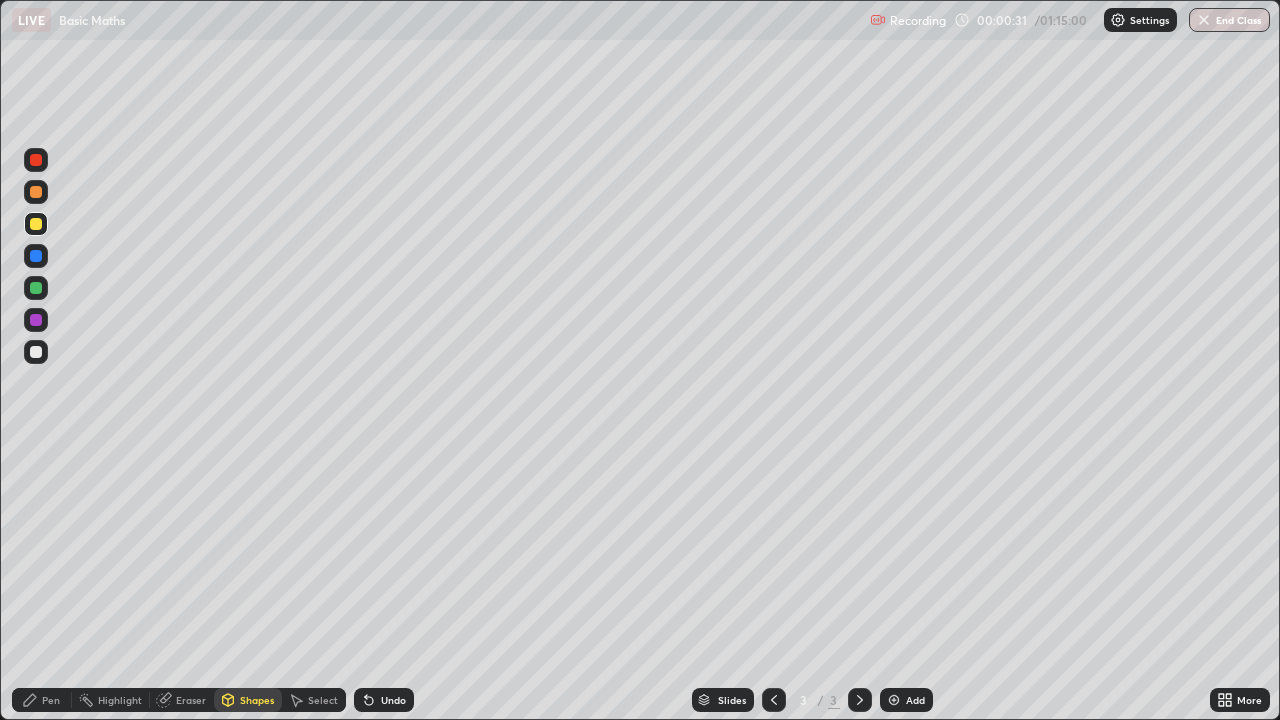 click on "Shapes" at bounding box center [257, 700] 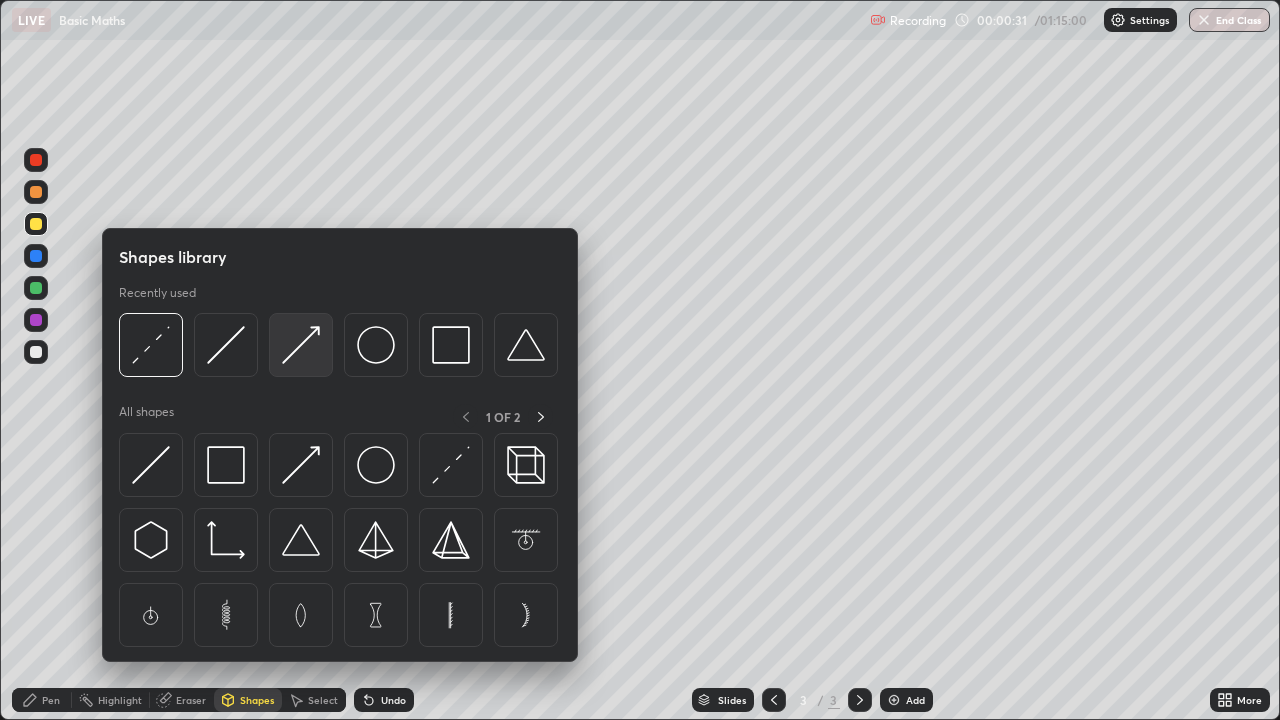 click at bounding box center [301, 345] 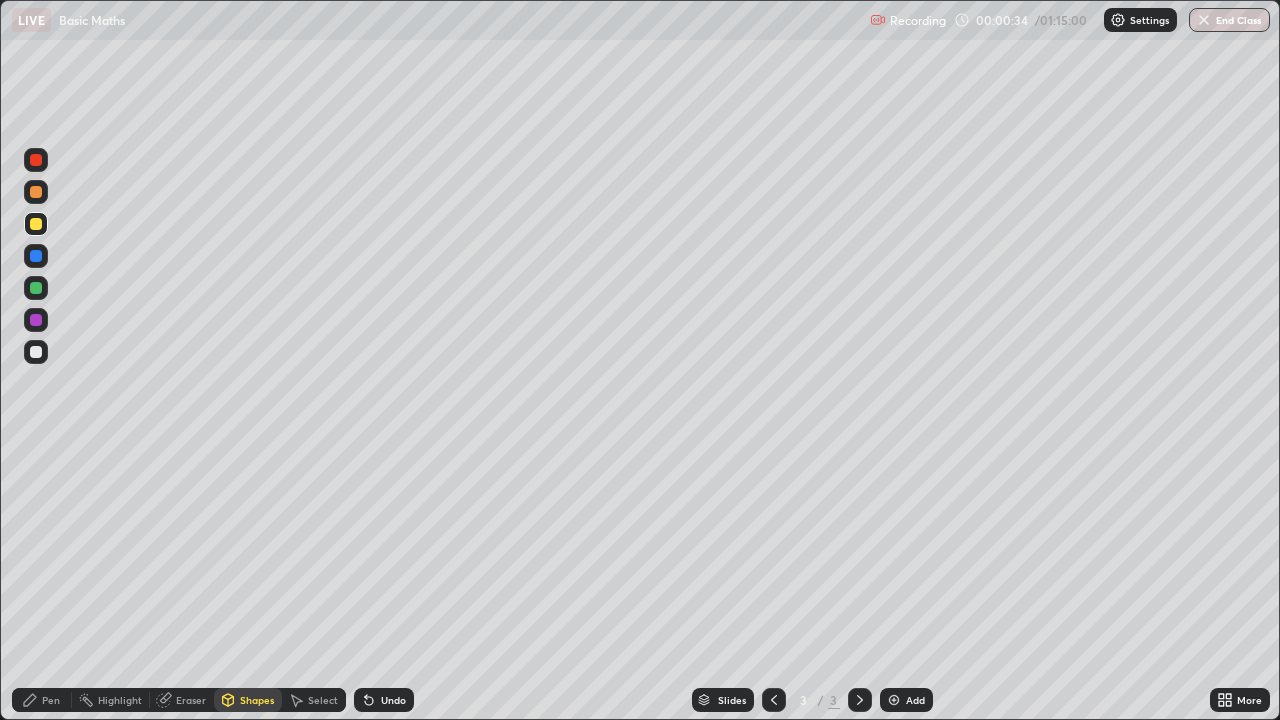 click on "Pen" at bounding box center (51, 700) 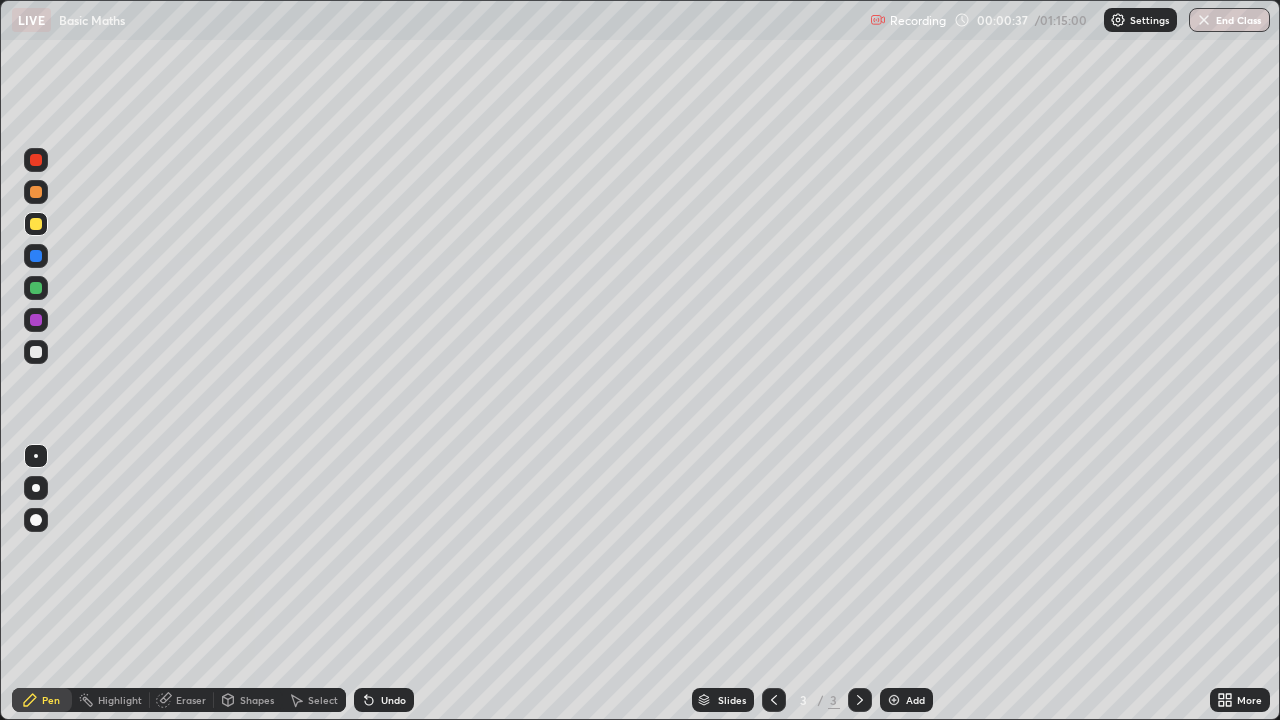click on "Shapes" at bounding box center [257, 700] 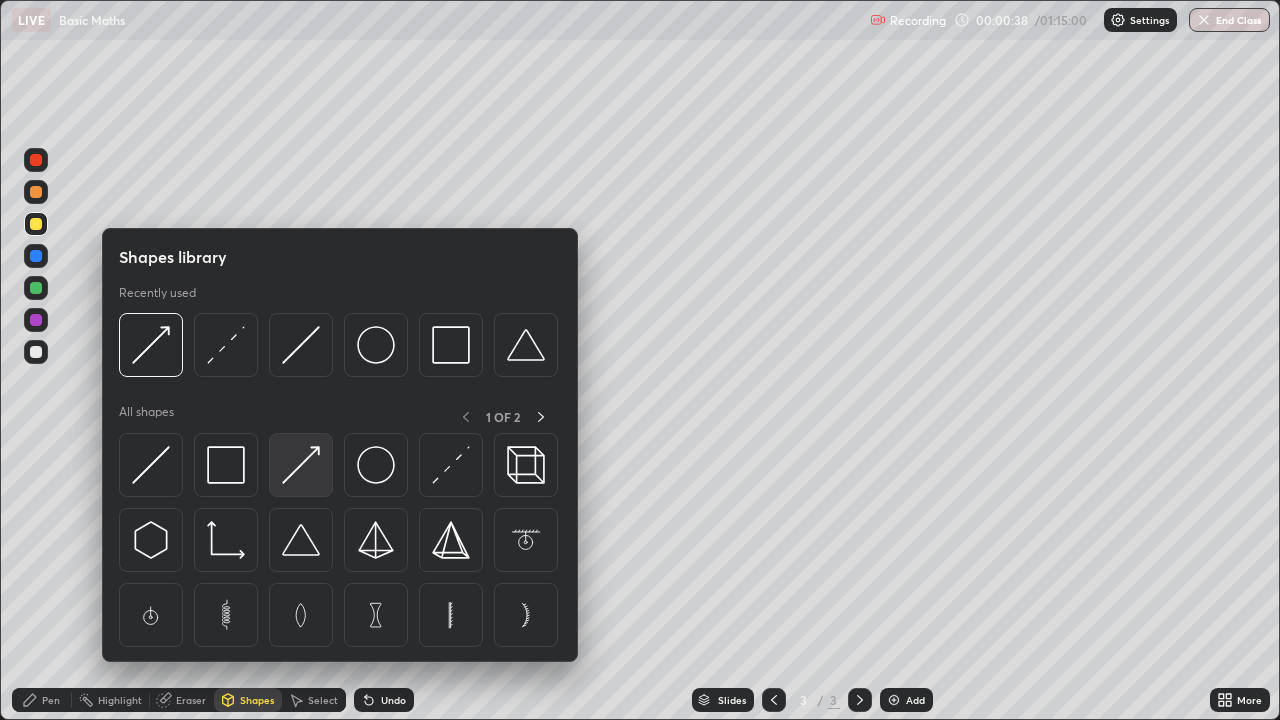 click at bounding box center [301, 465] 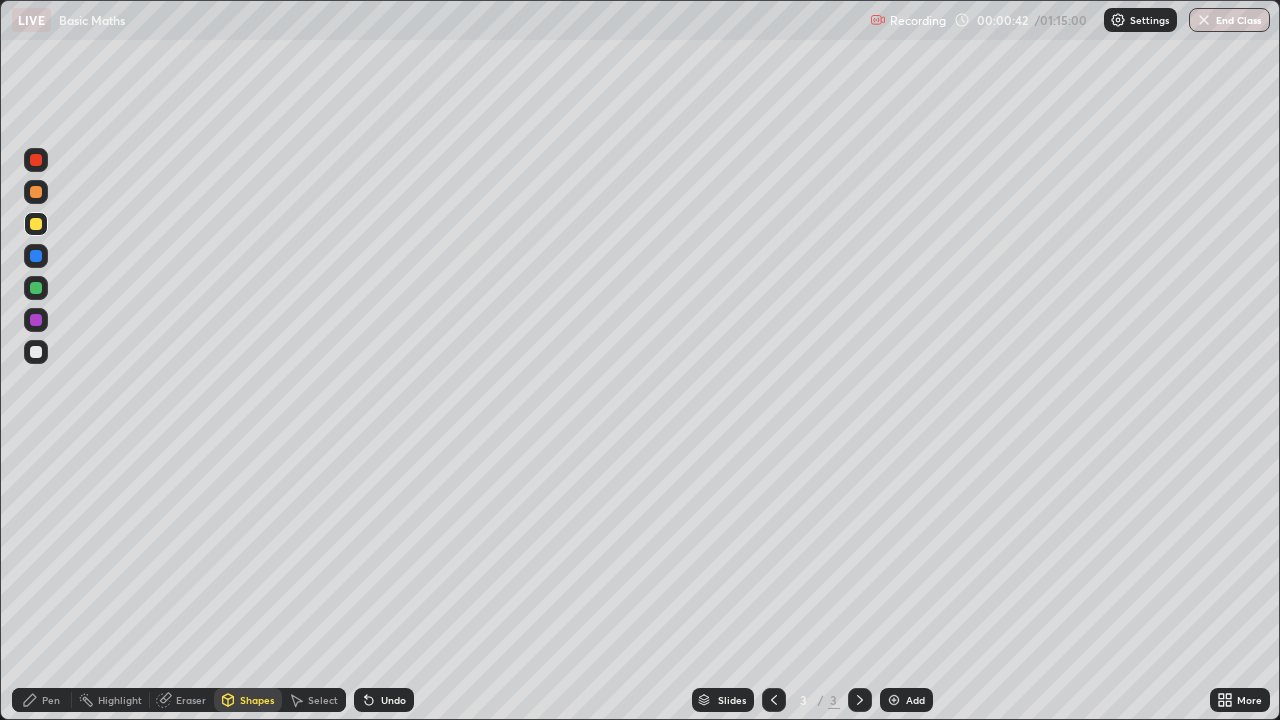 click on "Pen" at bounding box center (42, 700) 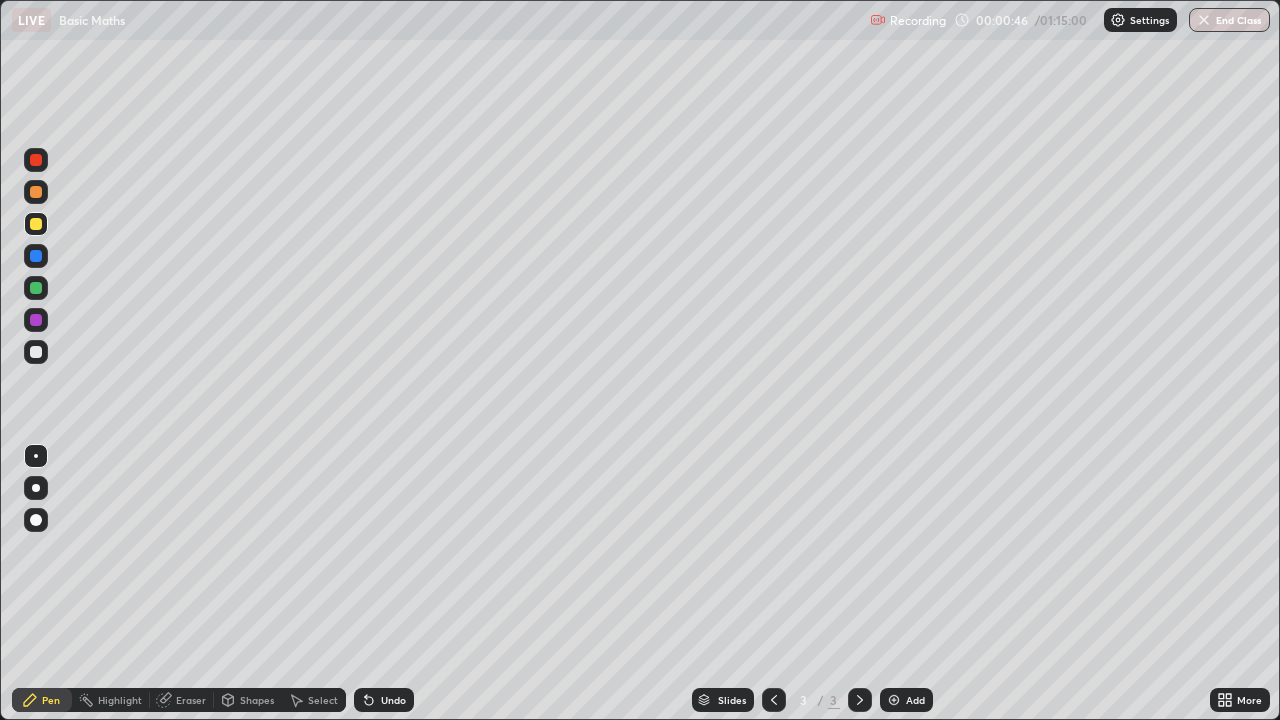 click on "Shapes" at bounding box center [257, 700] 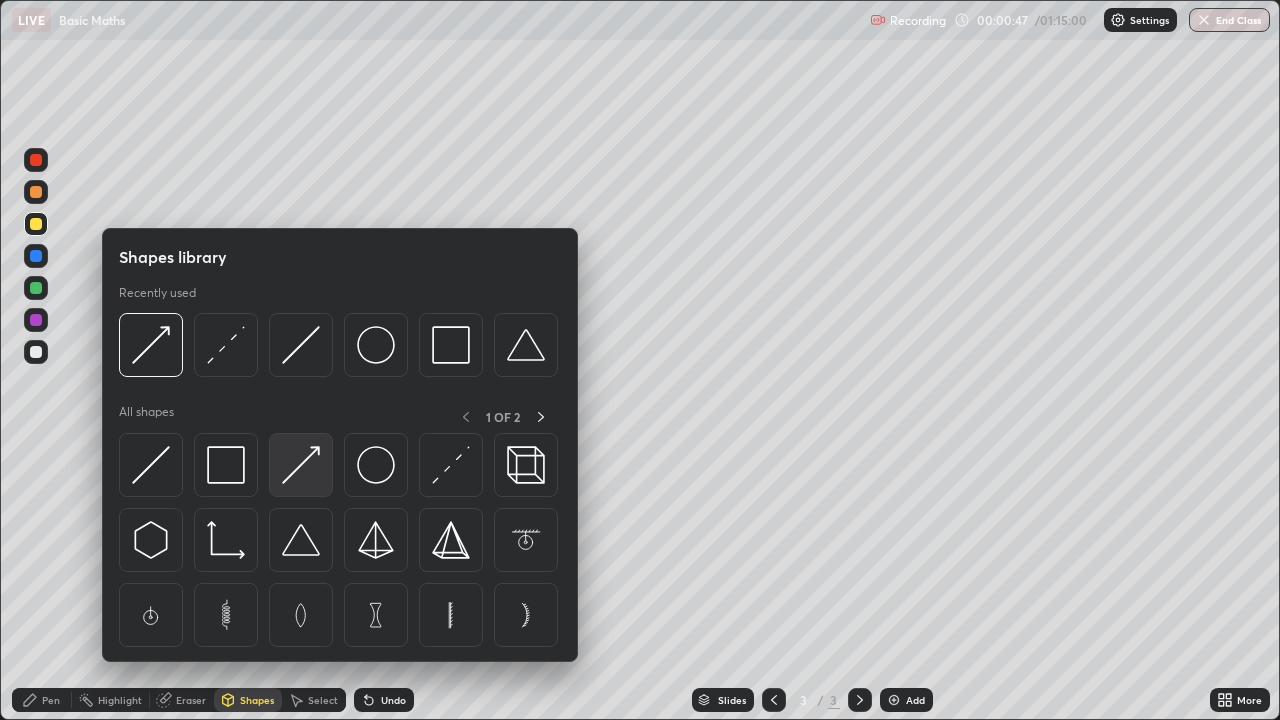 click at bounding box center [301, 465] 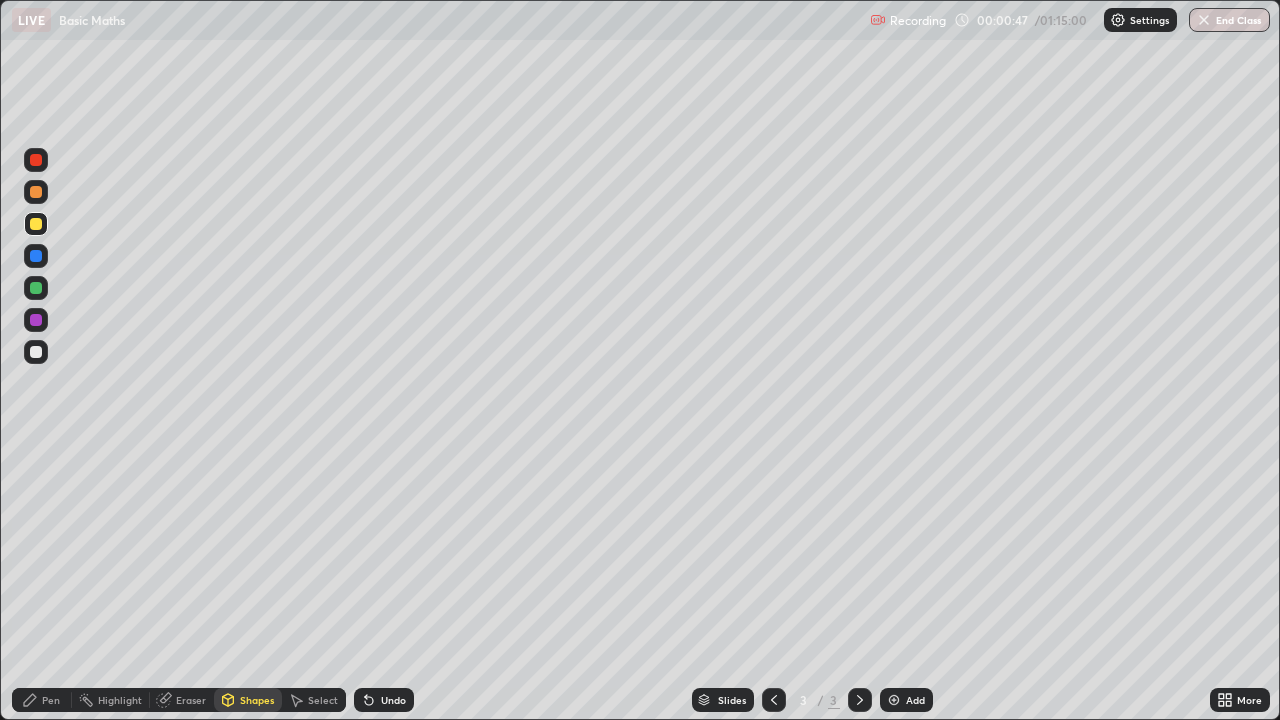 click at bounding box center [36, 352] 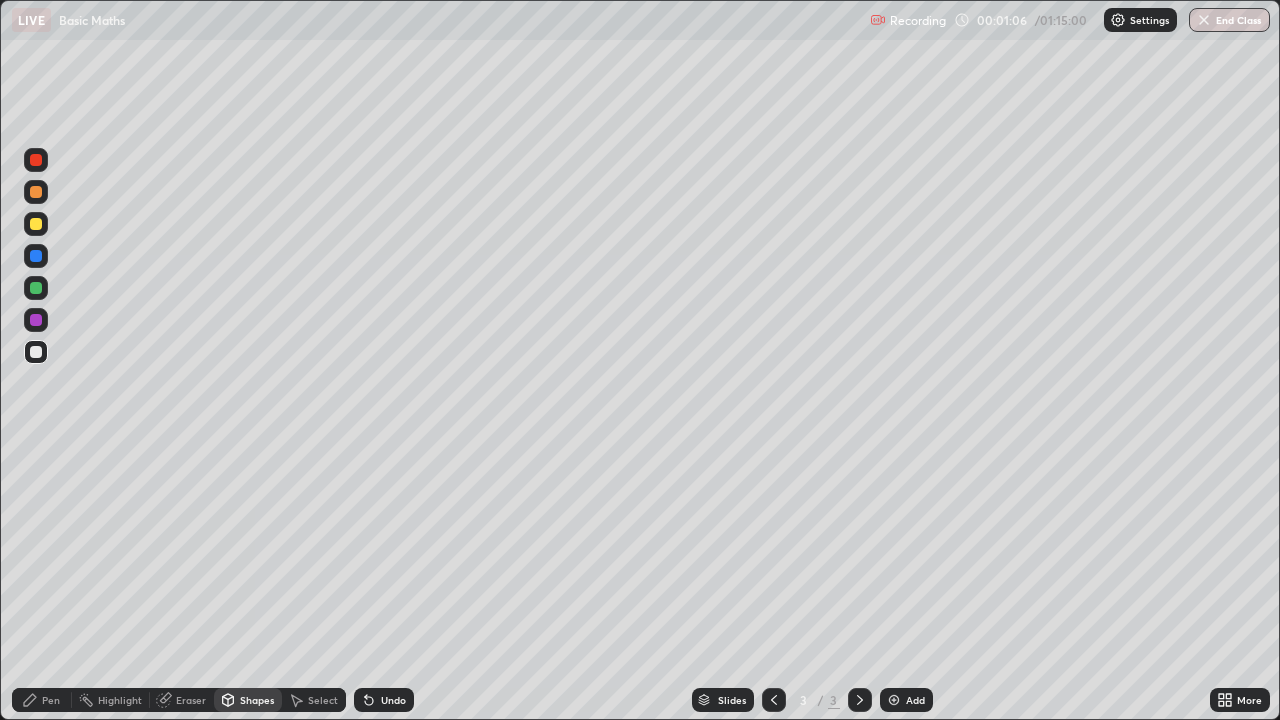 click on "Pen" at bounding box center (42, 700) 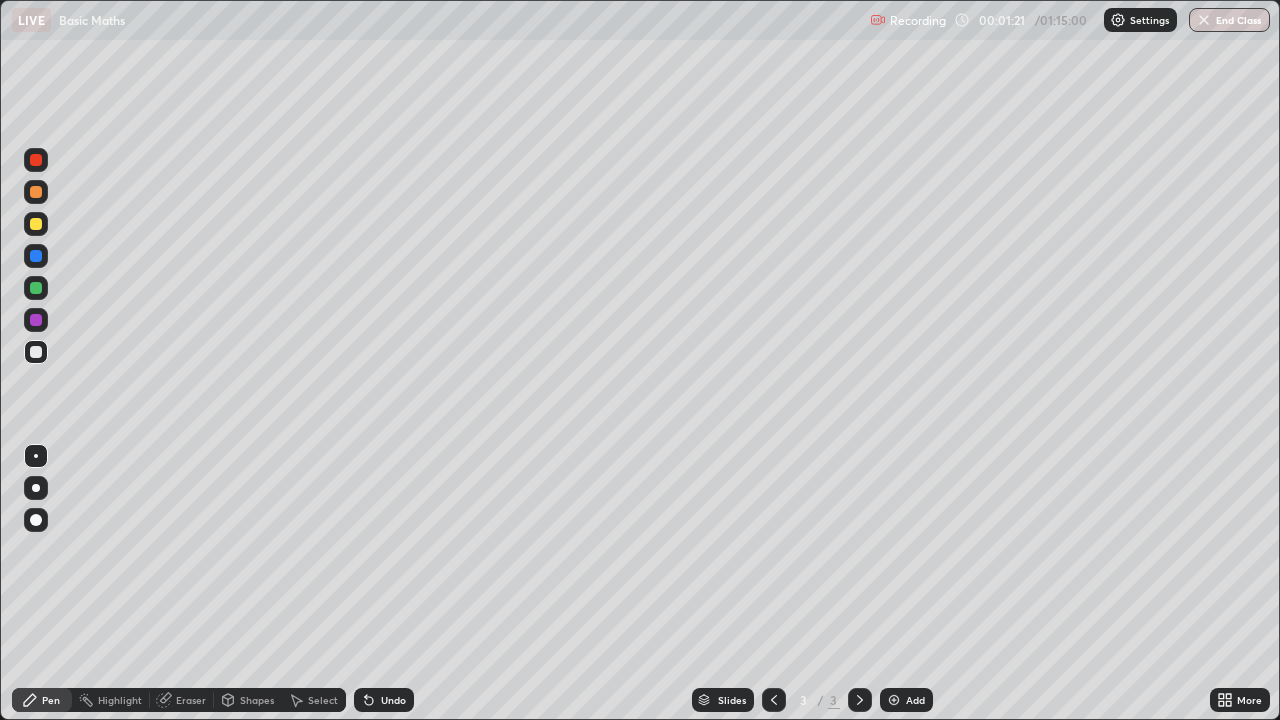 click on "Eraser" at bounding box center [191, 700] 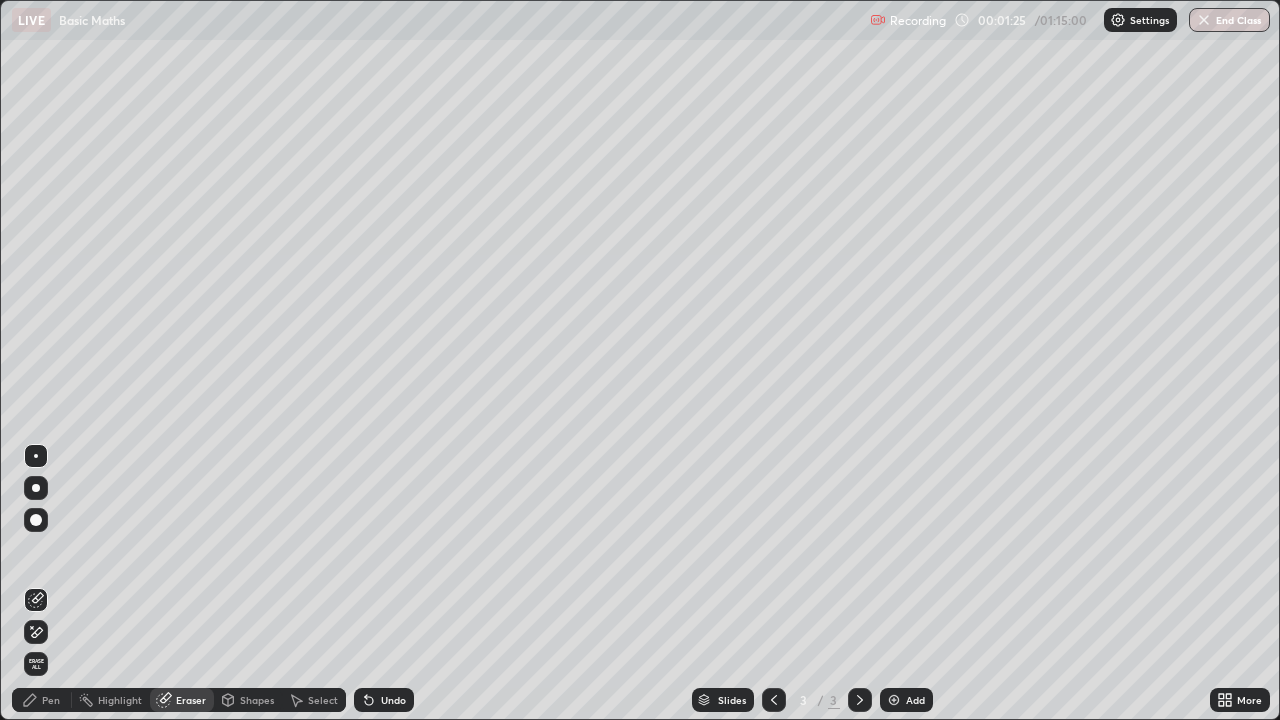 click on "Pen" at bounding box center [42, 700] 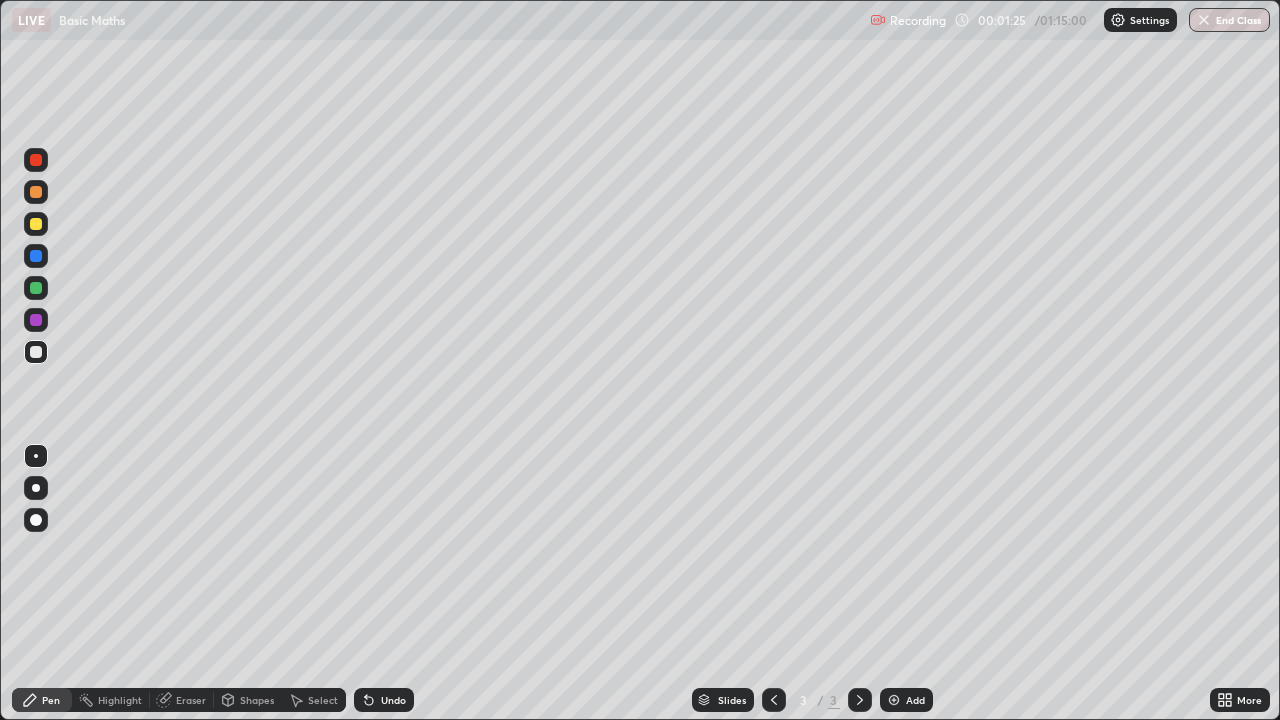 click on "Shapes" at bounding box center (257, 700) 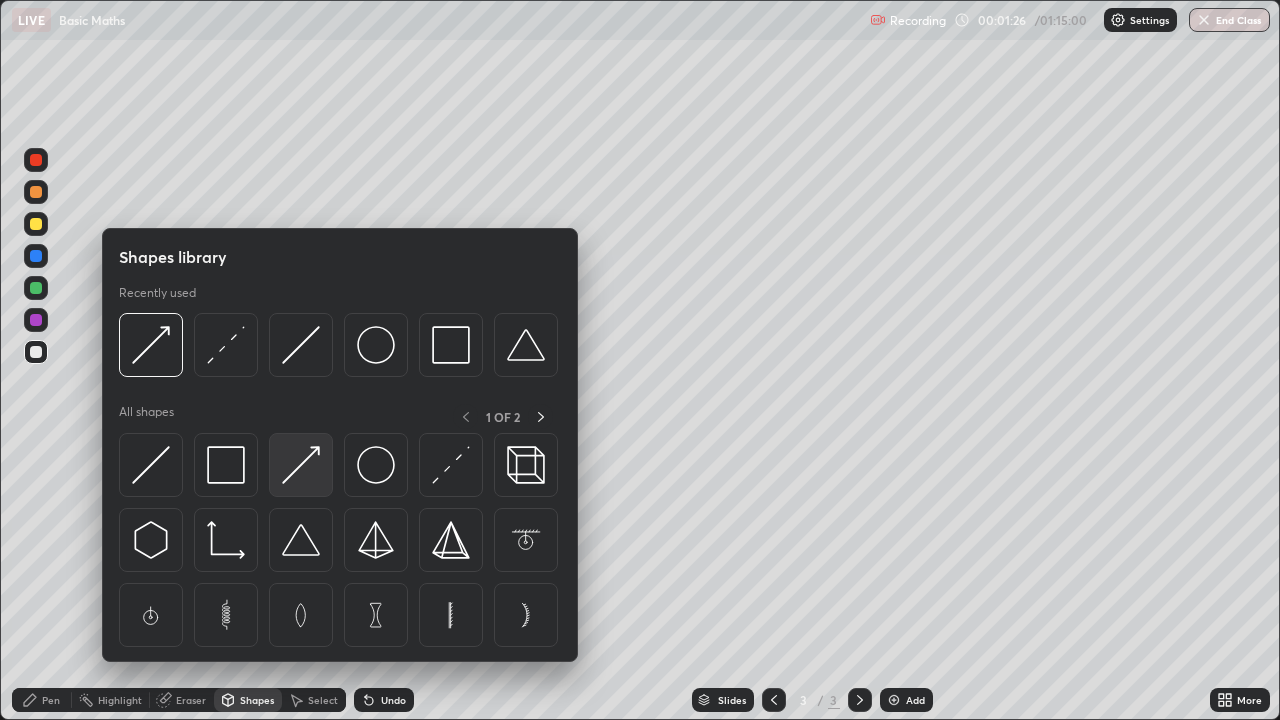 click at bounding box center (301, 465) 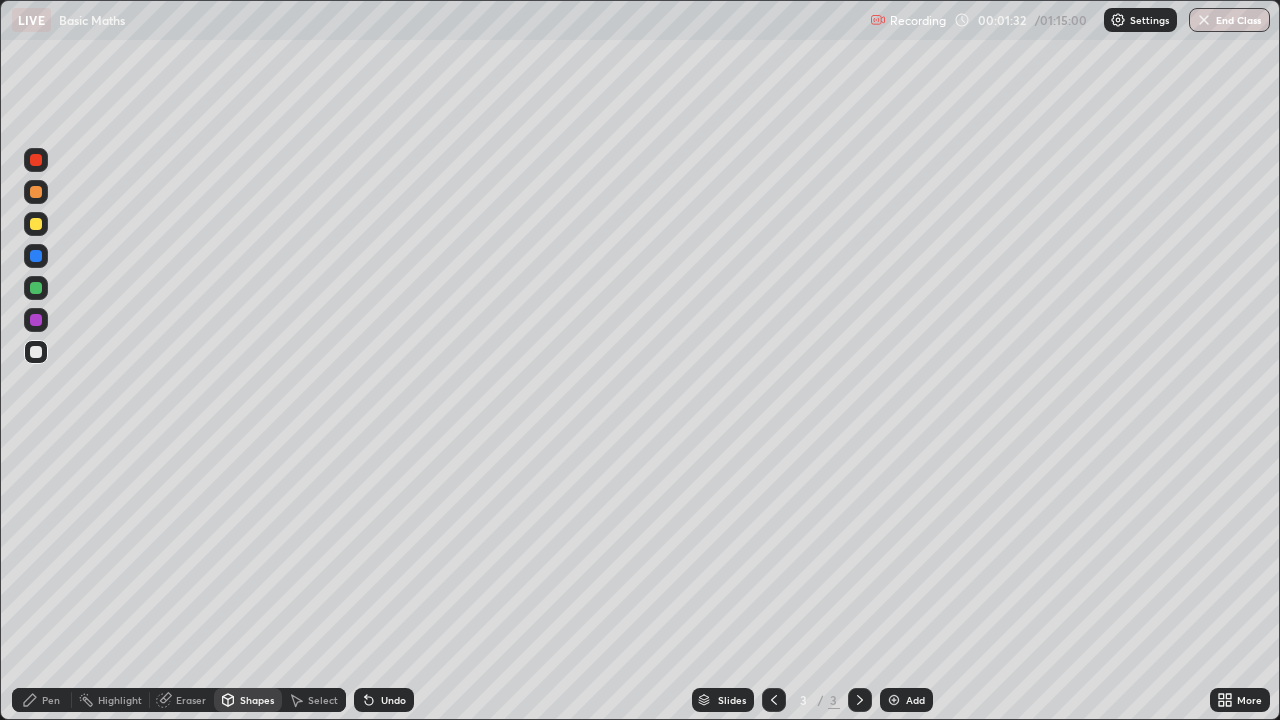 click on "Pen" at bounding box center [42, 700] 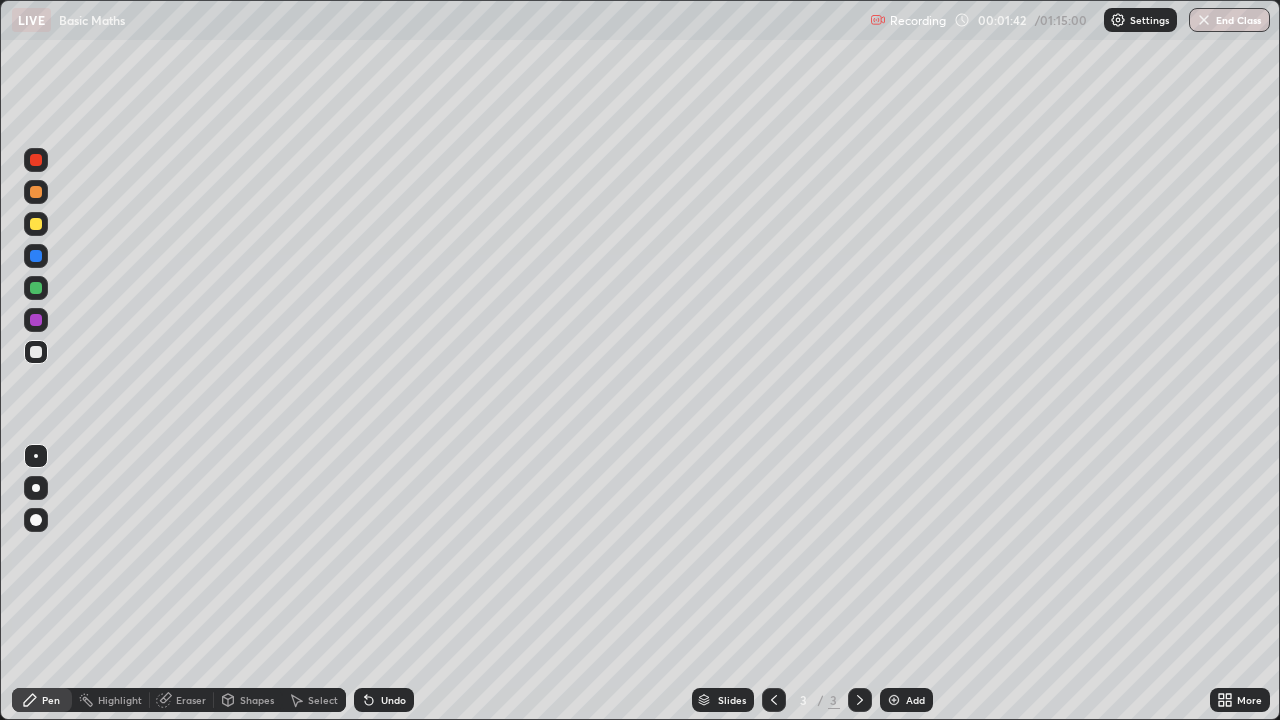 click on "Shapes" at bounding box center [257, 700] 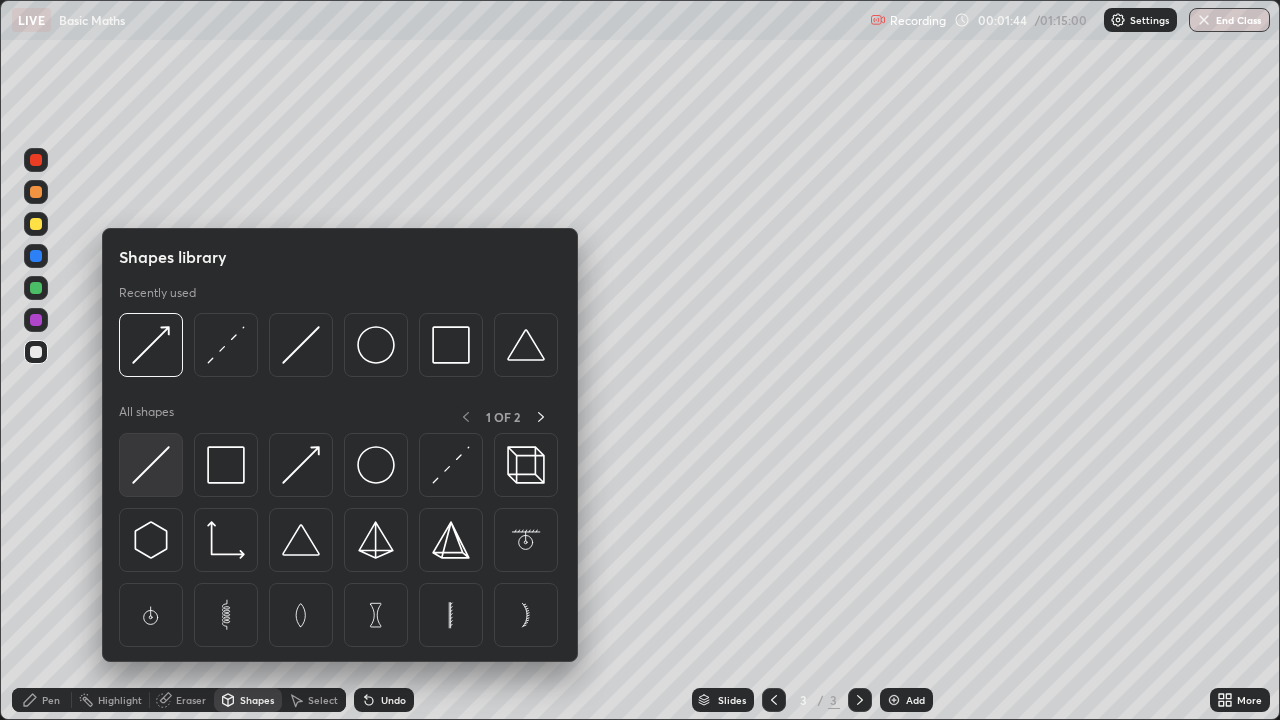 click at bounding box center [151, 465] 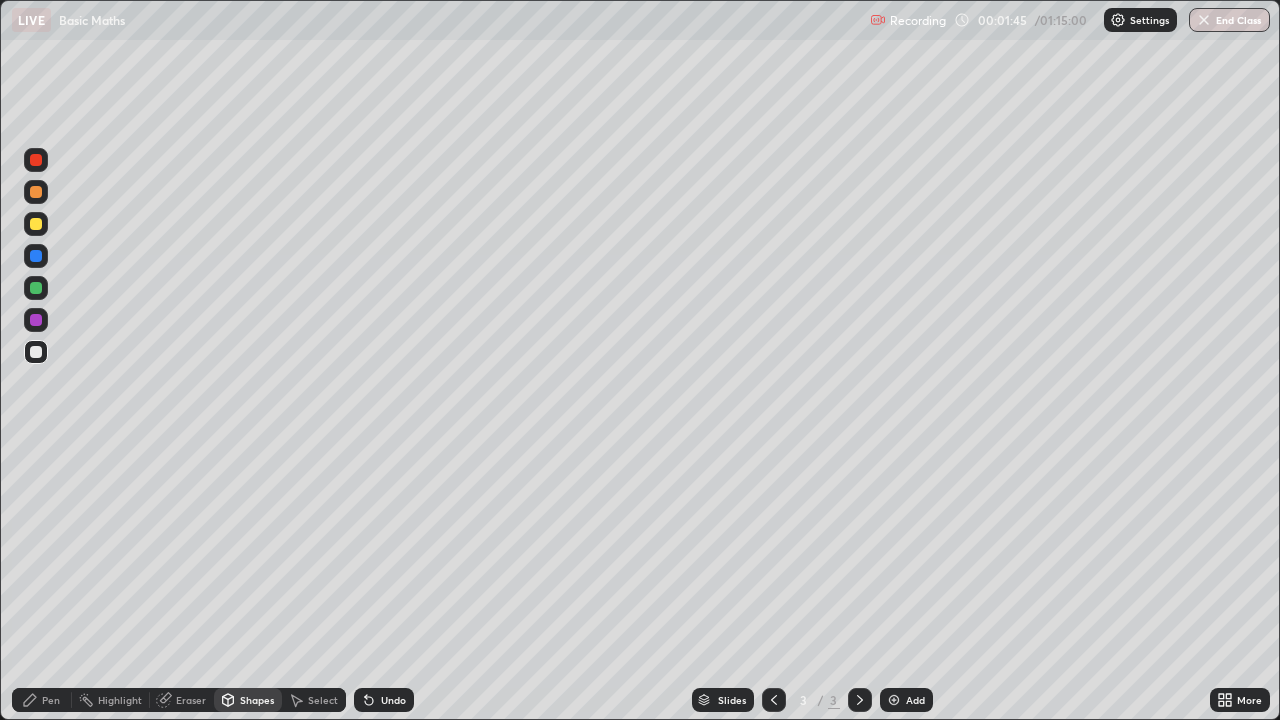click on "Shapes" at bounding box center [248, 700] 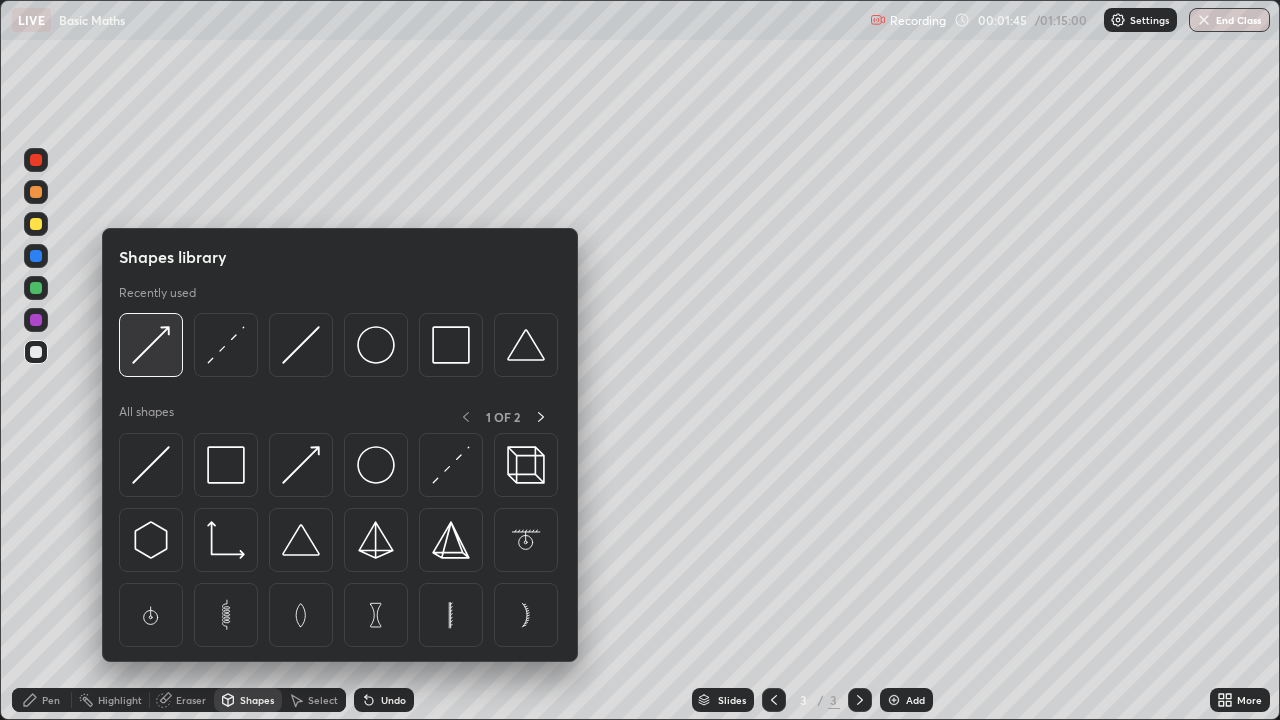 click at bounding box center [151, 345] 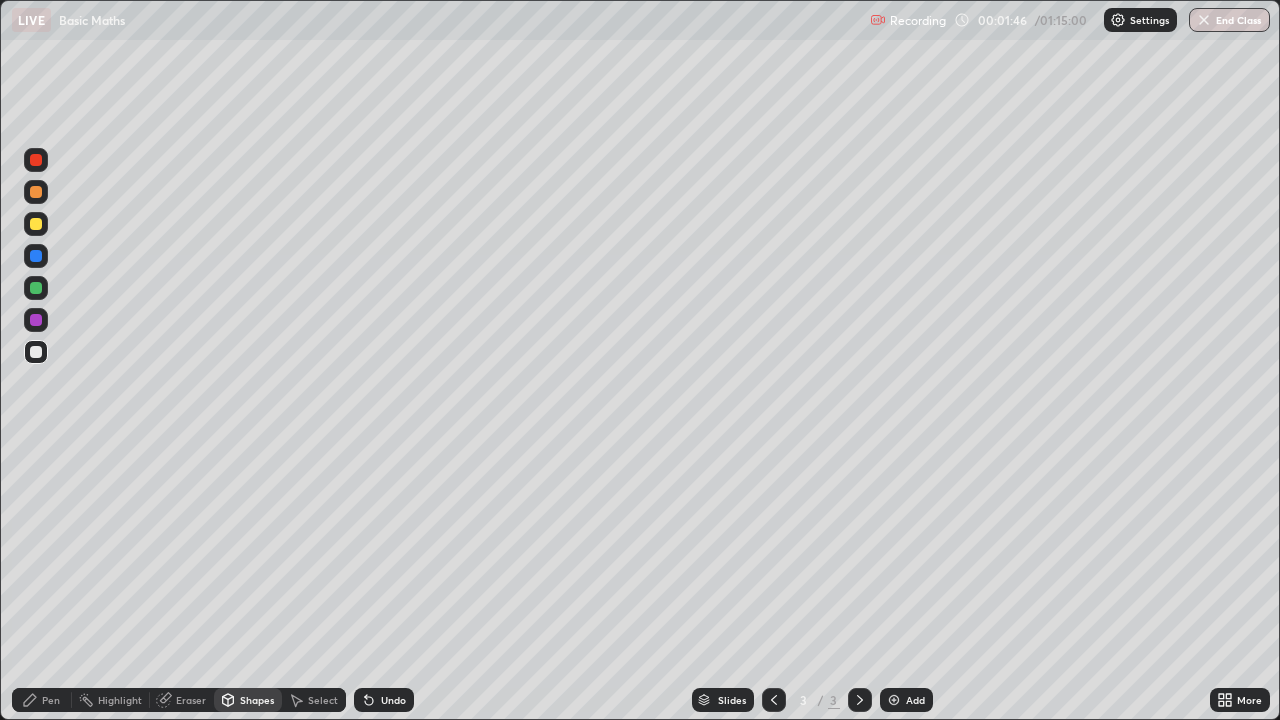 click at bounding box center [36, 224] 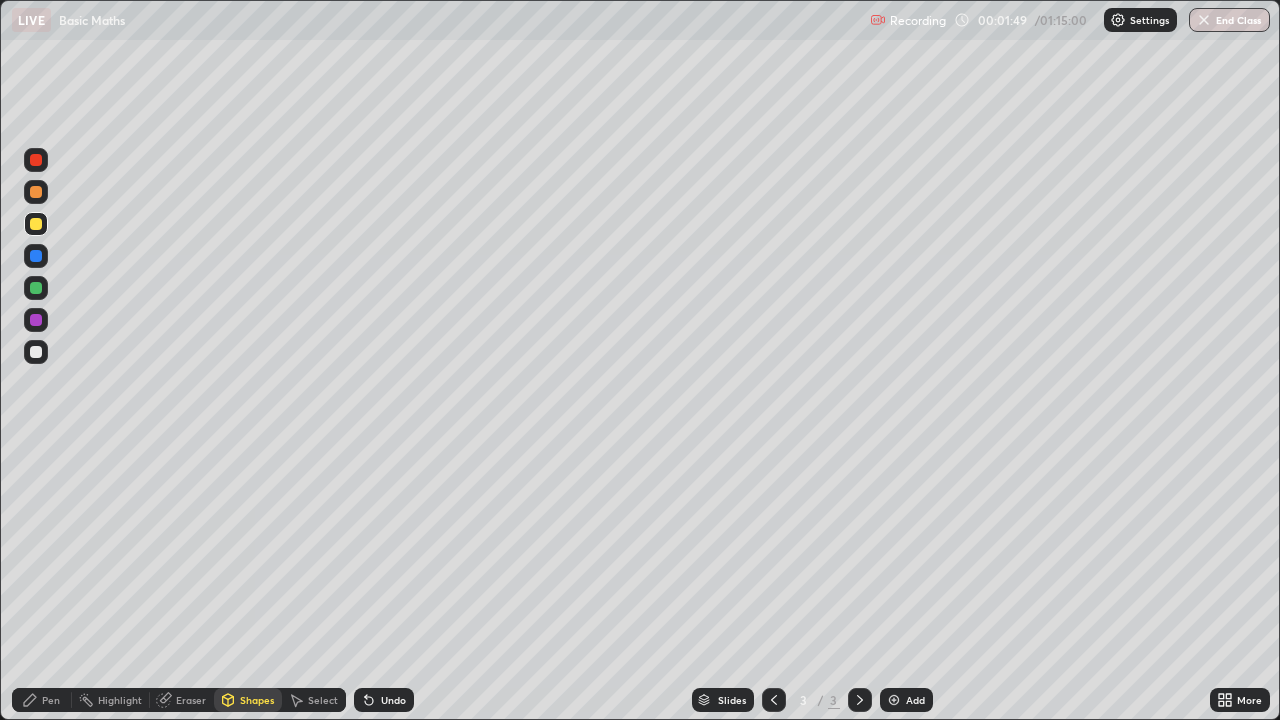 click on "Pen" at bounding box center (51, 700) 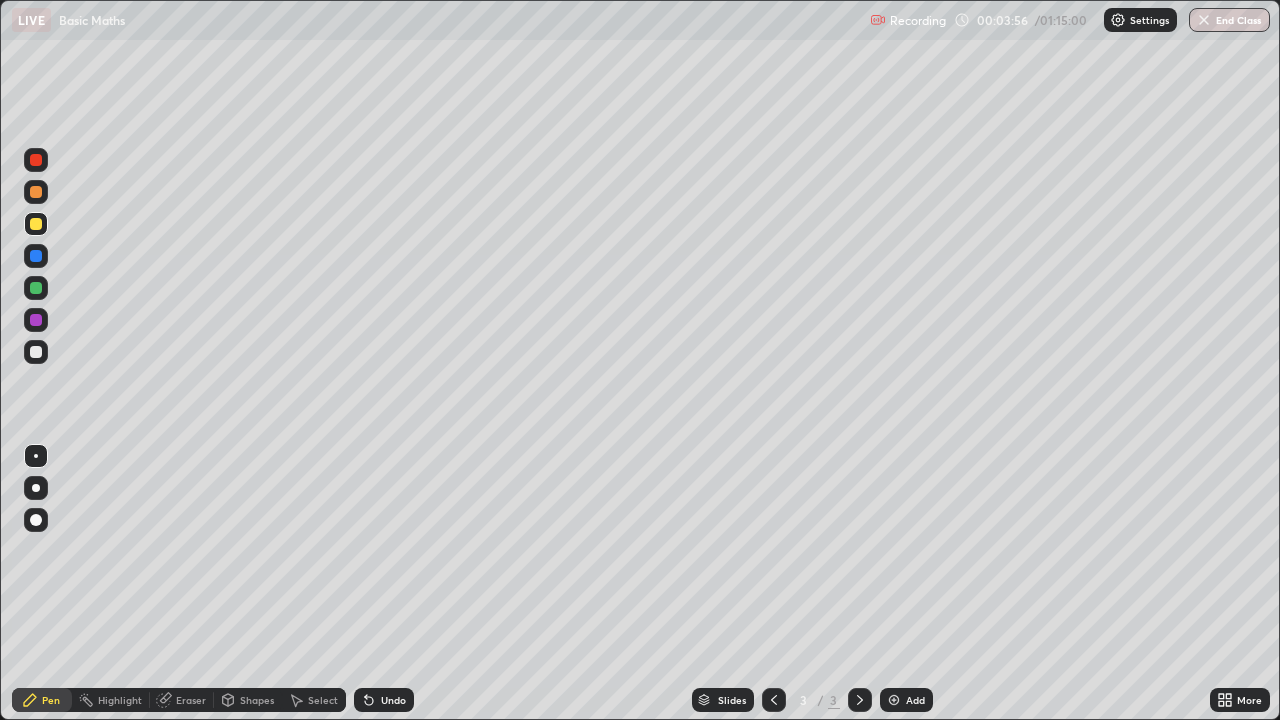 click 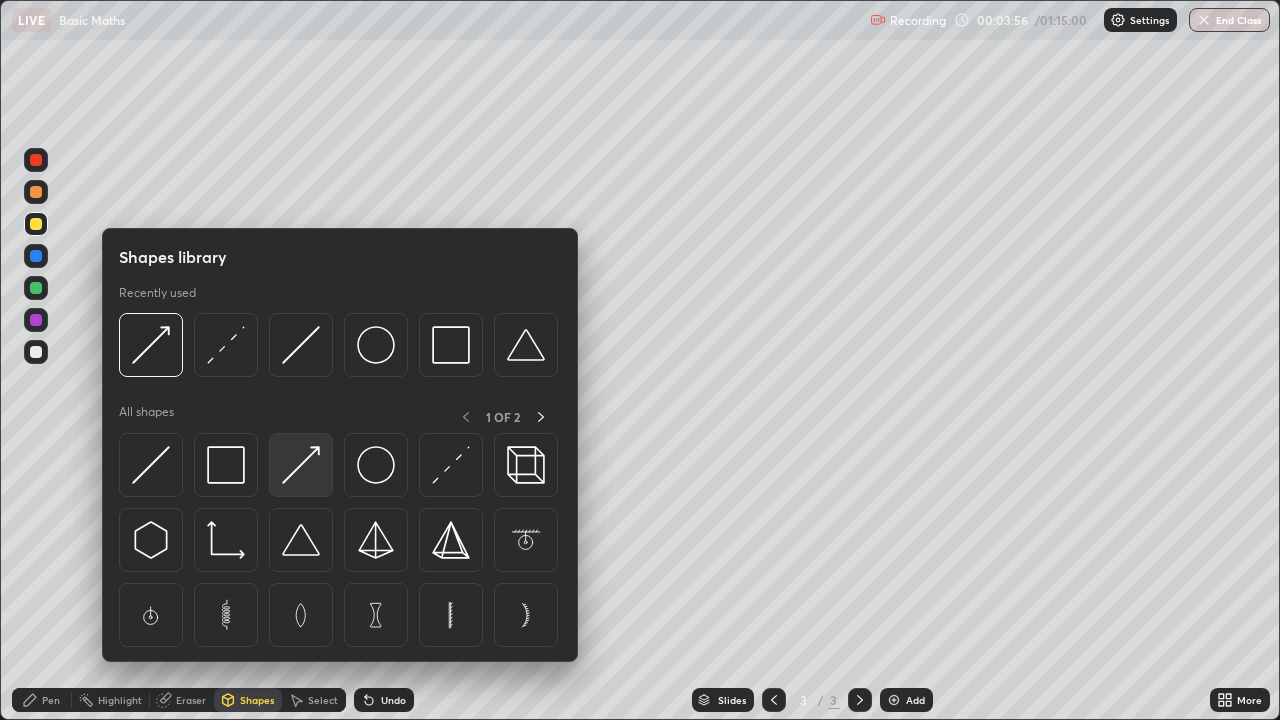 click at bounding box center [301, 465] 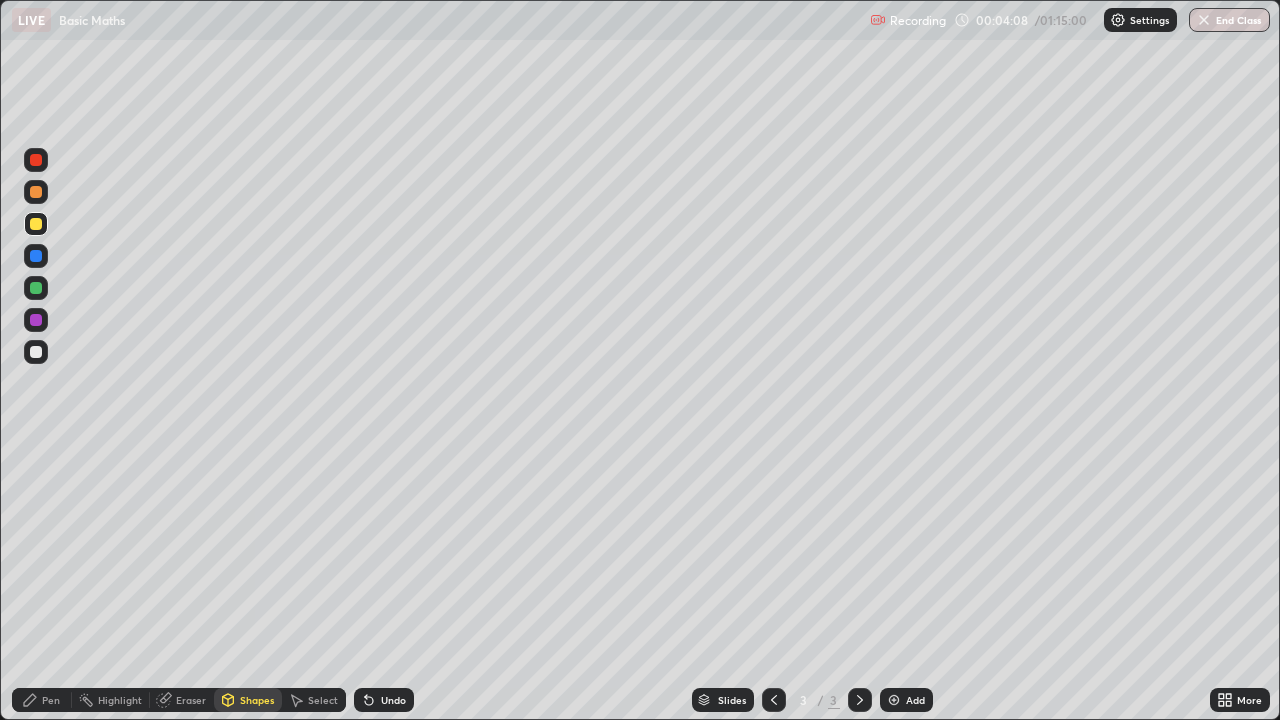 click on "Pen" at bounding box center [51, 700] 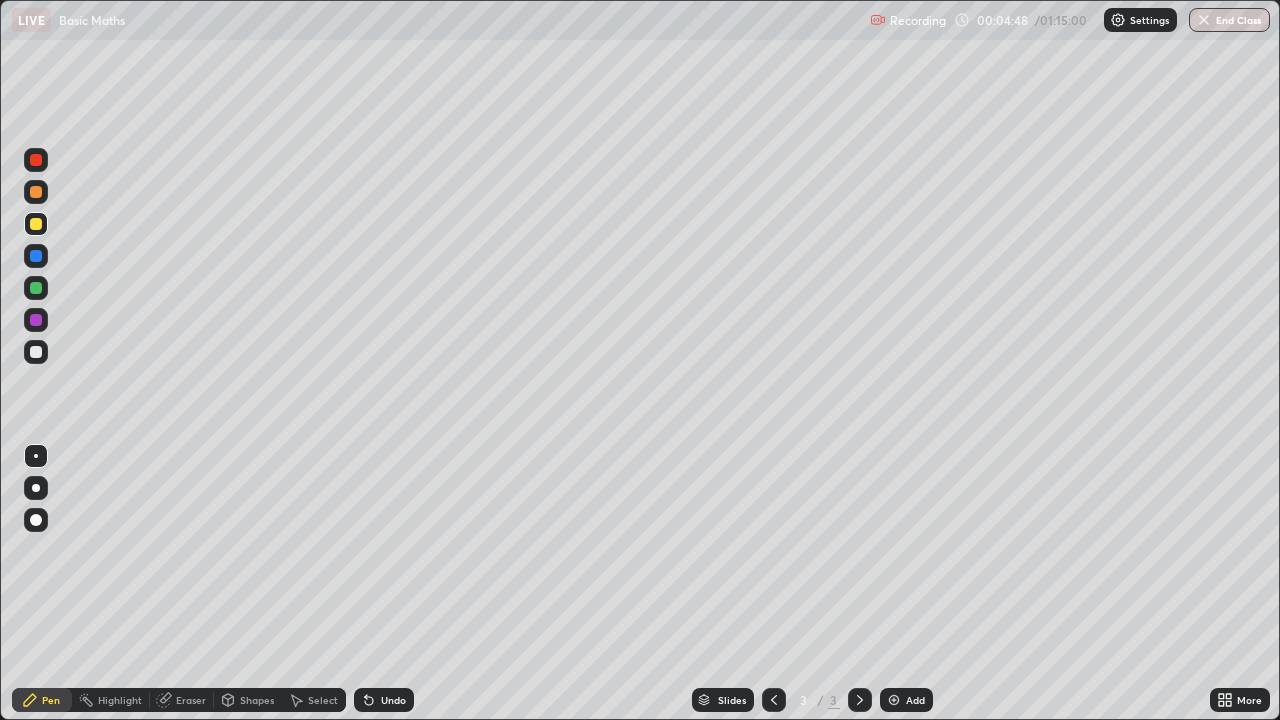 click on "Add" at bounding box center [915, 700] 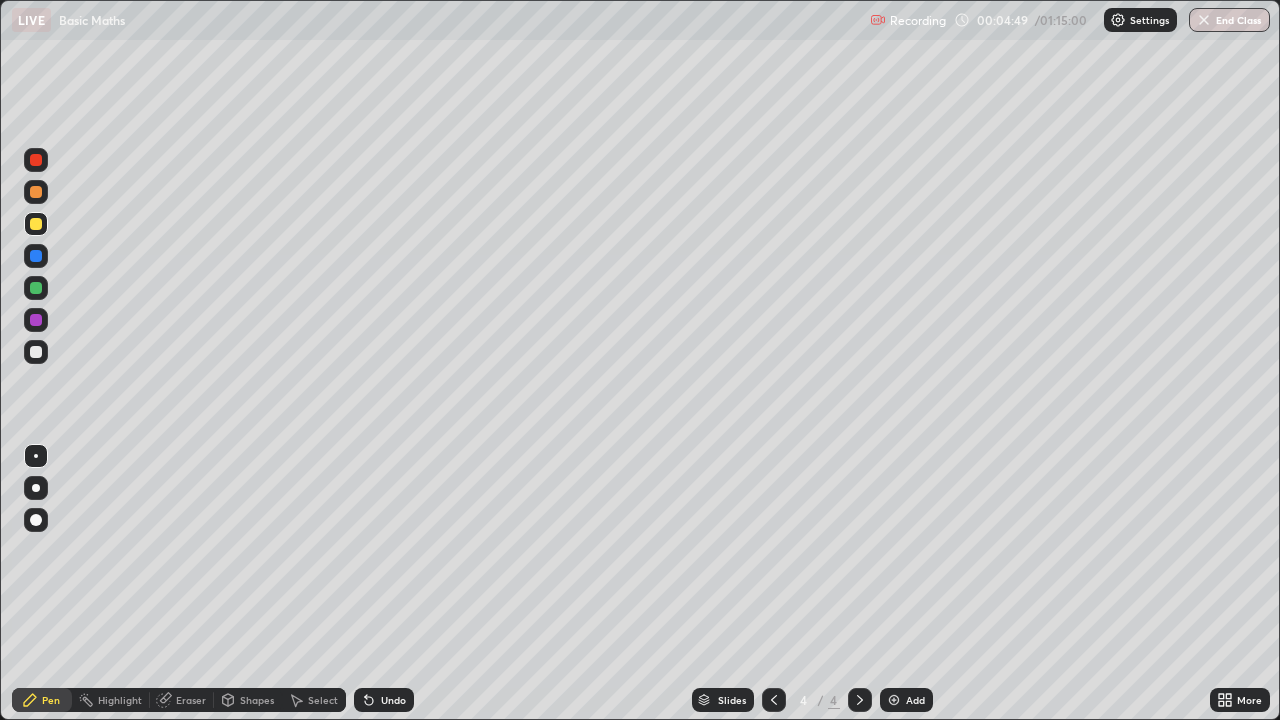 click at bounding box center (36, 352) 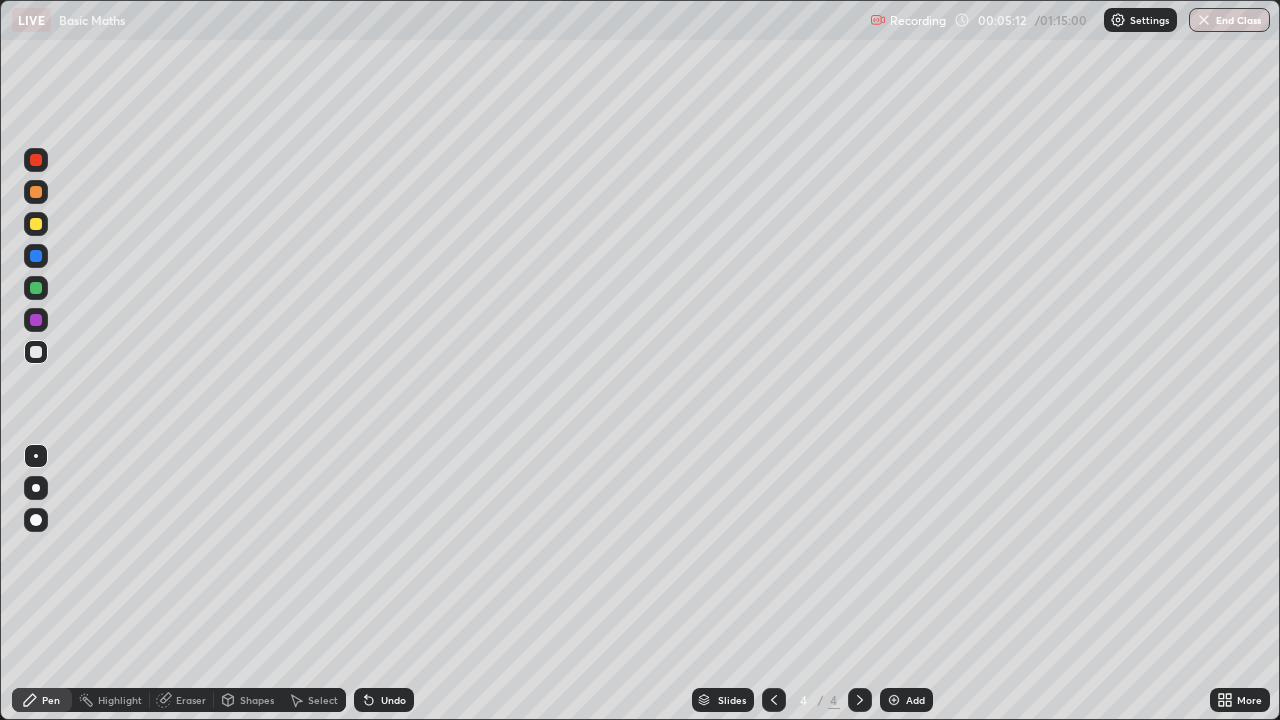 click 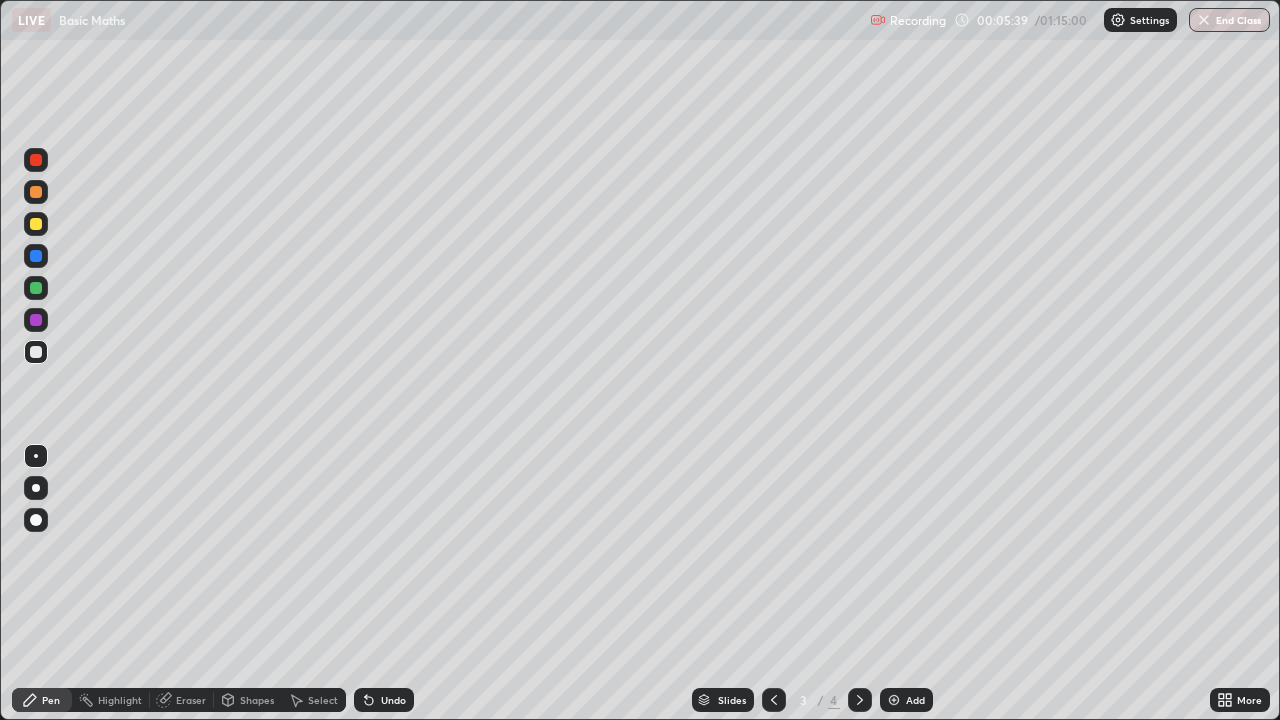 click at bounding box center [860, 700] 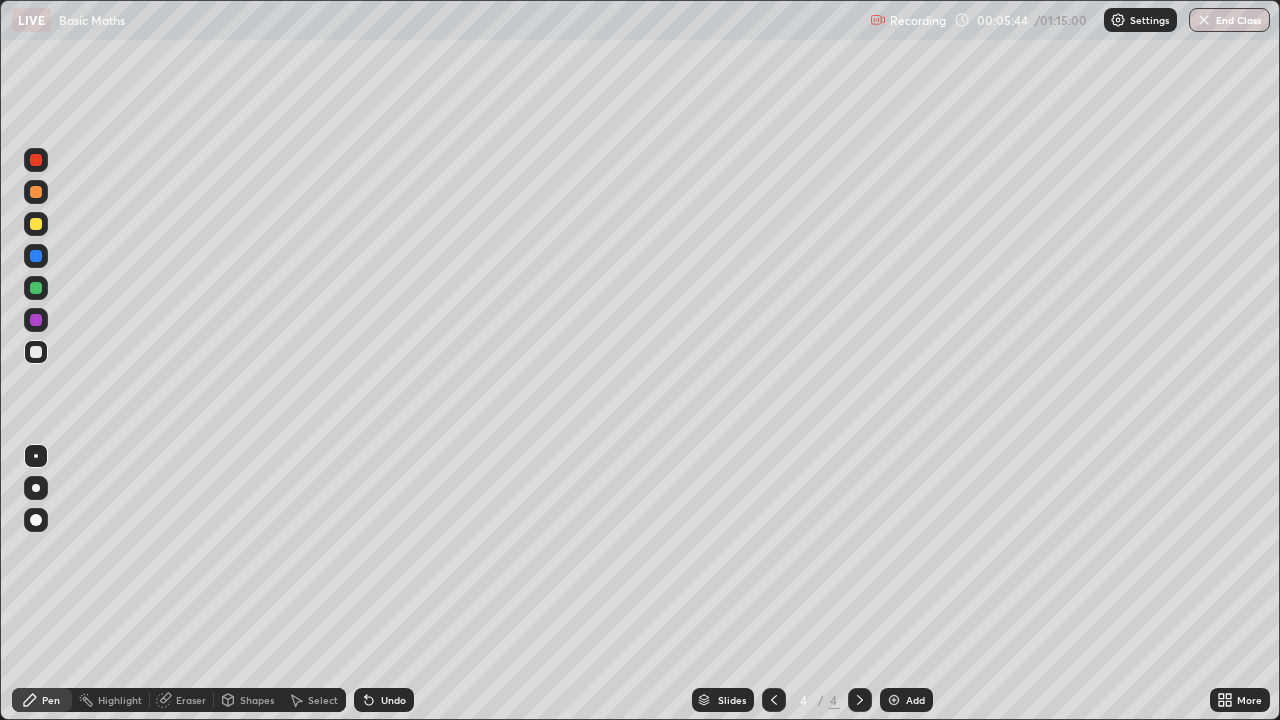 click at bounding box center [36, 352] 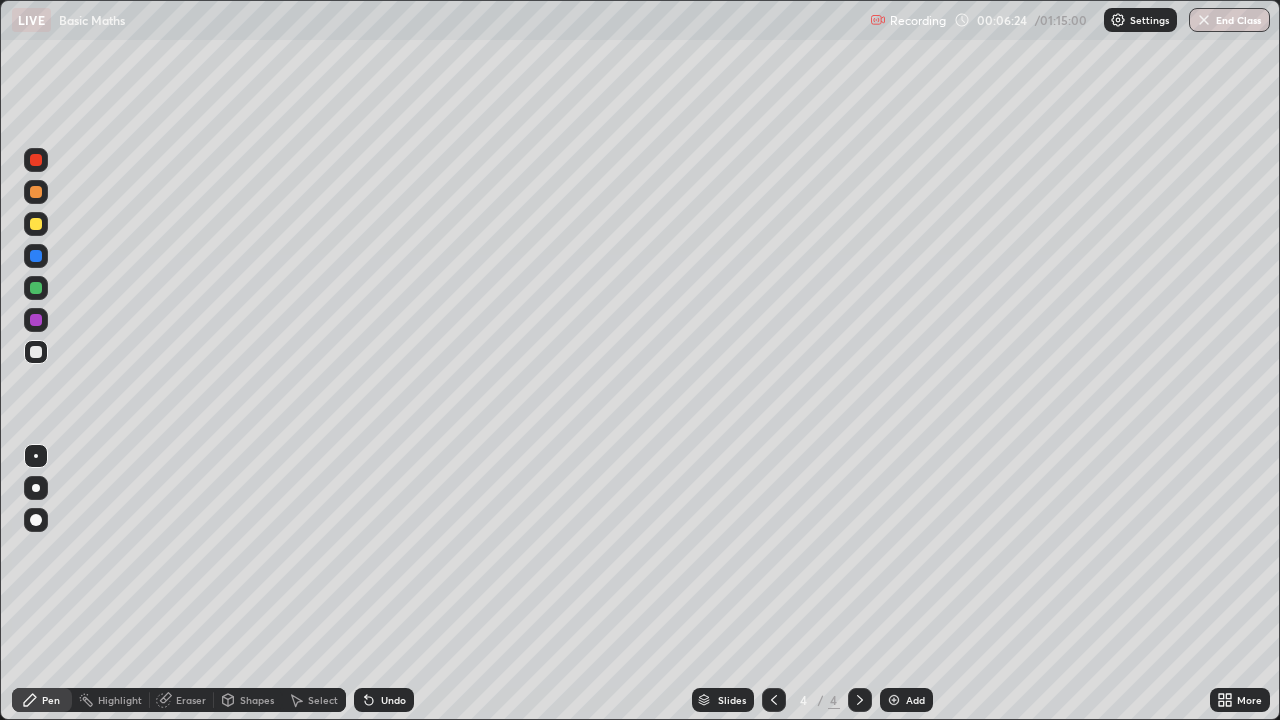 click at bounding box center (36, 224) 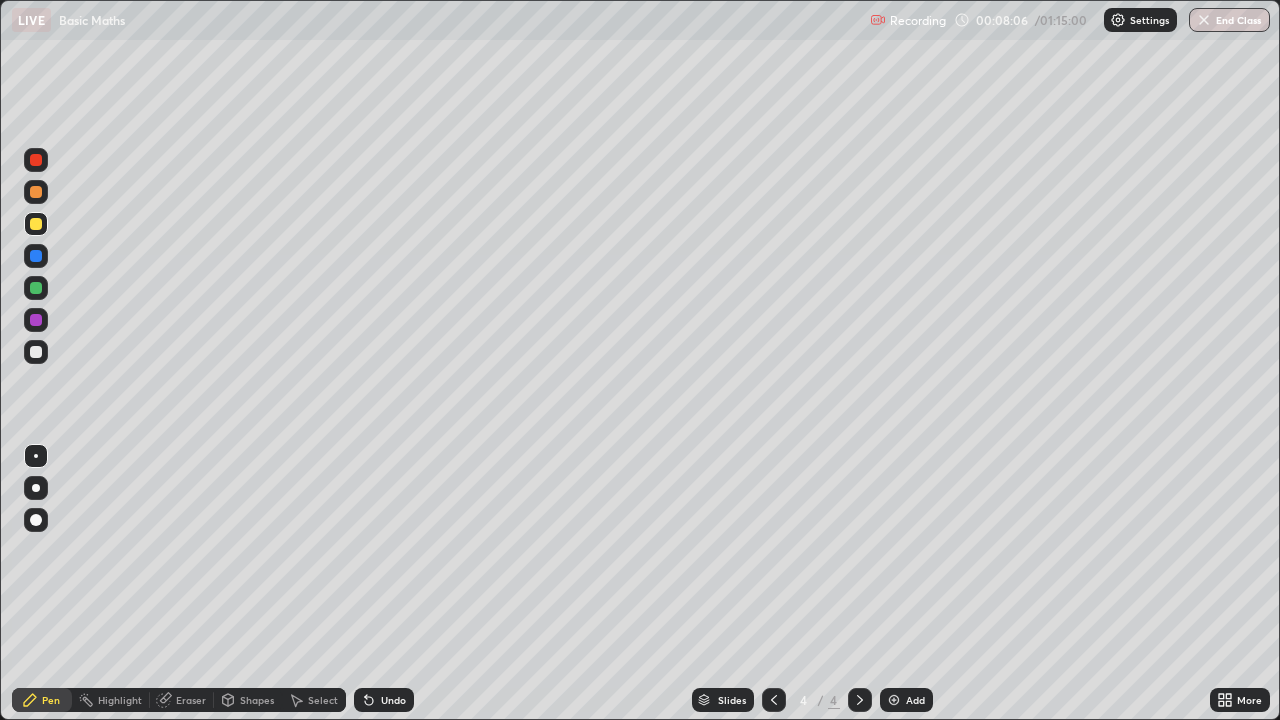click at bounding box center [894, 700] 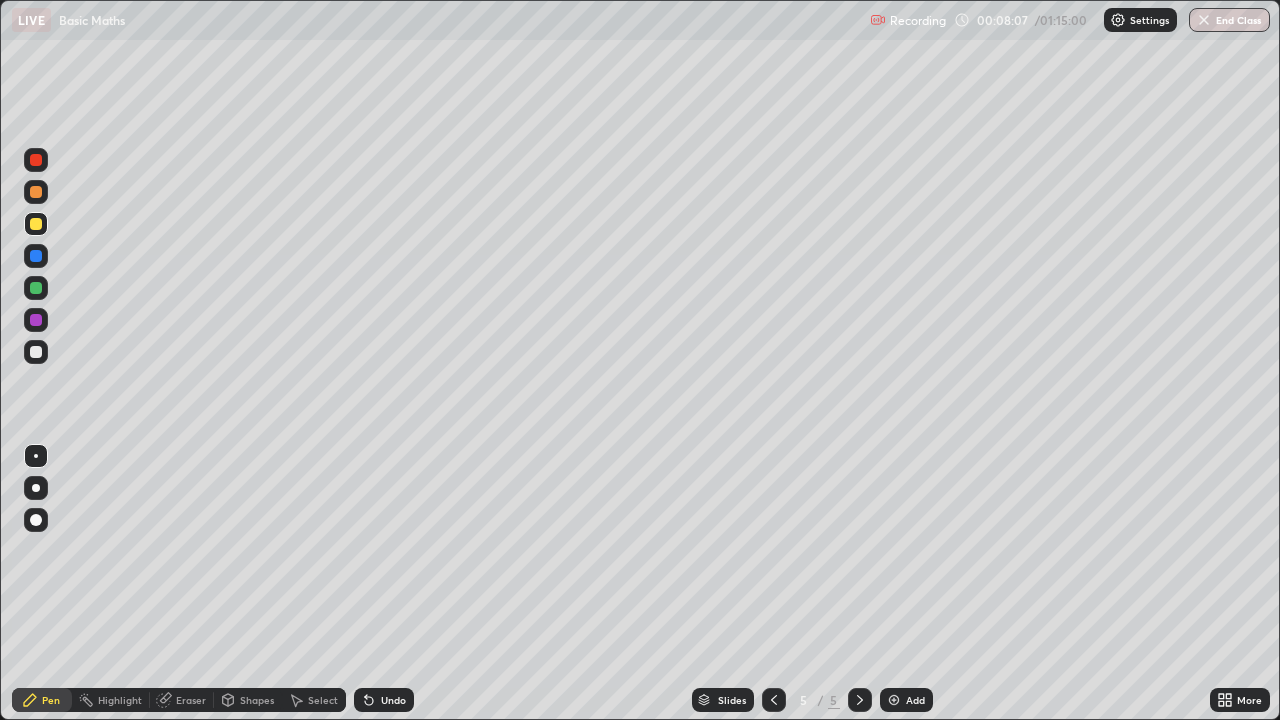 click at bounding box center (36, 352) 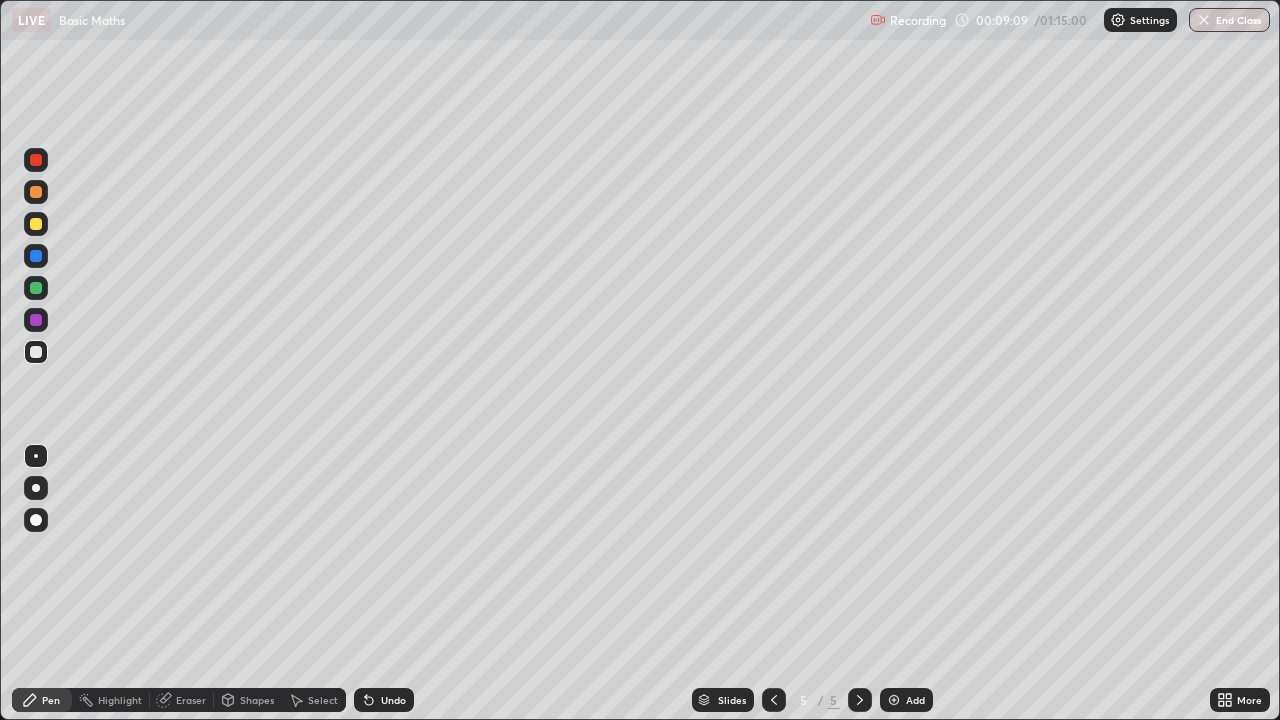 click at bounding box center (36, 352) 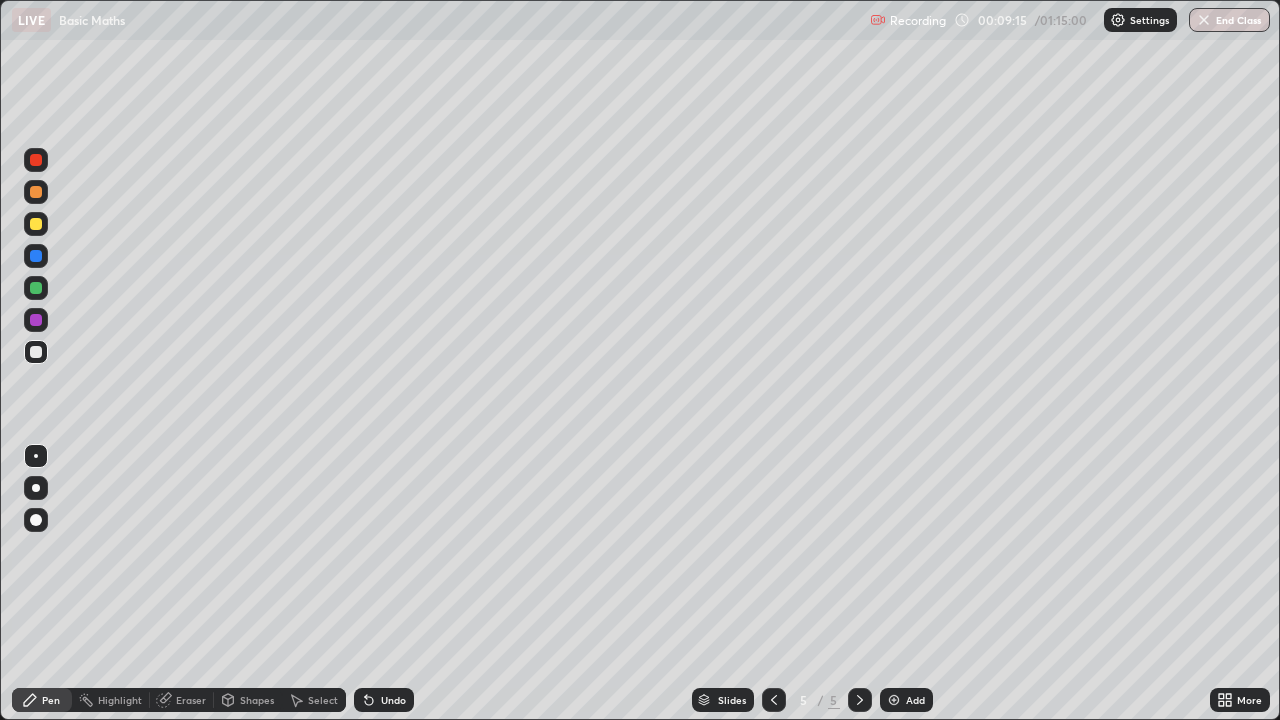 click on "Shapes" at bounding box center [257, 700] 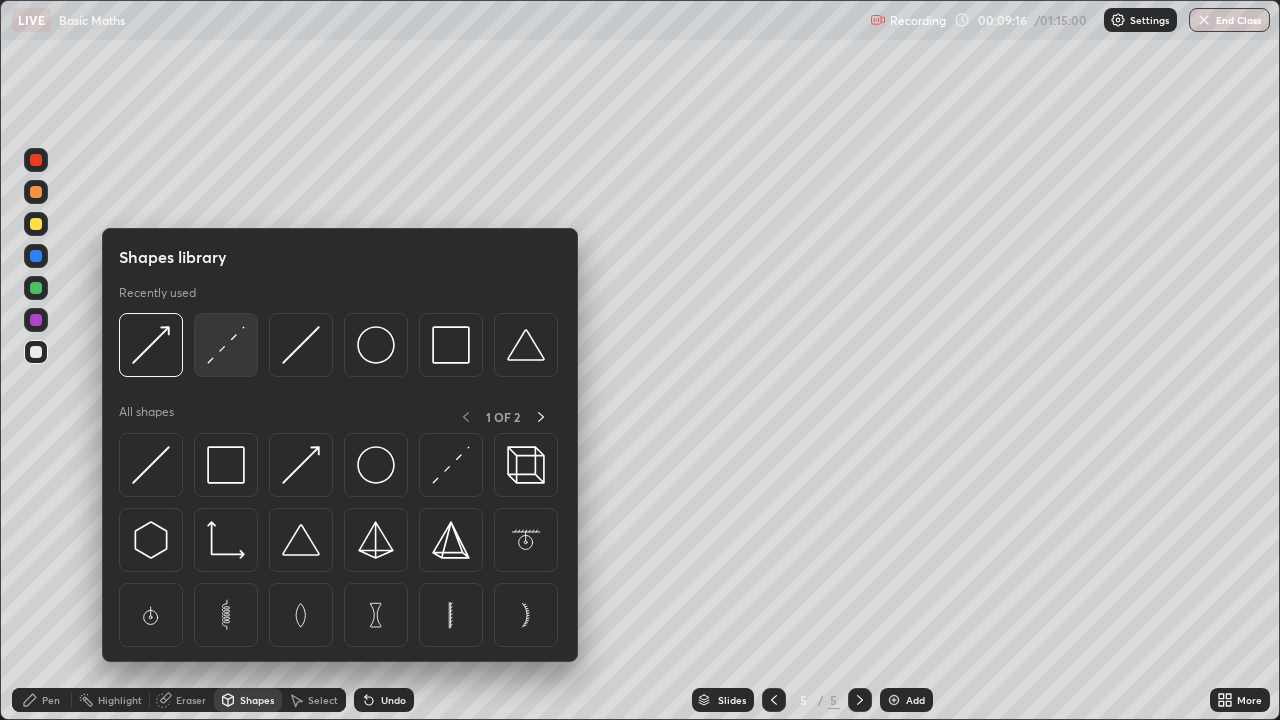 click at bounding box center (226, 345) 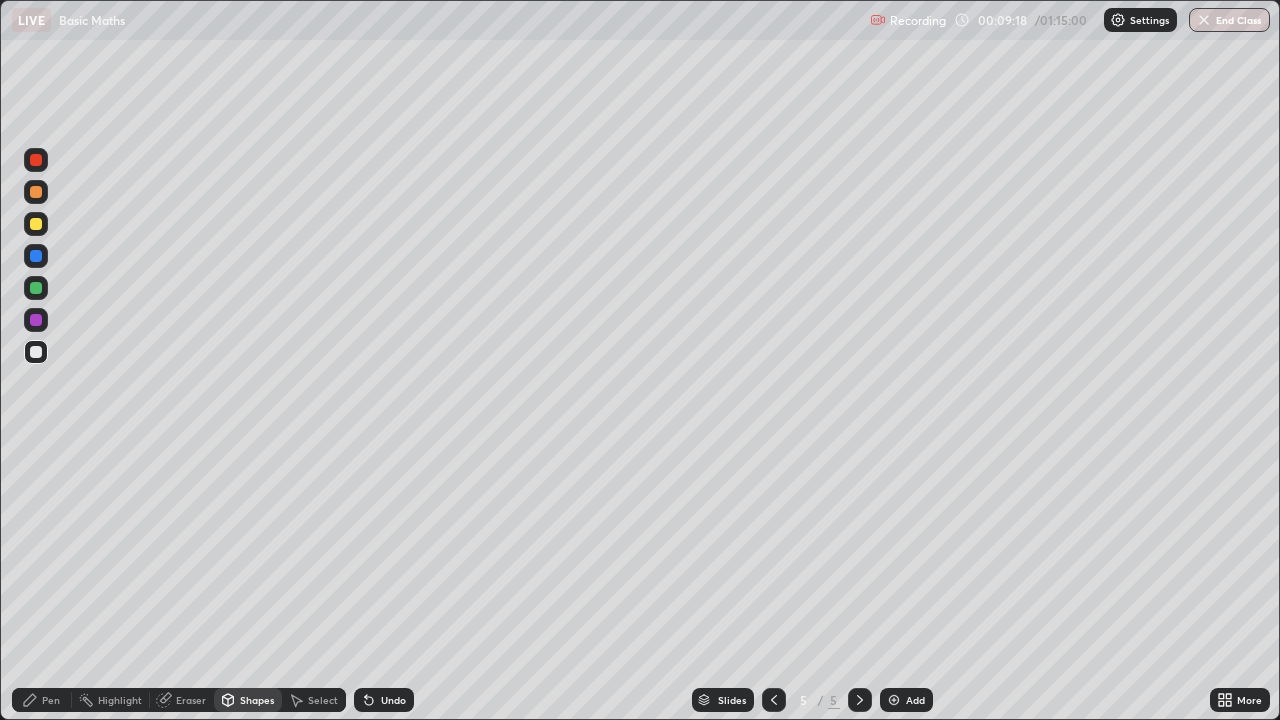 click on "Pen" at bounding box center (51, 700) 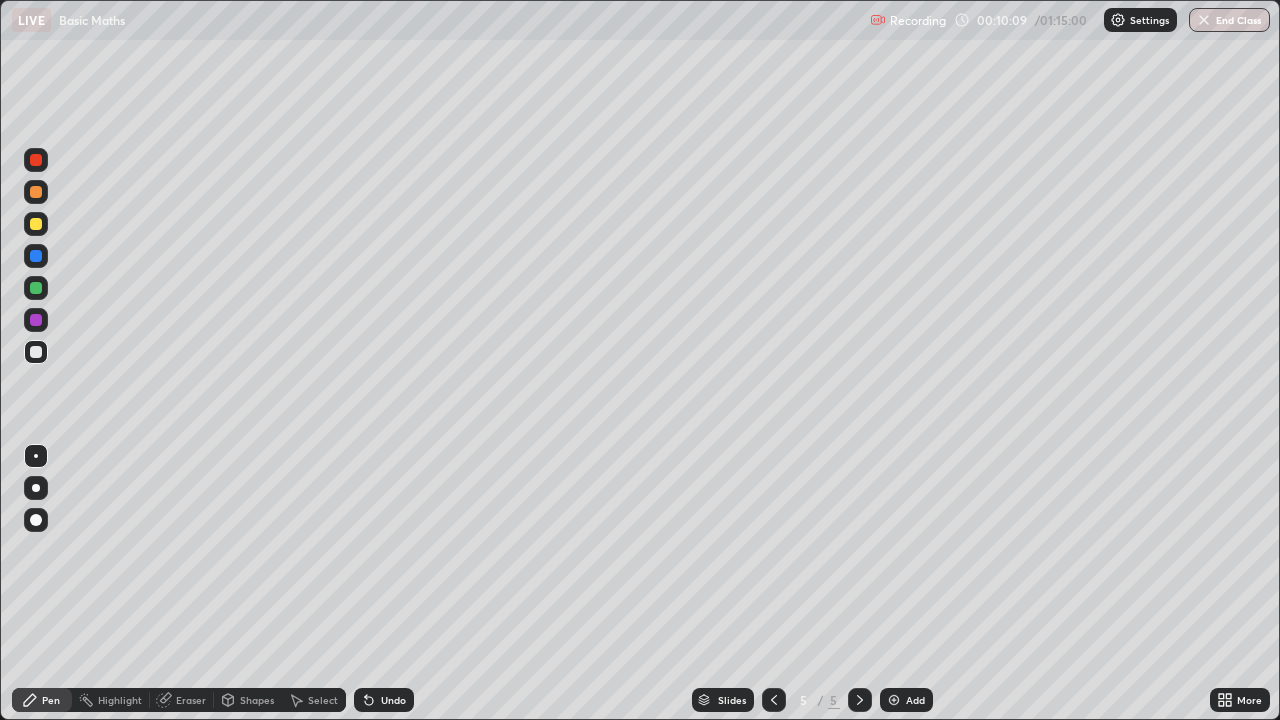 click at bounding box center [36, 224] 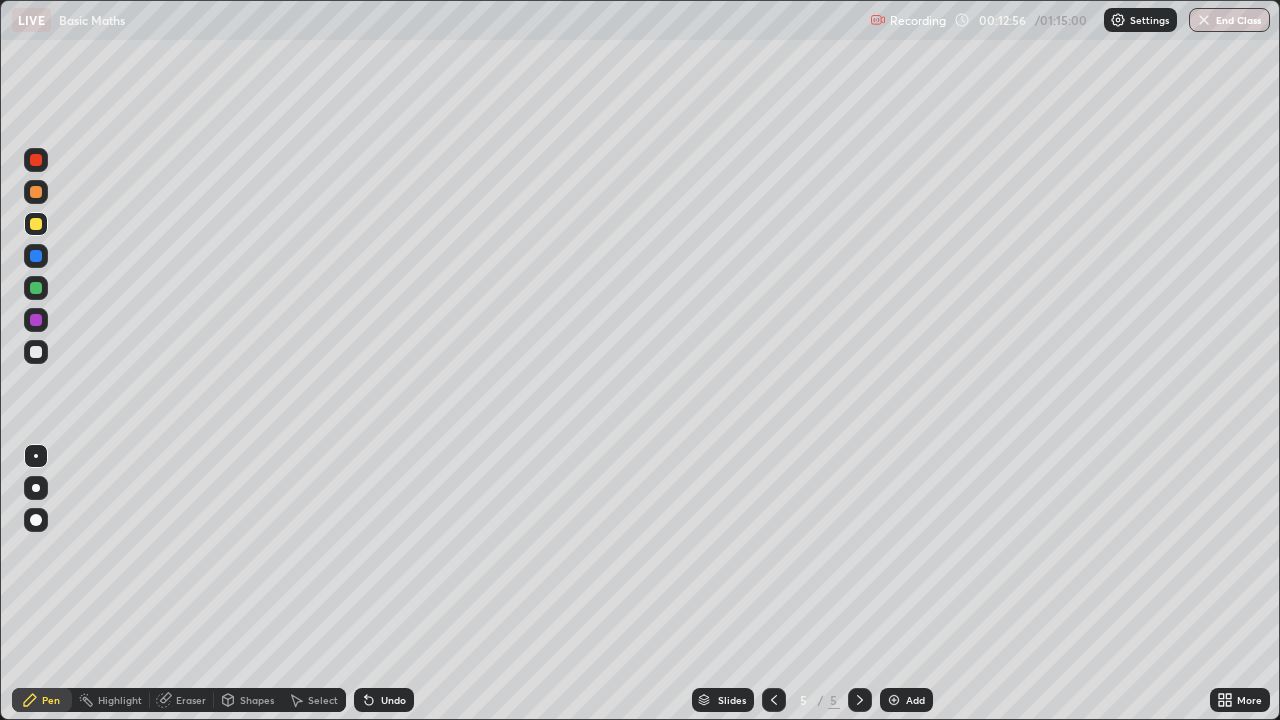 click on "Add" at bounding box center [906, 700] 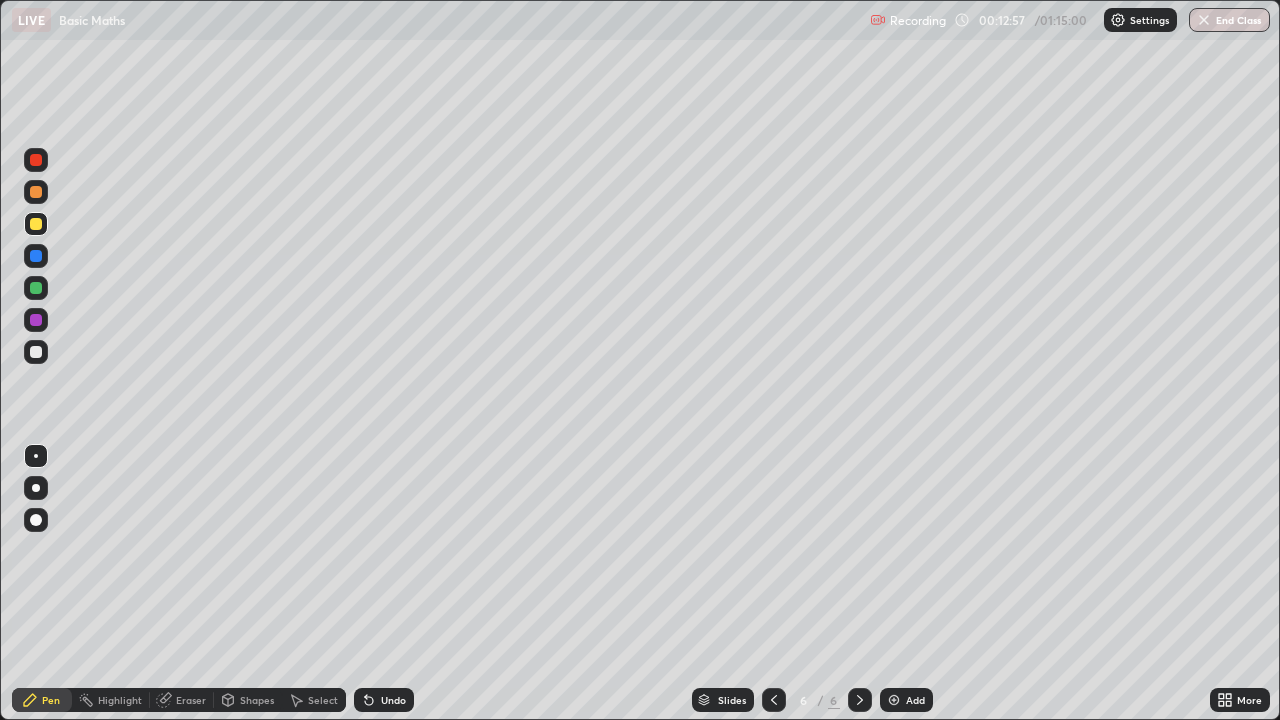 click on "Shapes" at bounding box center (257, 700) 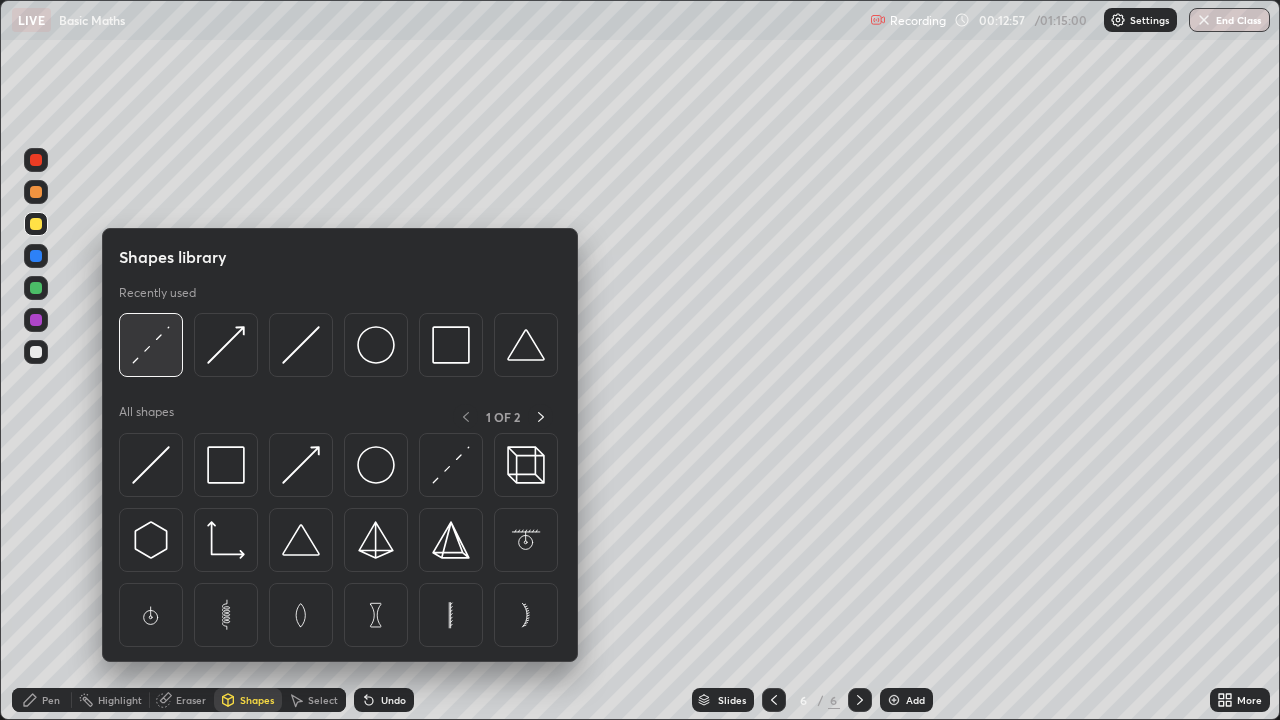 click at bounding box center (151, 345) 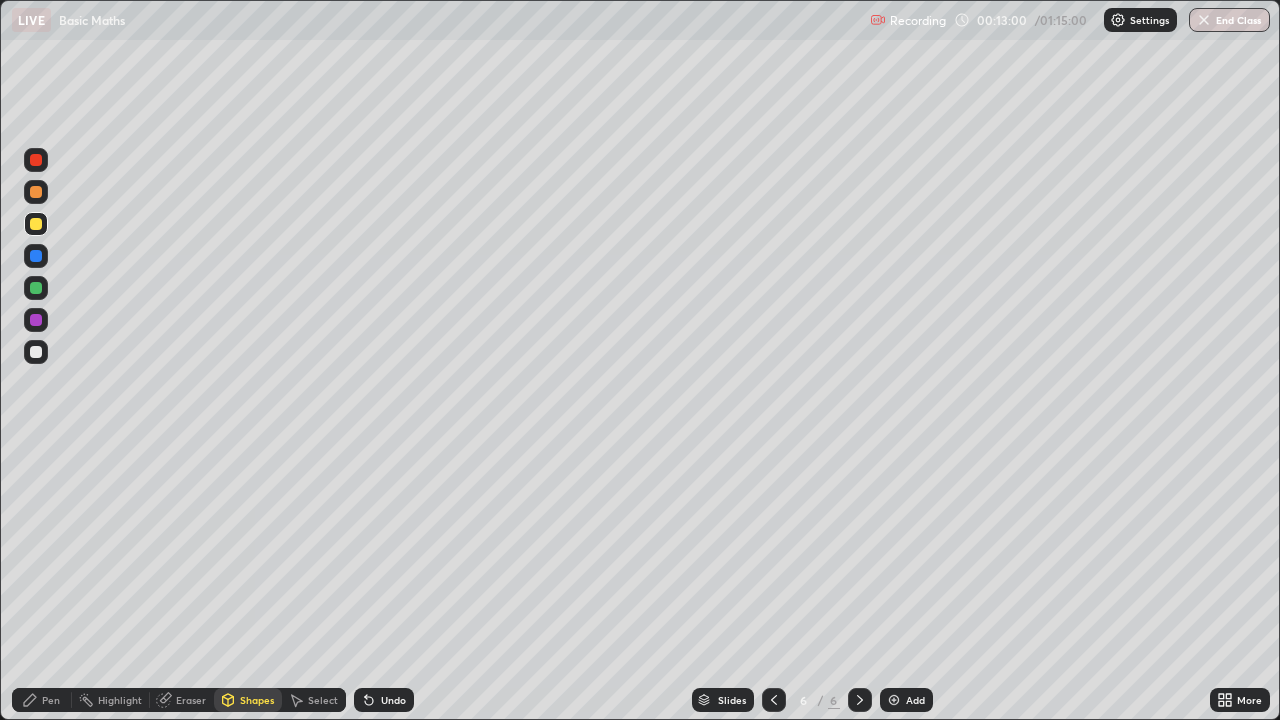 click 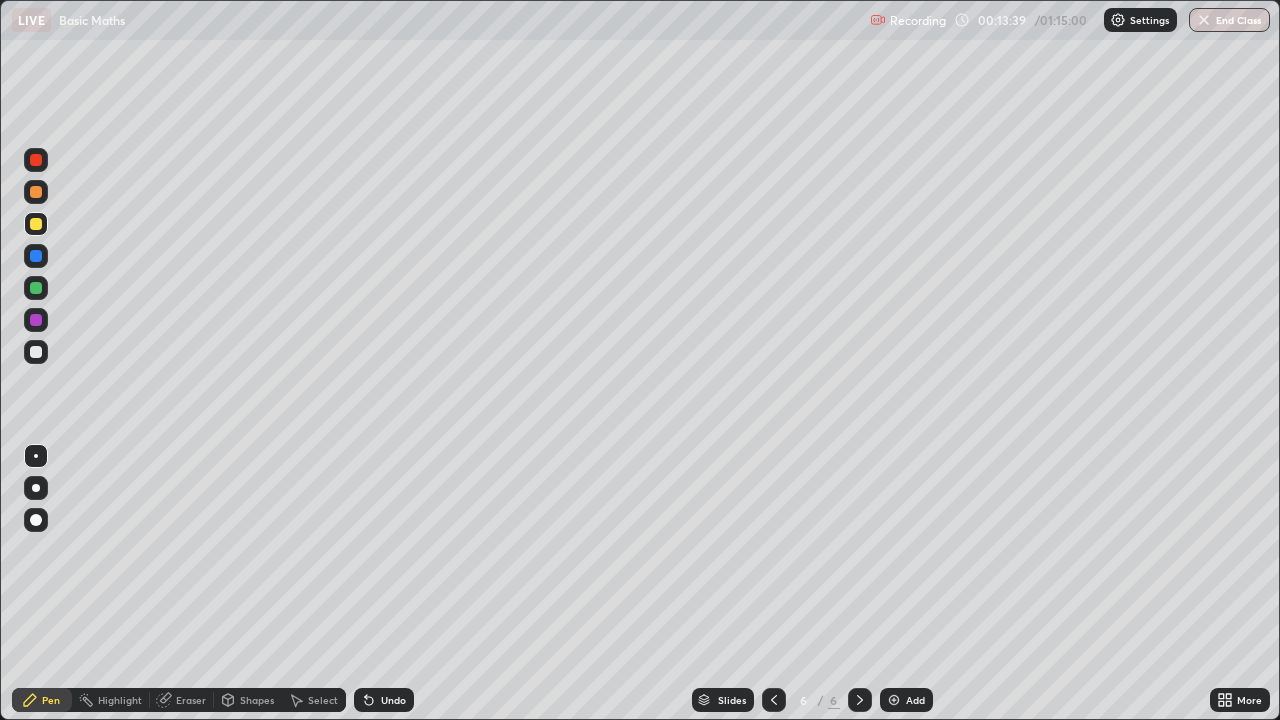 click at bounding box center (36, 224) 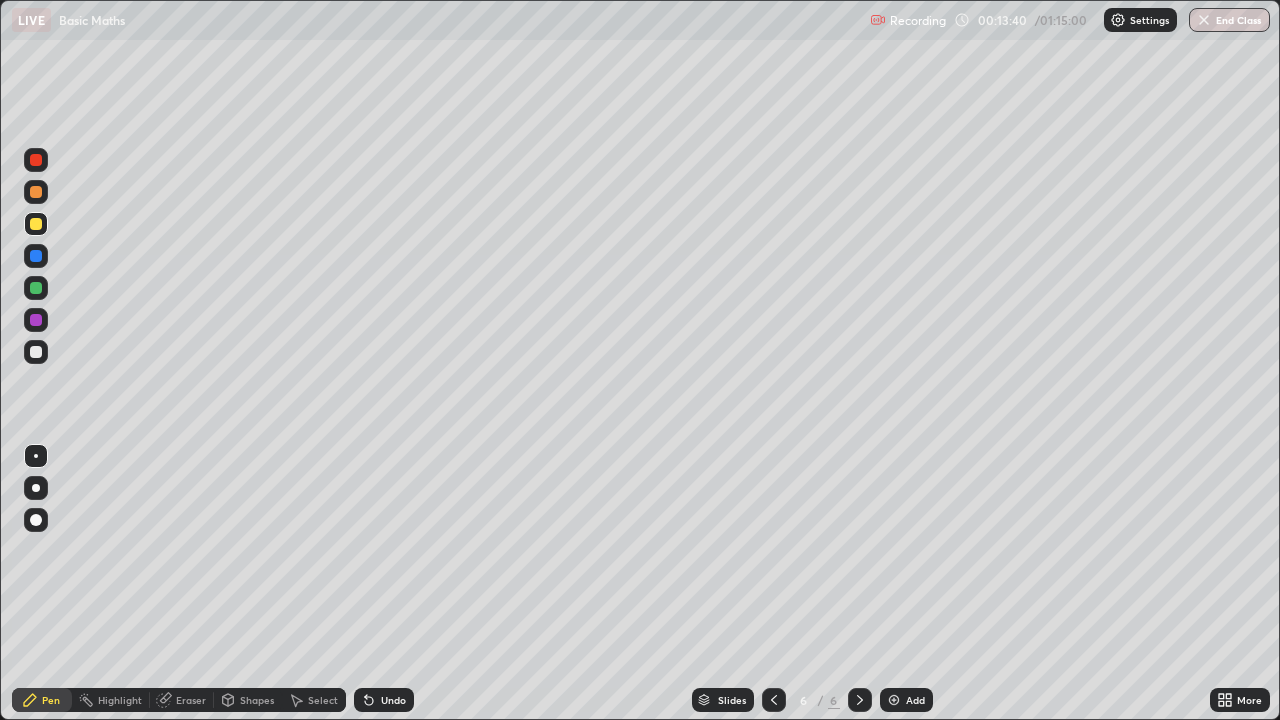 click at bounding box center (36, 352) 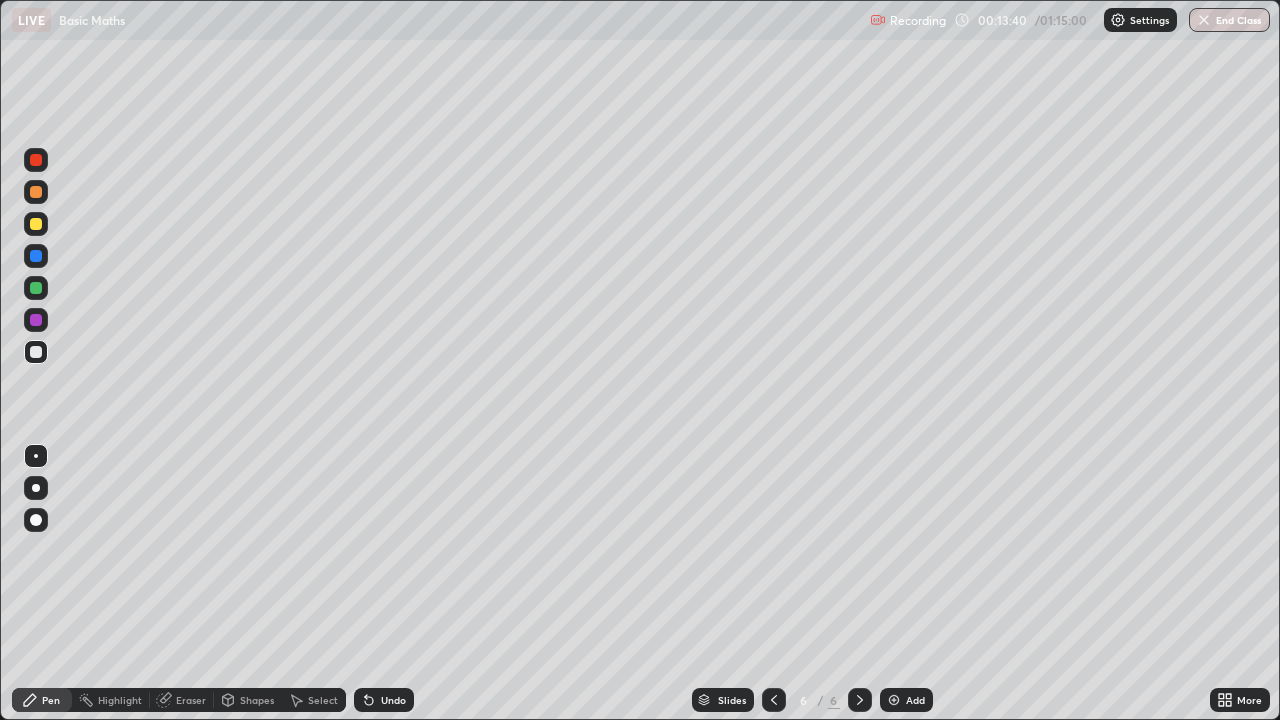 click at bounding box center [36, 352] 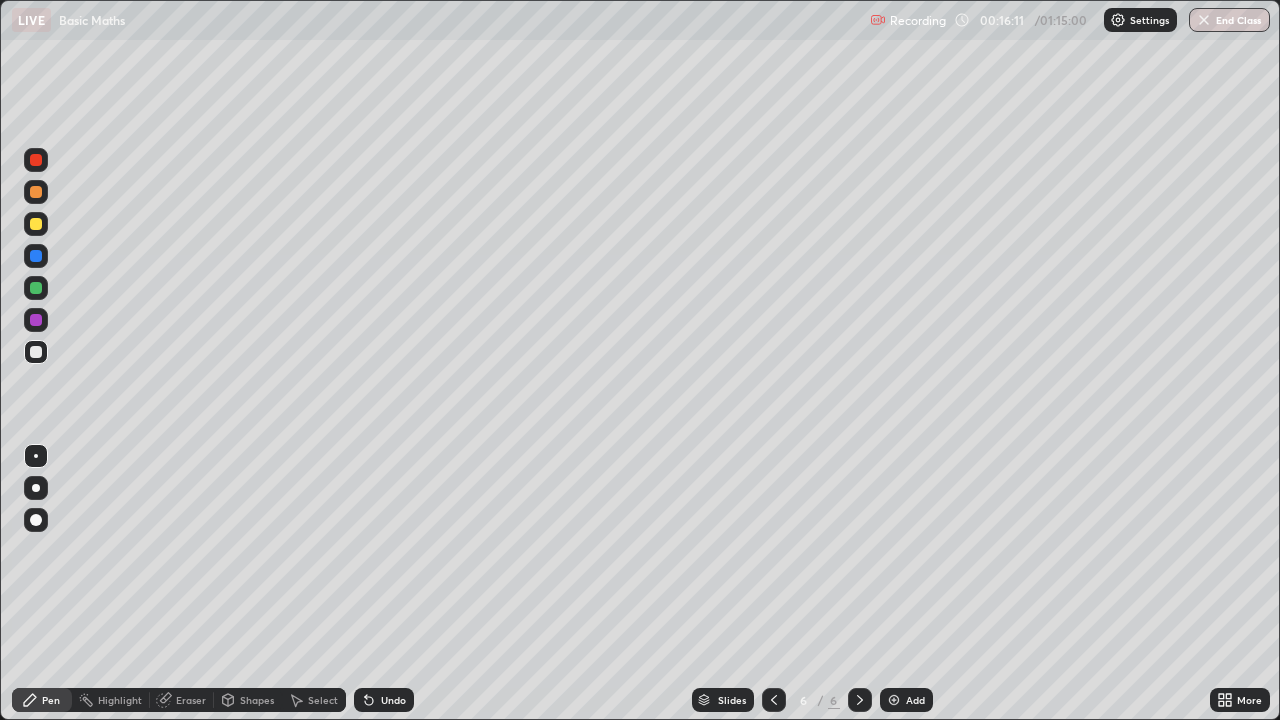 click on "Add" at bounding box center (906, 700) 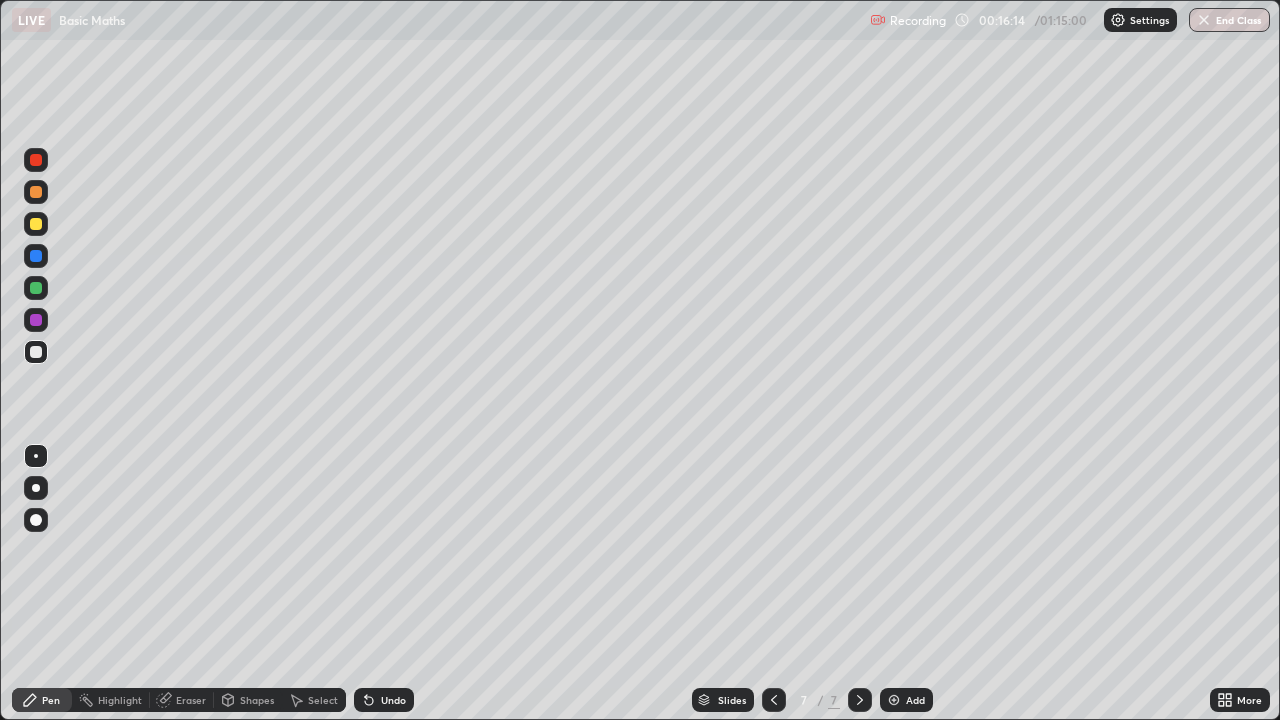 click on "Shapes" at bounding box center [257, 700] 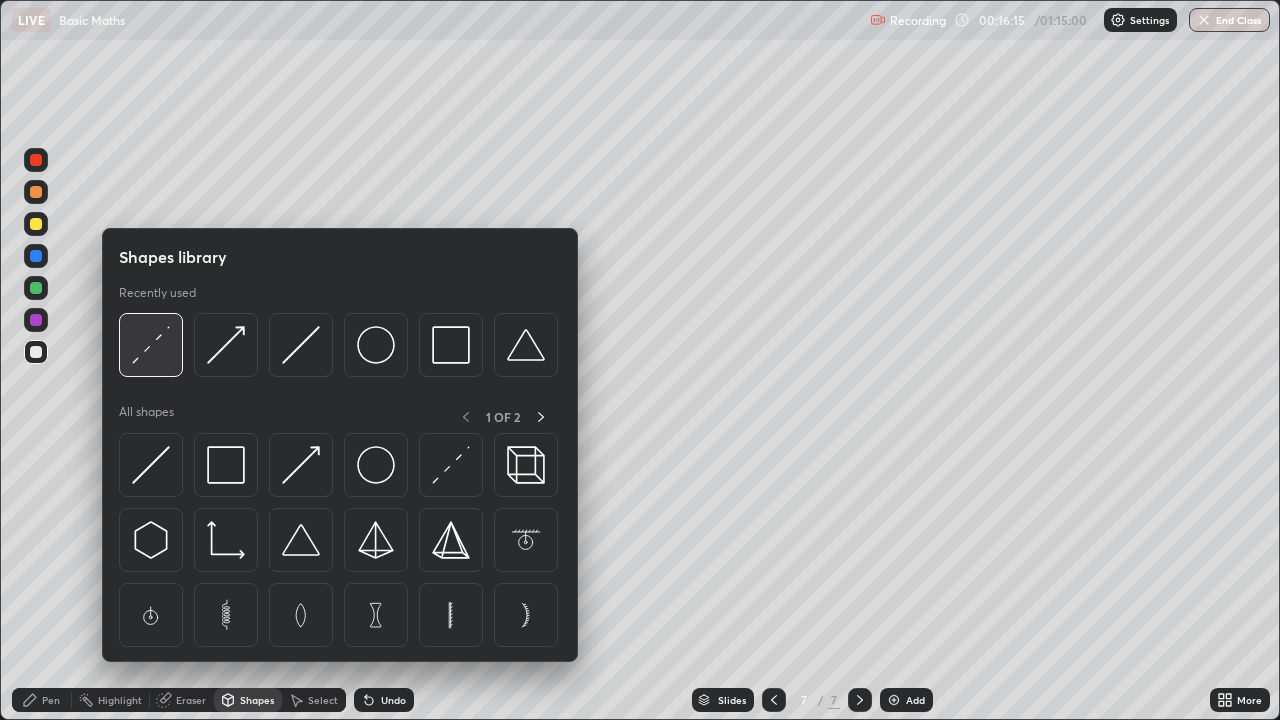 click at bounding box center (151, 345) 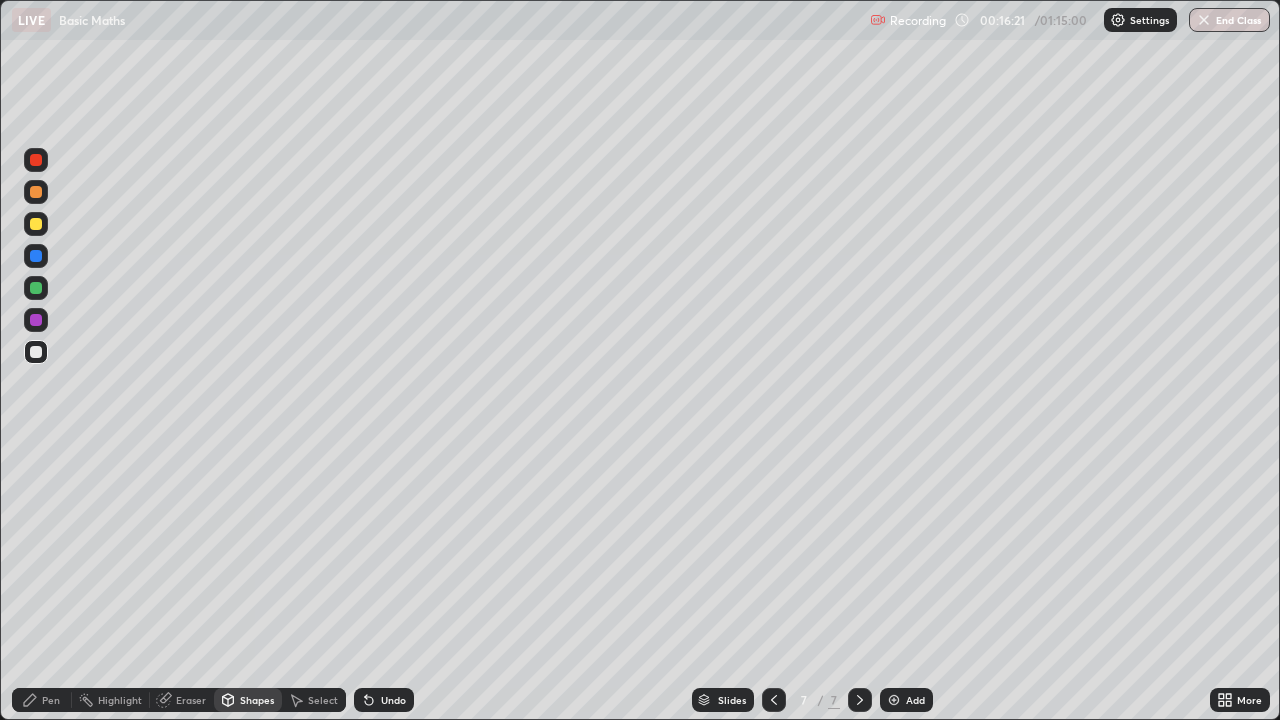 click on "Pen" at bounding box center (51, 700) 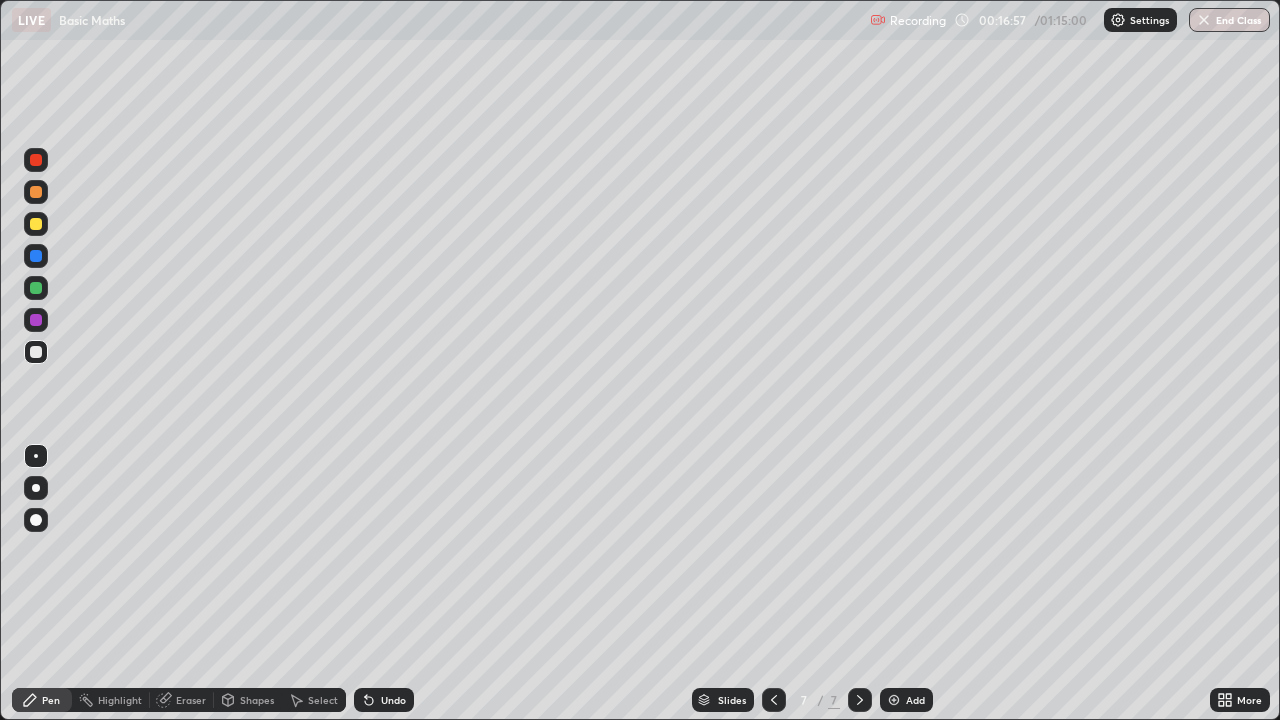 click at bounding box center [36, 224] 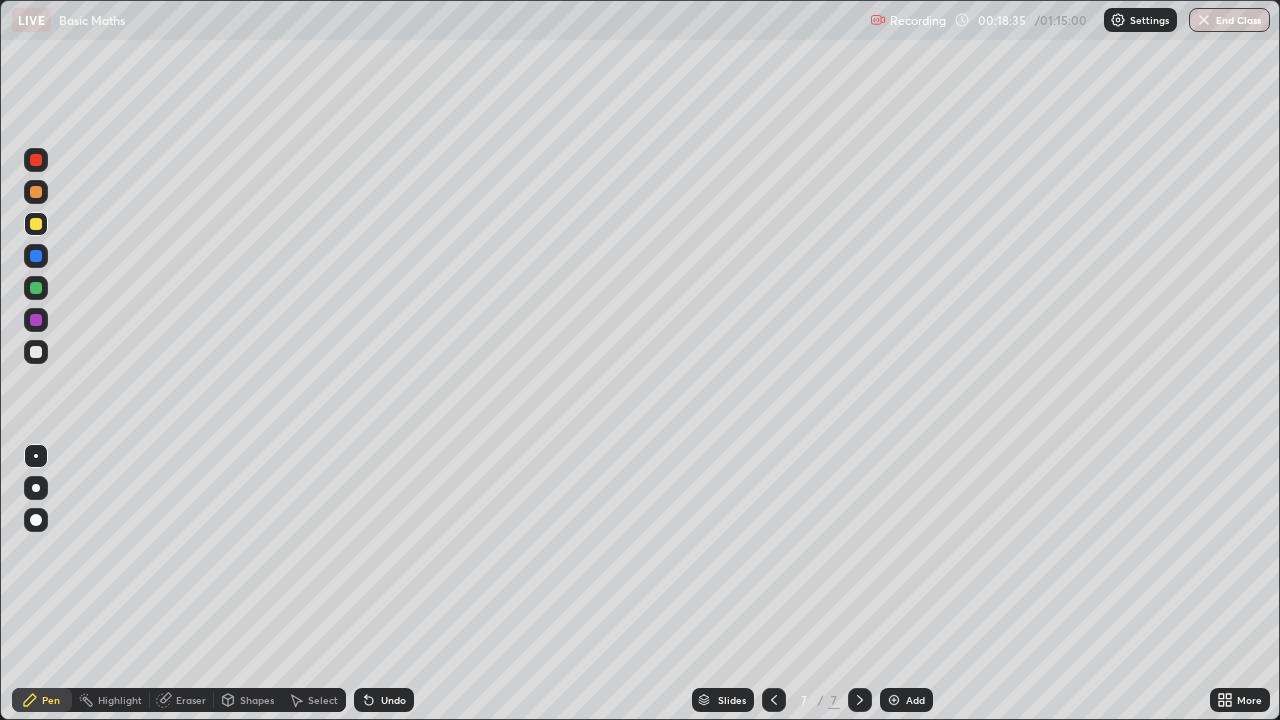 click on "Undo" at bounding box center [393, 700] 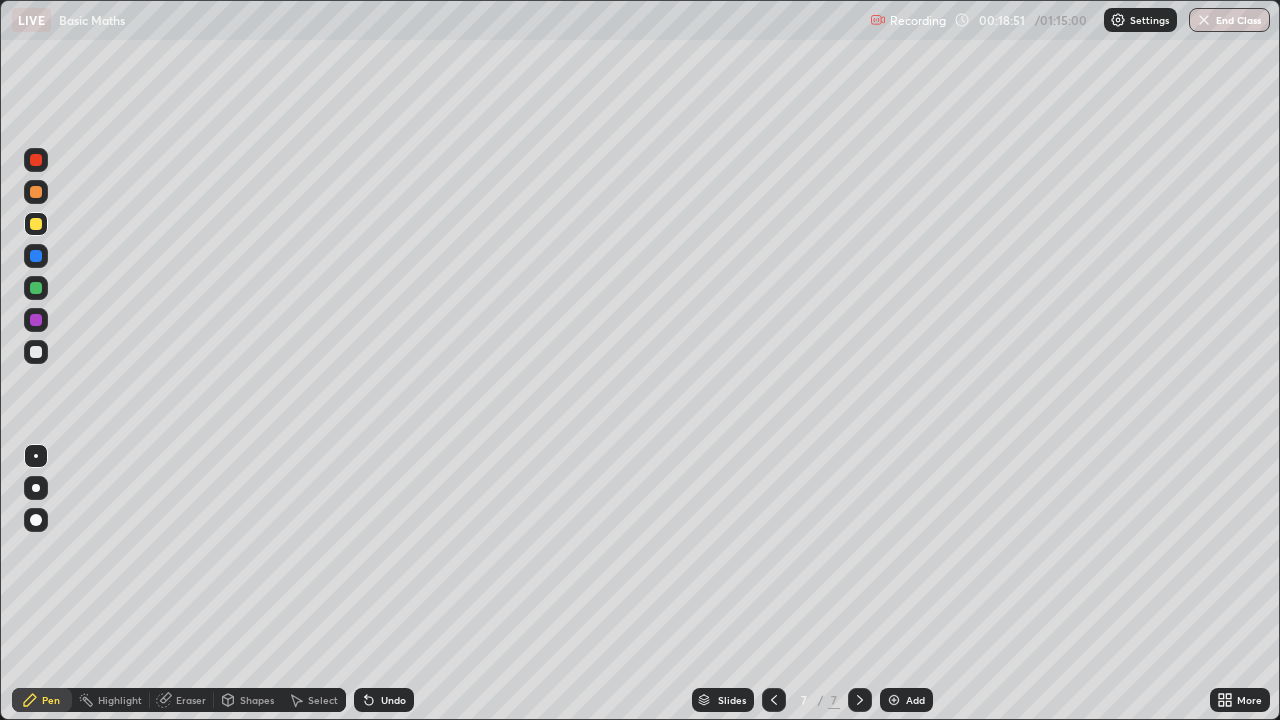 click 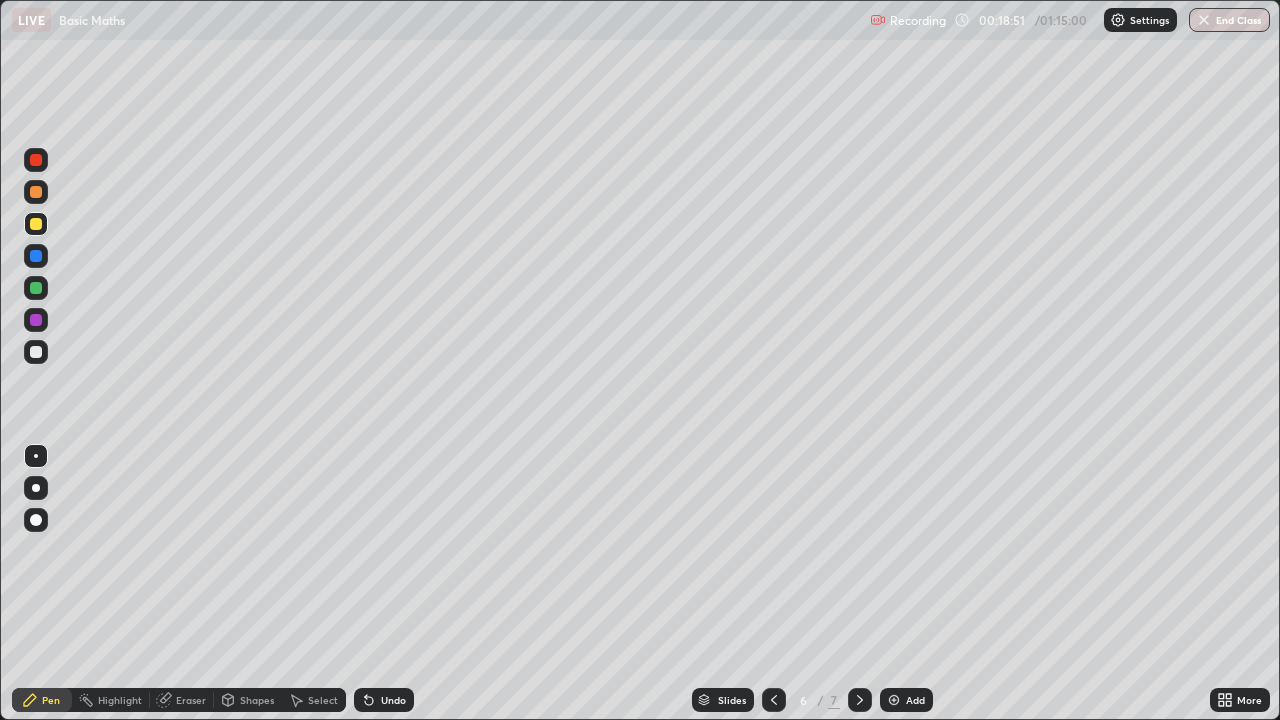 click 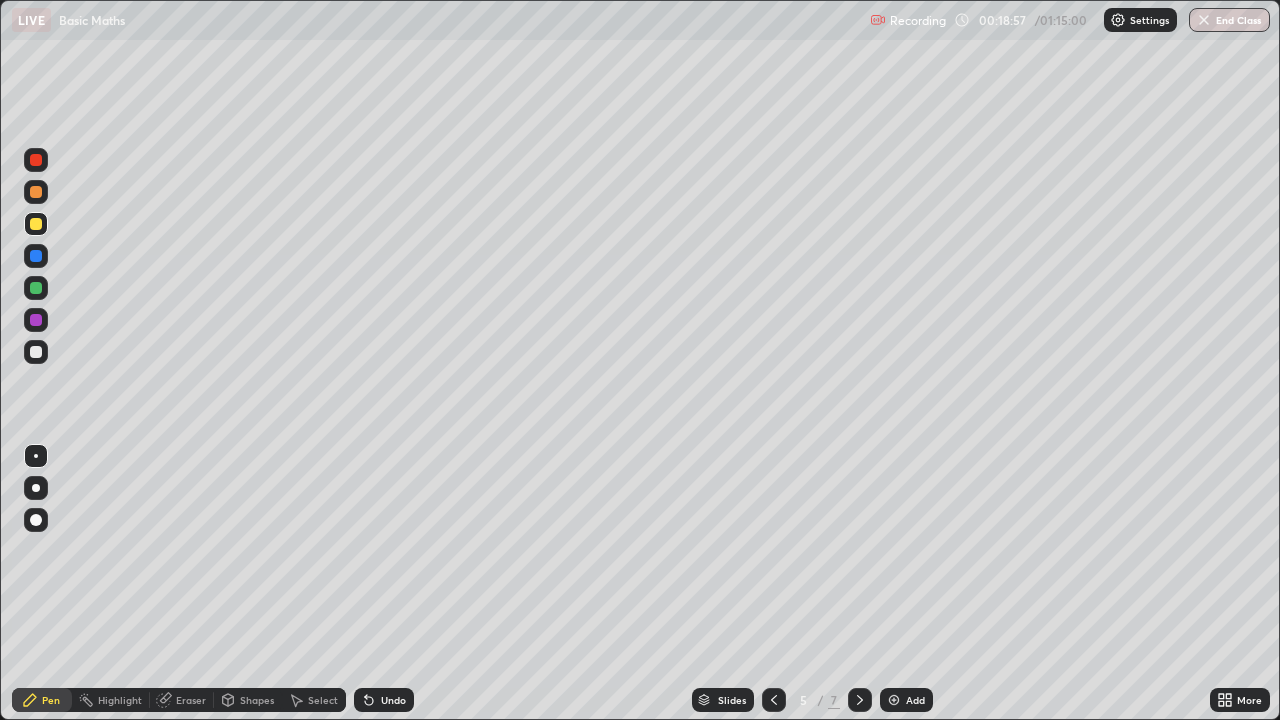 click 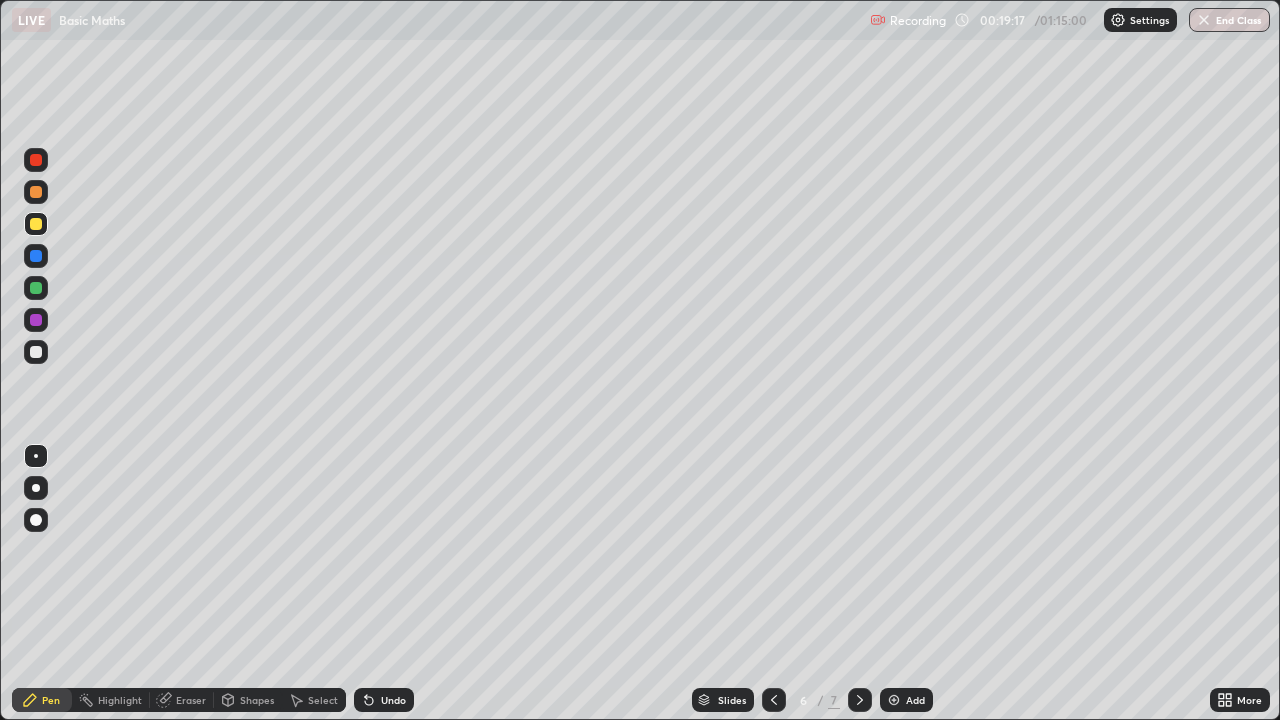 click 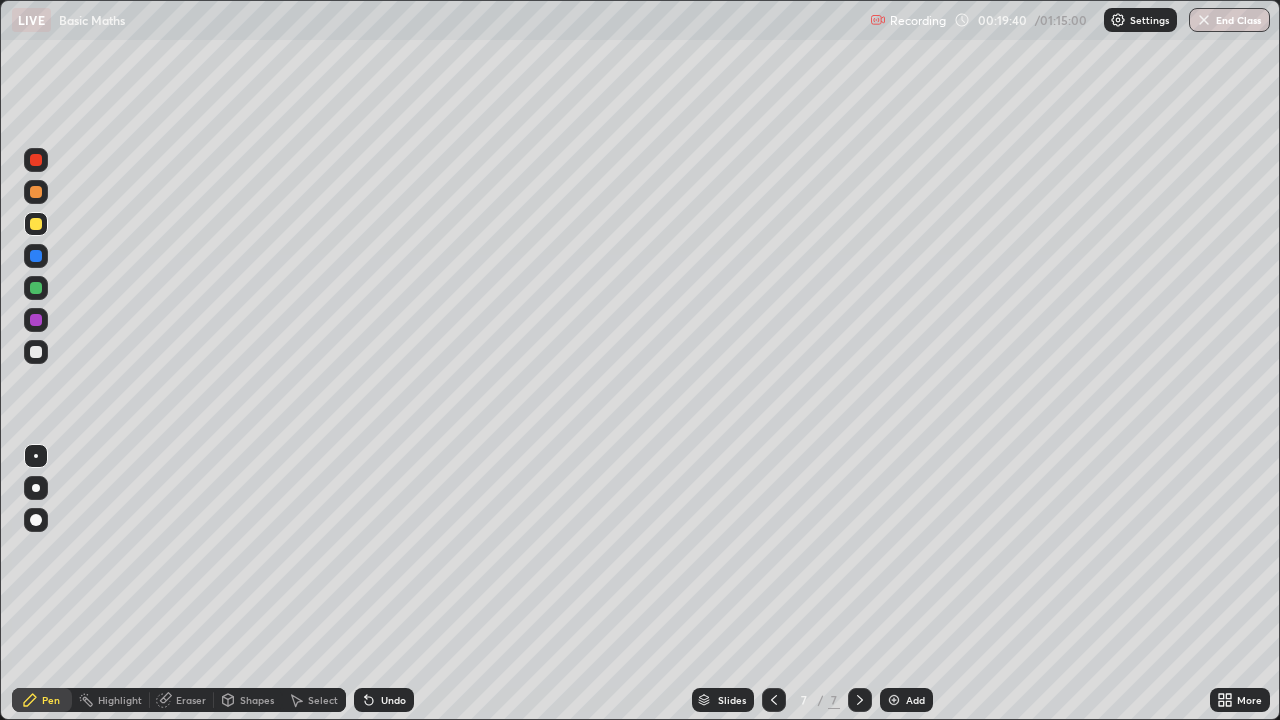 click on "Add" at bounding box center [906, 700] 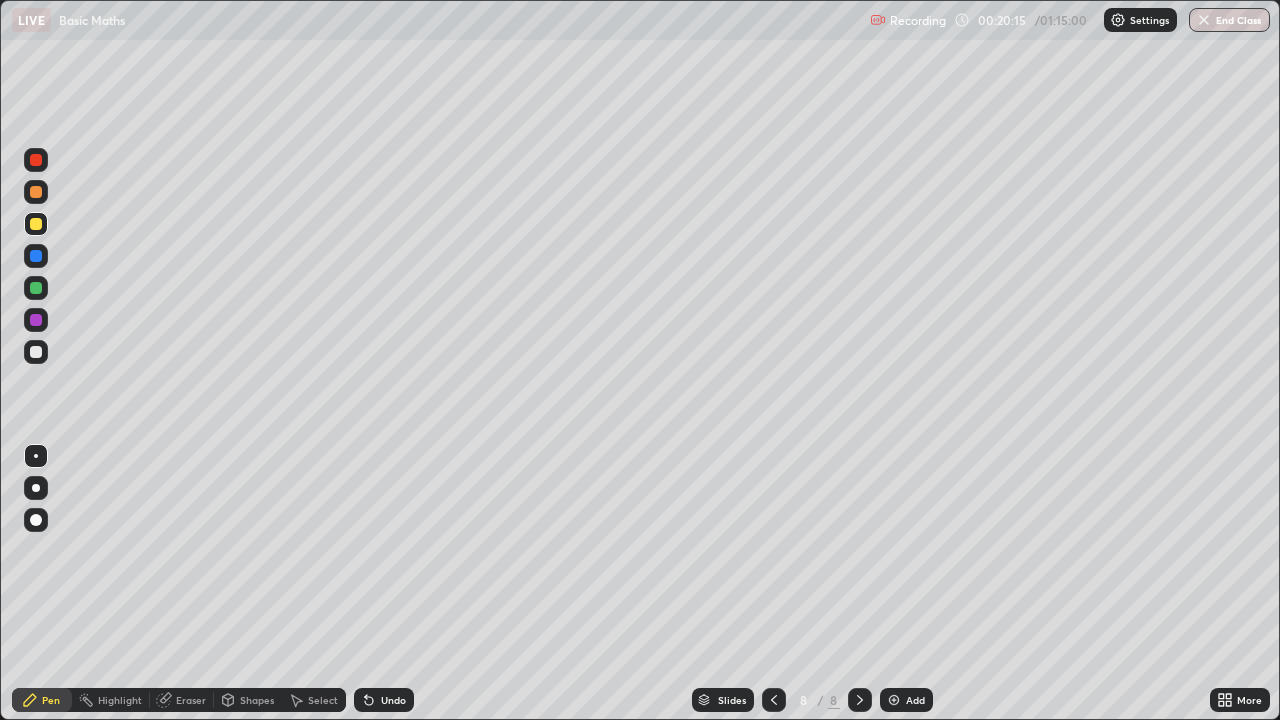 click at bounding box center [774, 700] 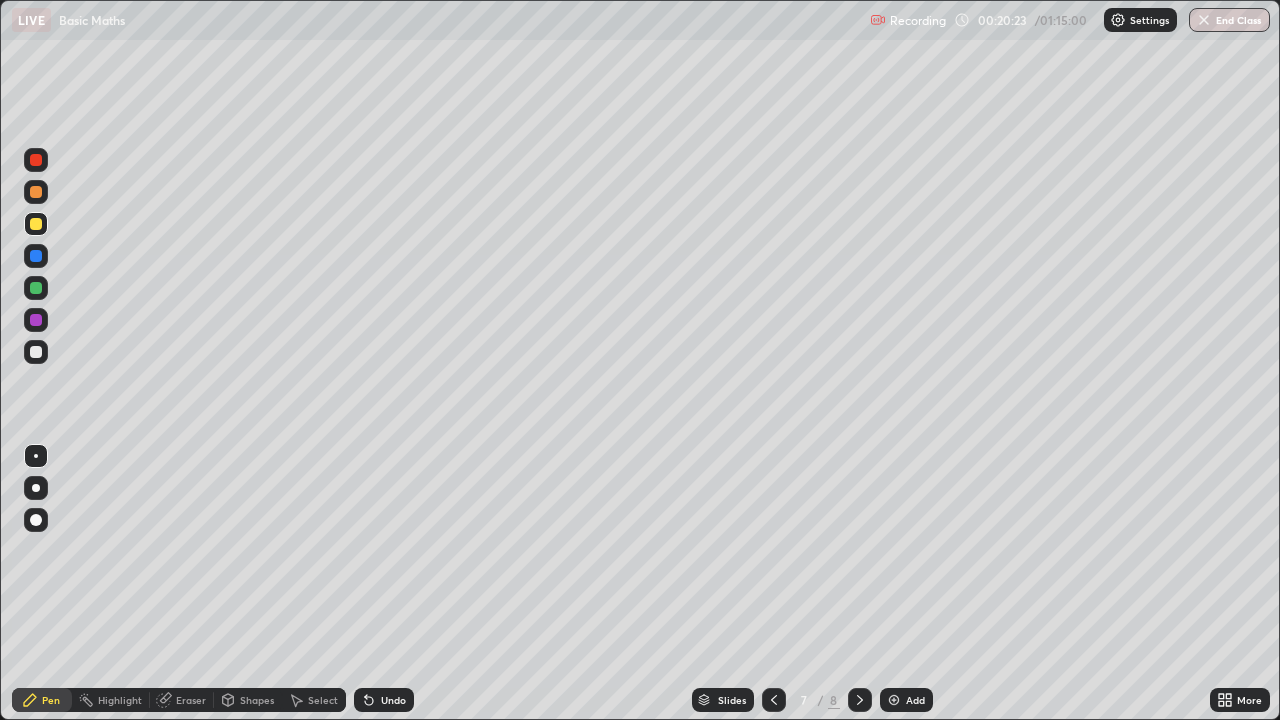 click at bounding box center [860, 700] 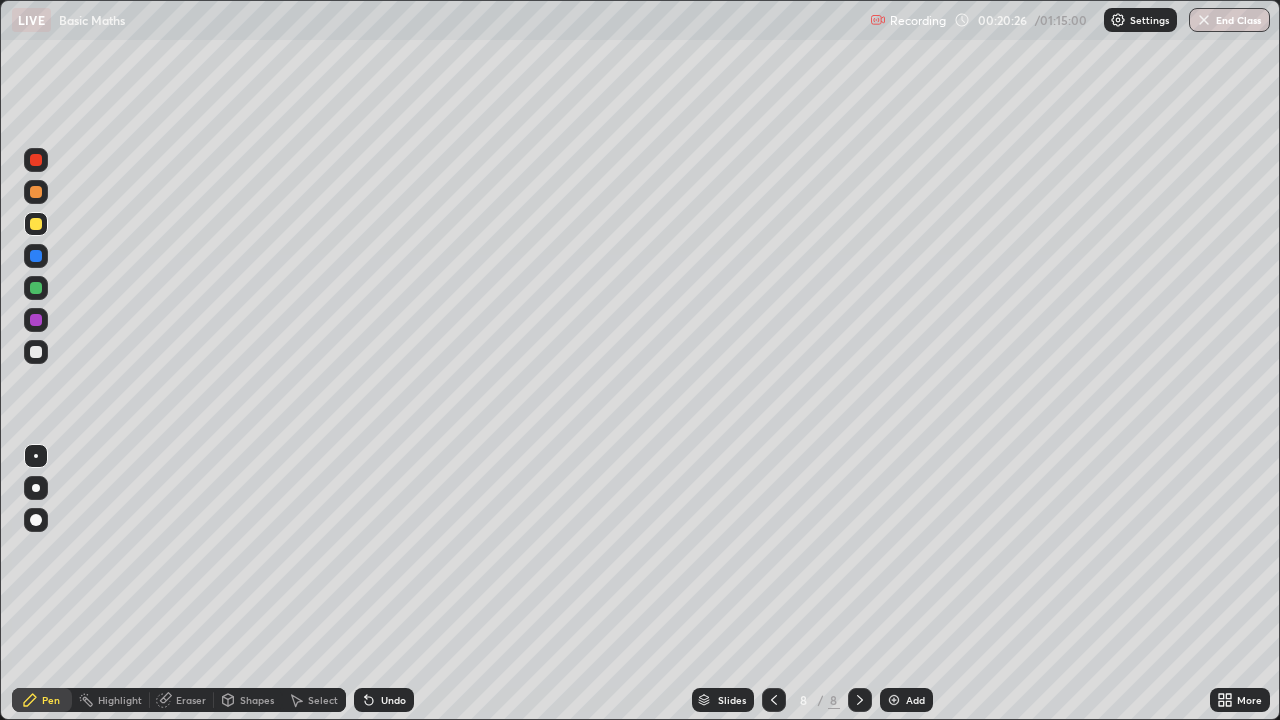 click 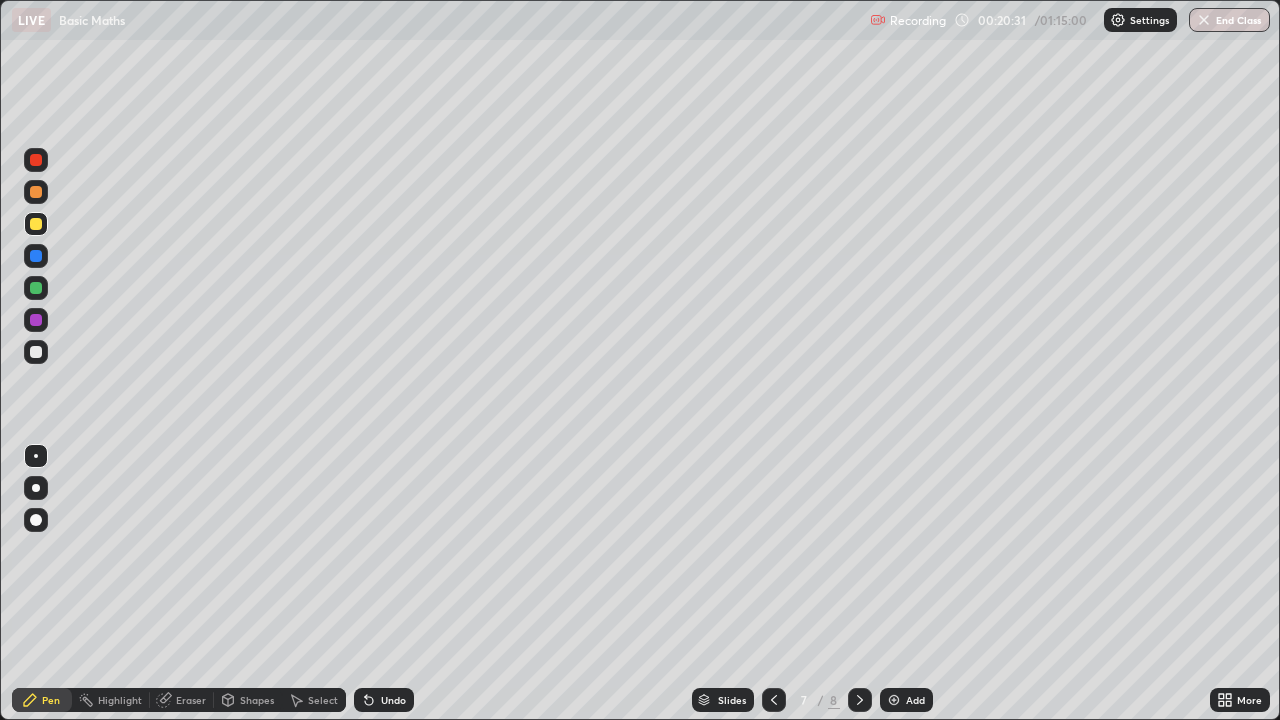 click 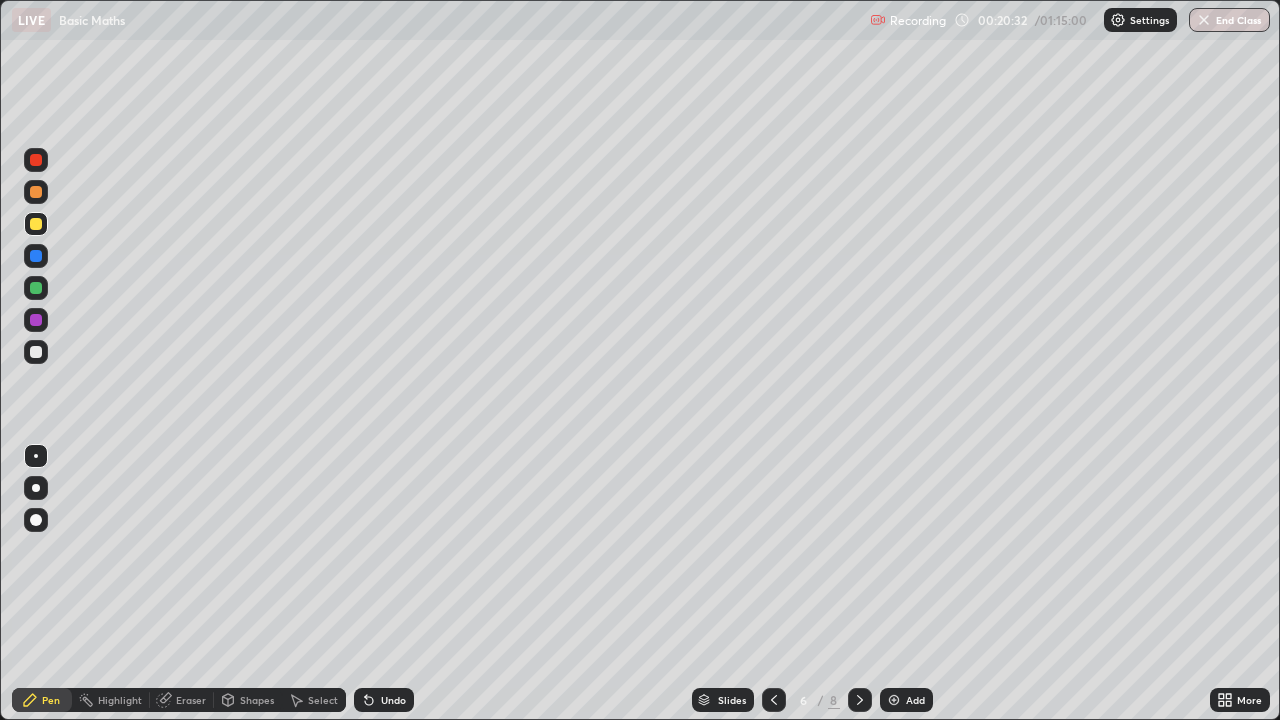 click 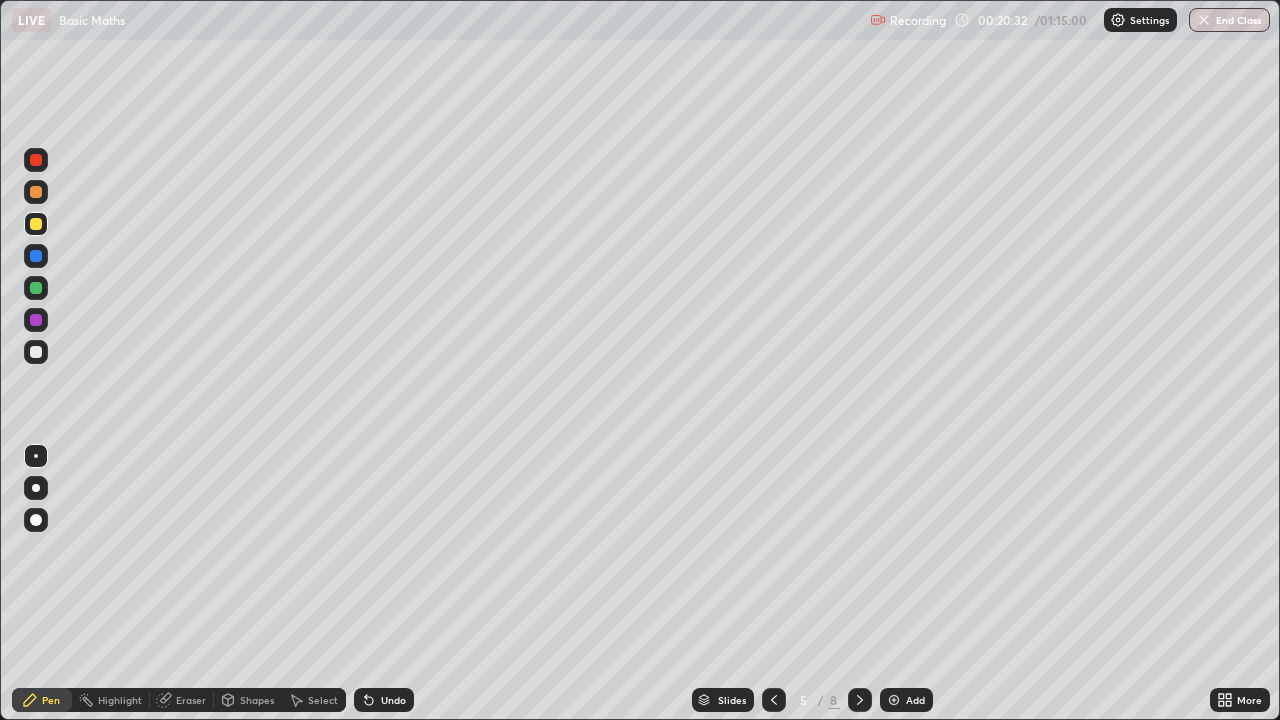 click at bounding box center [774, 700] 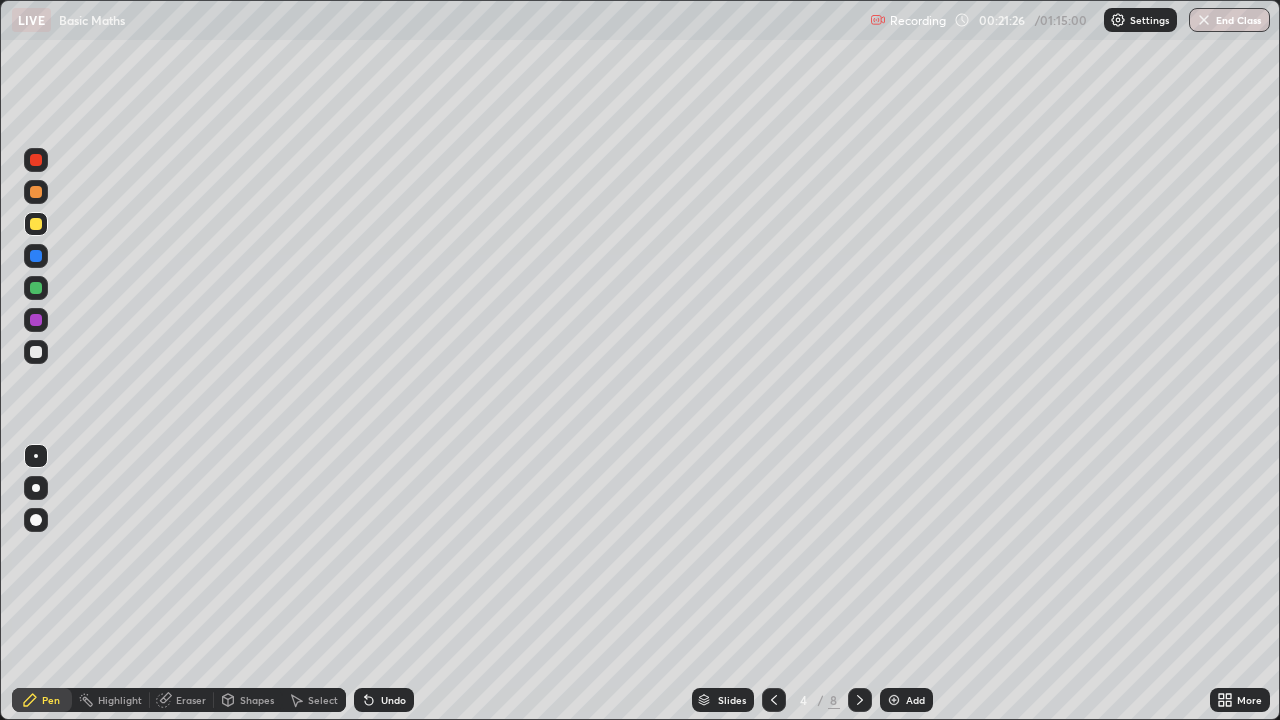 click 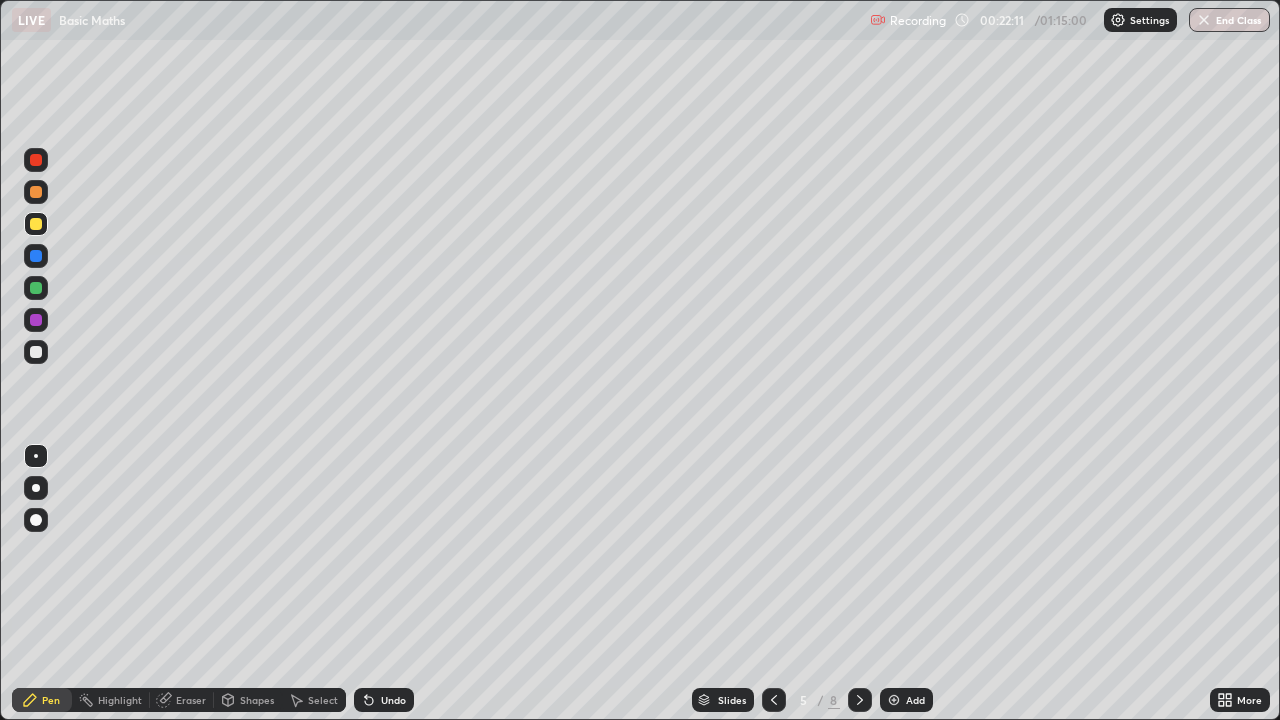 click 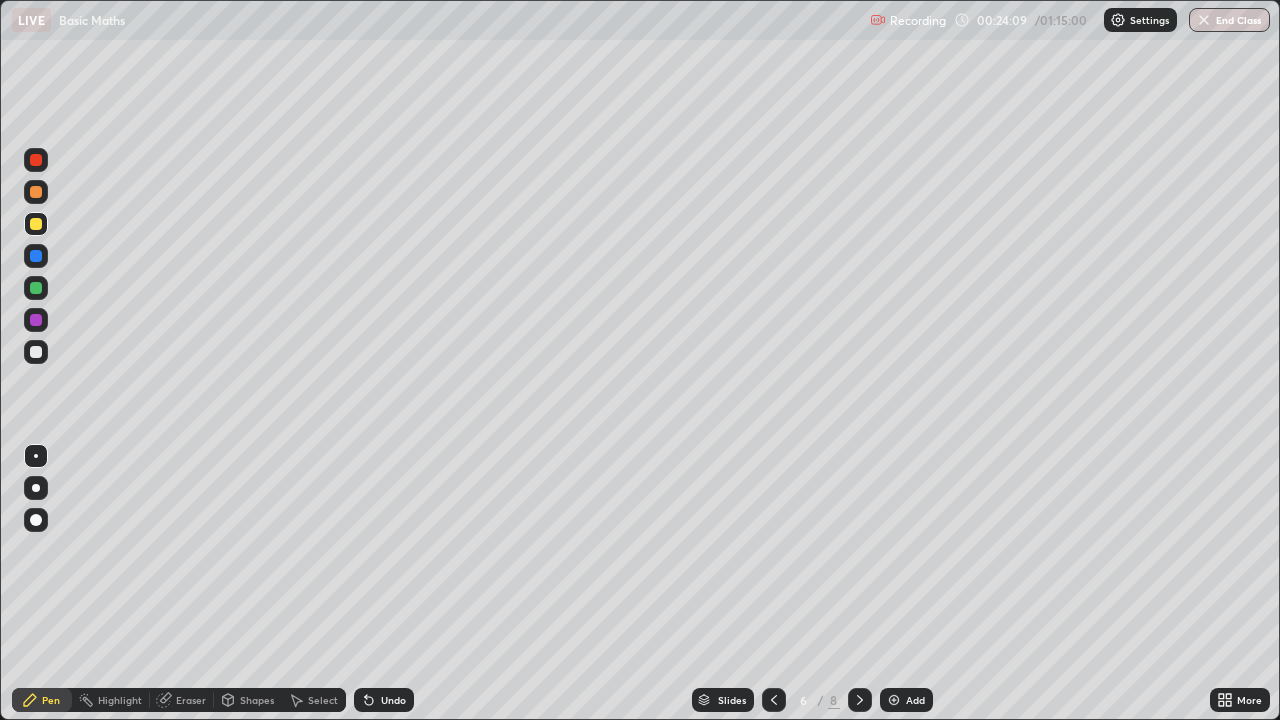 click 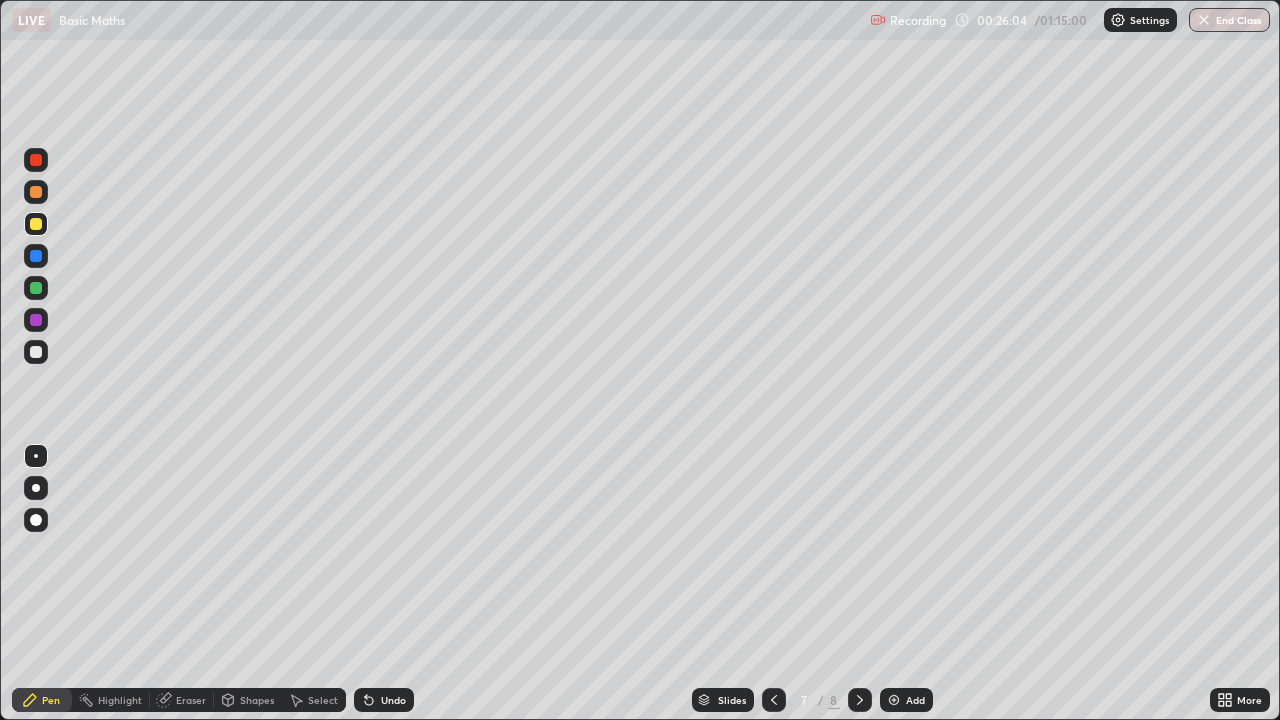 click 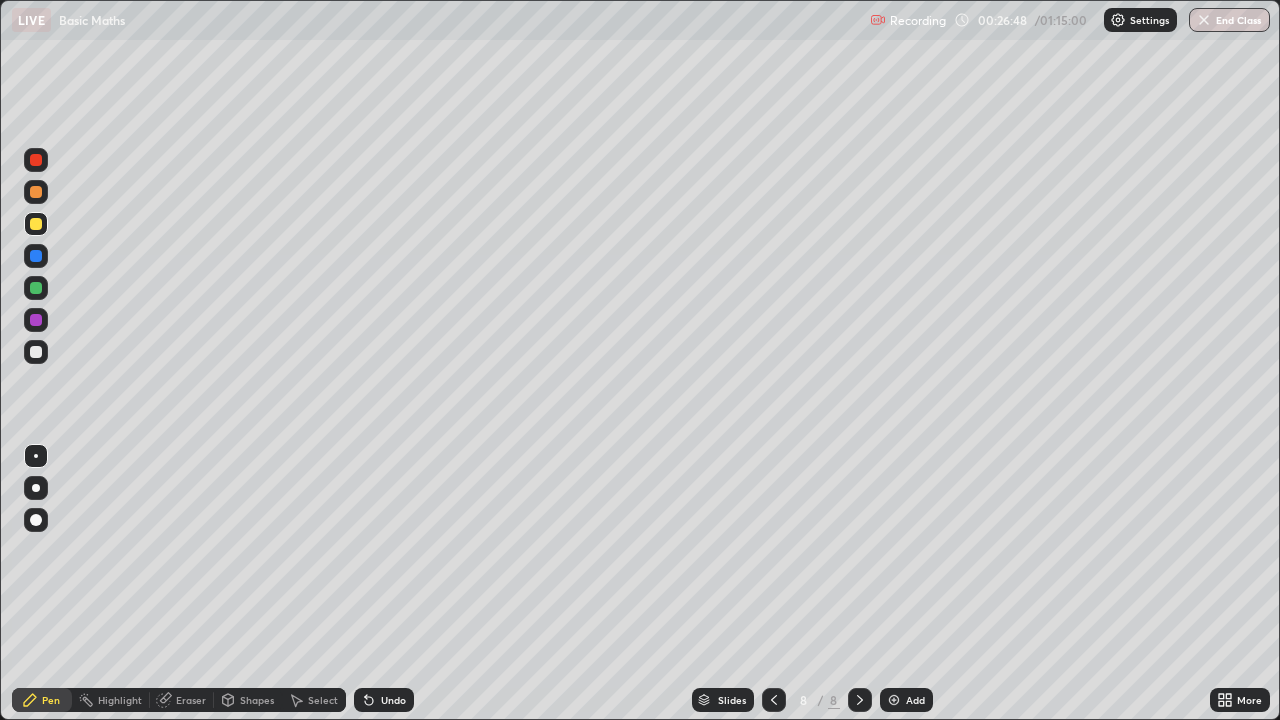 click at bounding box center (894, 700) 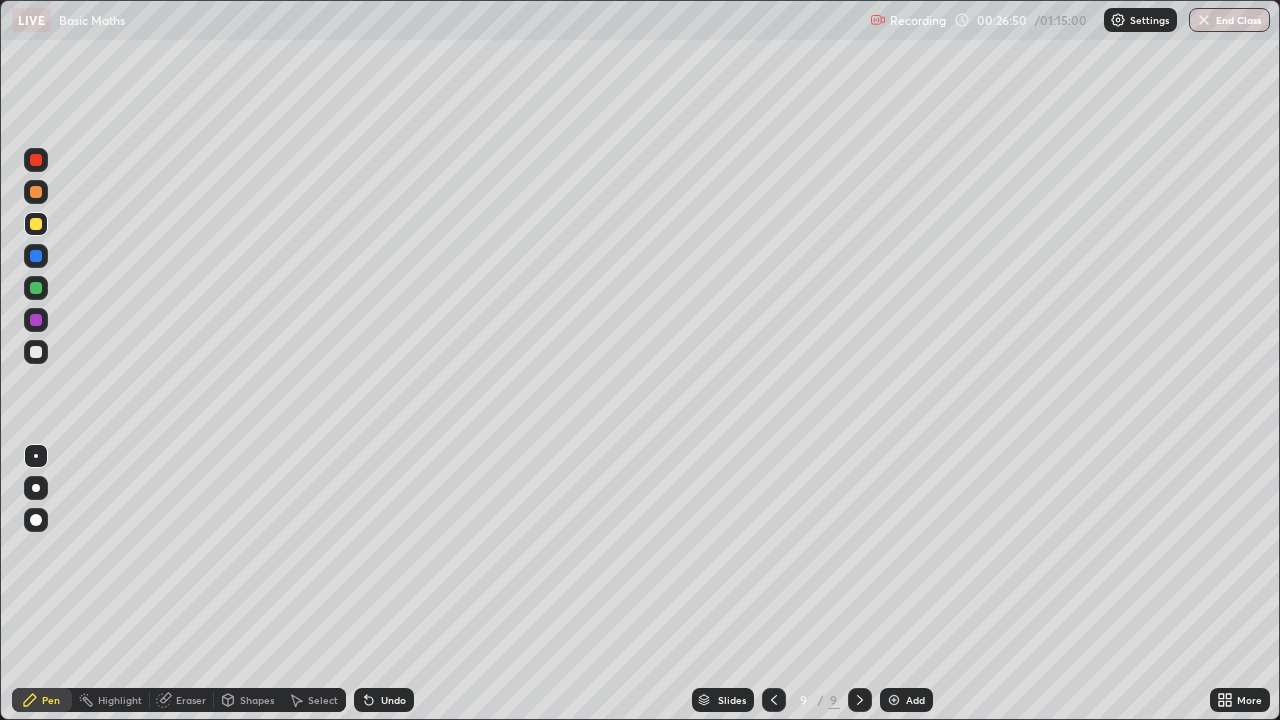 click at bounding box center [36, 352] 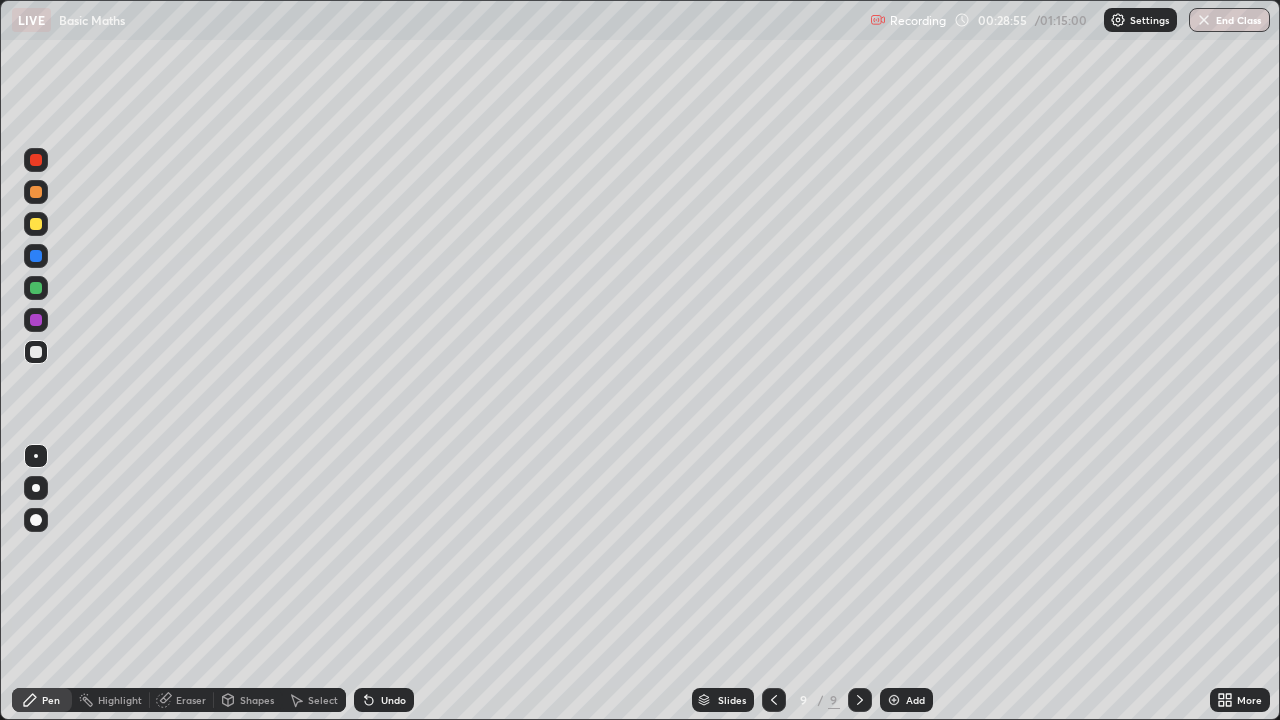 click at bounding box center (894, 700) 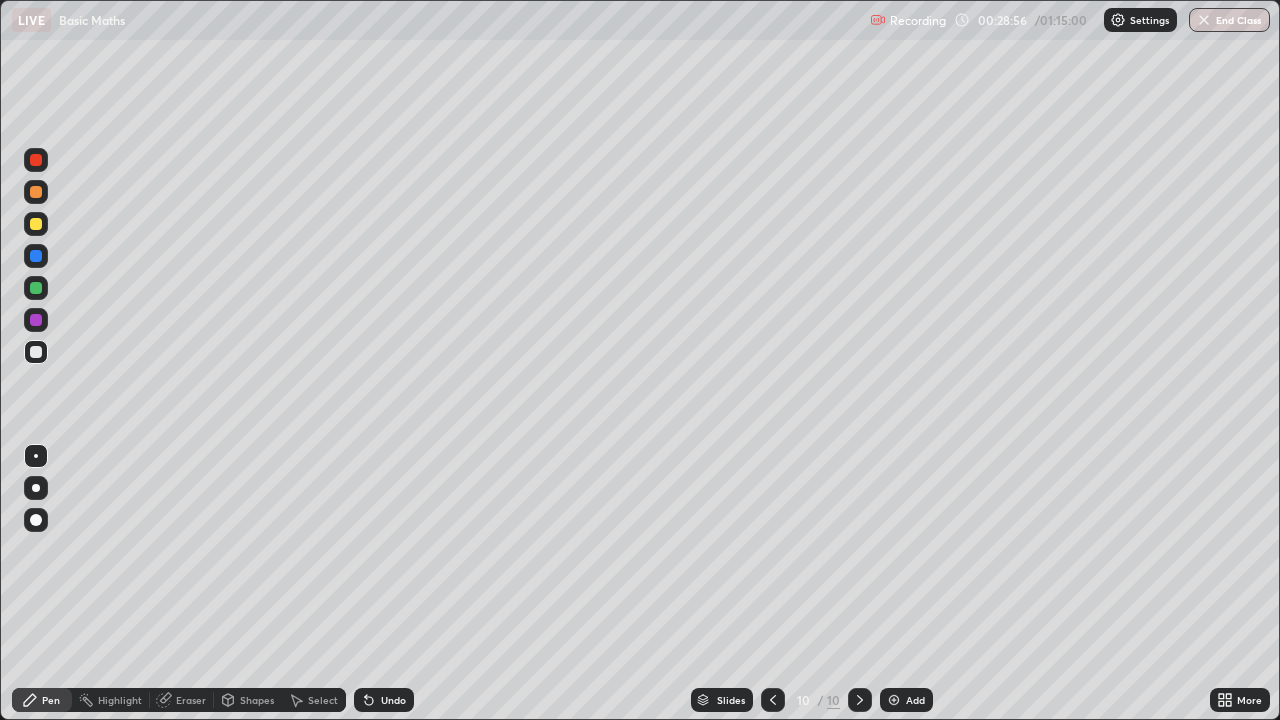 click at bounding box center (36, 352) 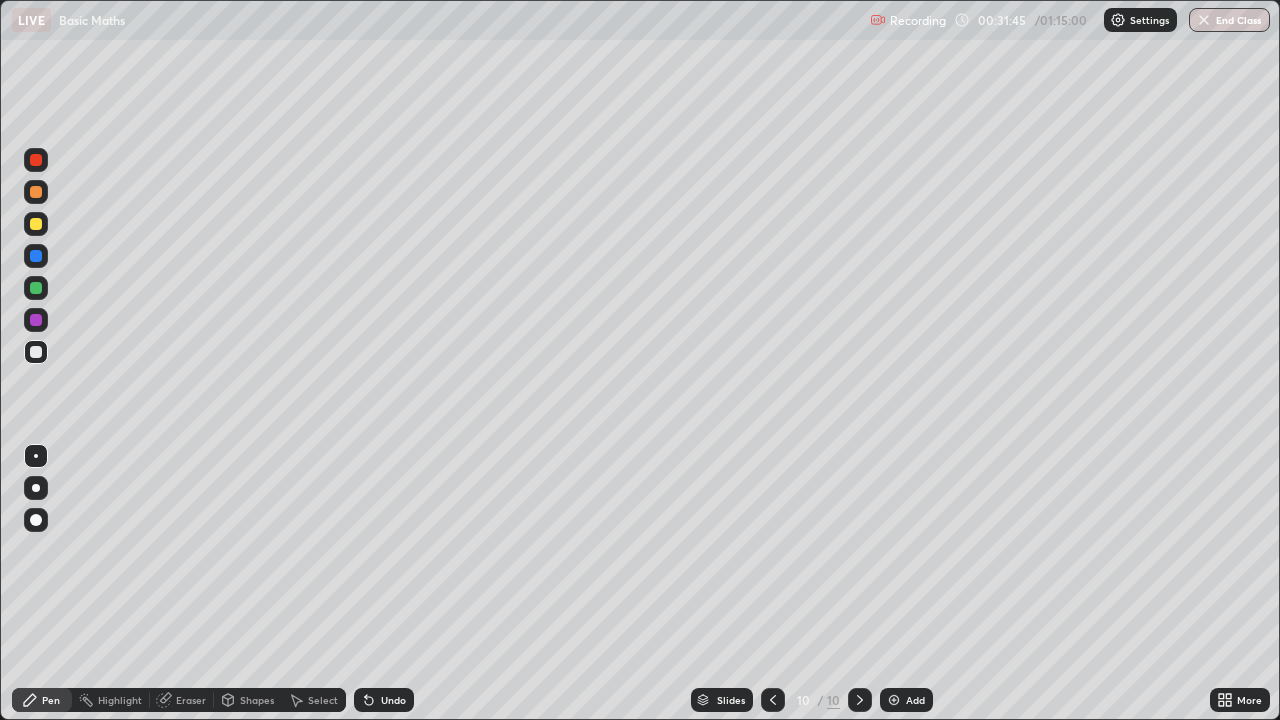 click on "Add" at bounding box center (915, 700) 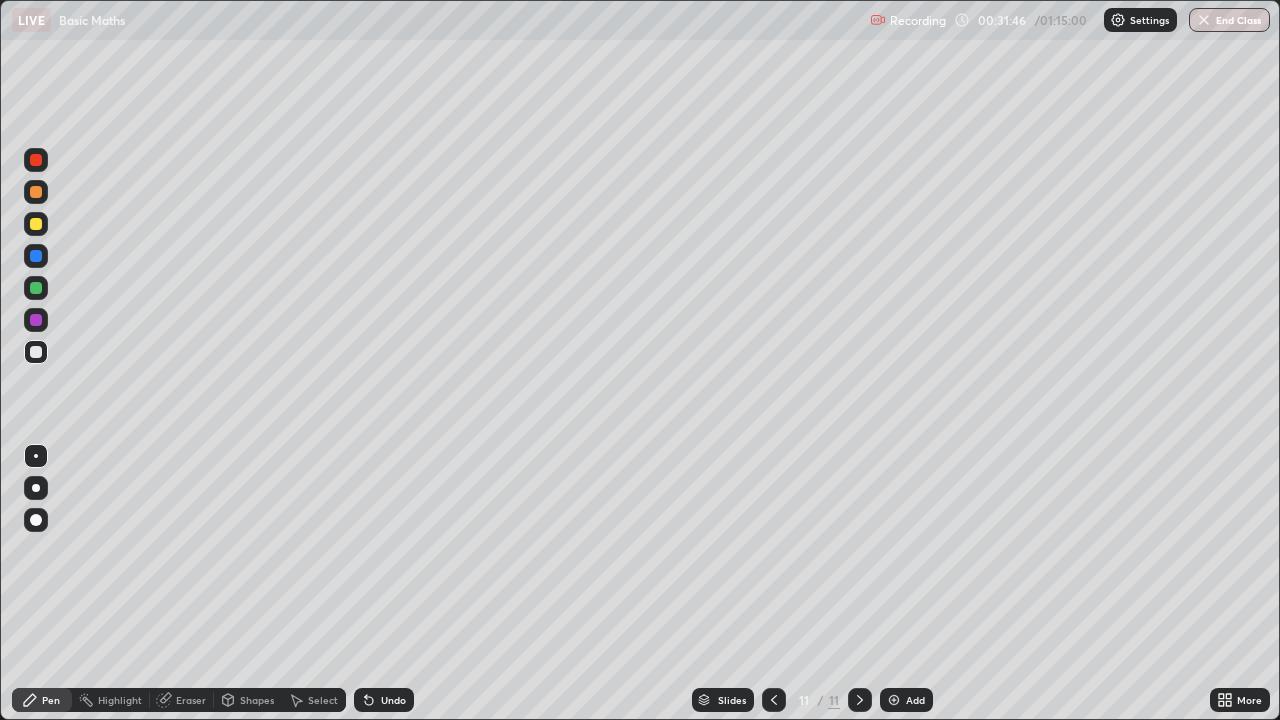 click at bounding box center [36, 352] 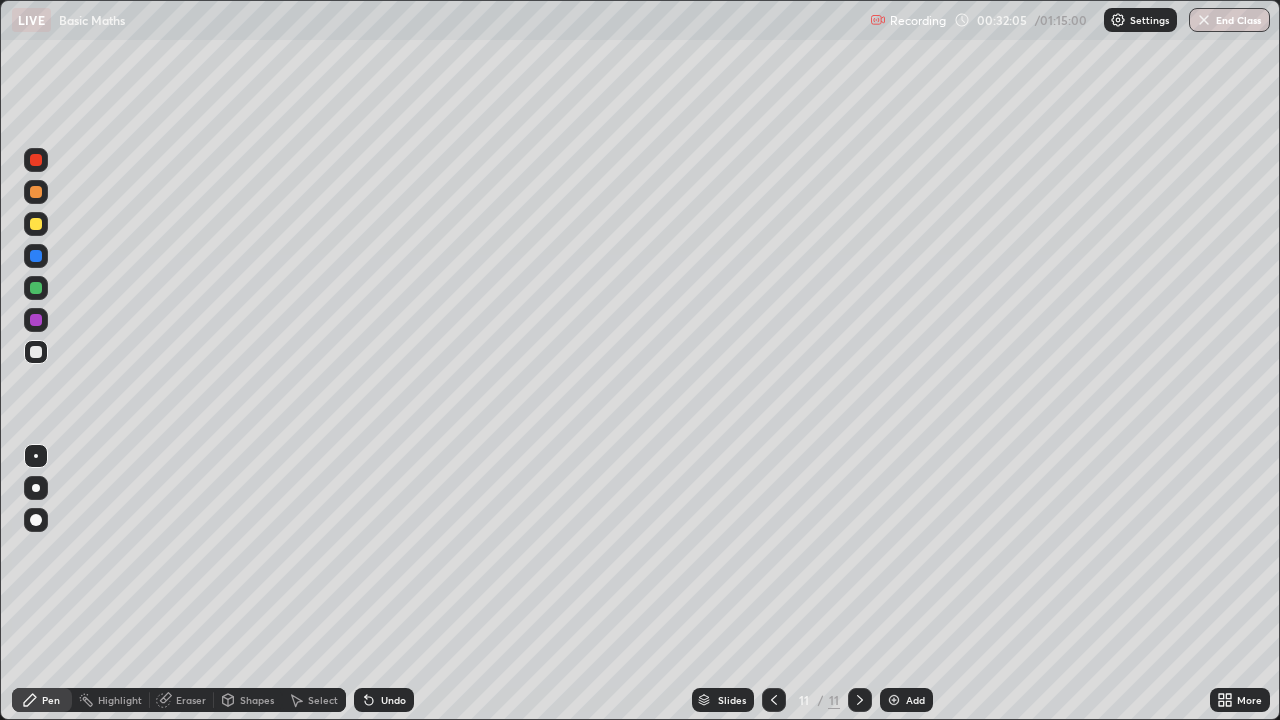 click on "Undo" at bounding box center (393, 700) 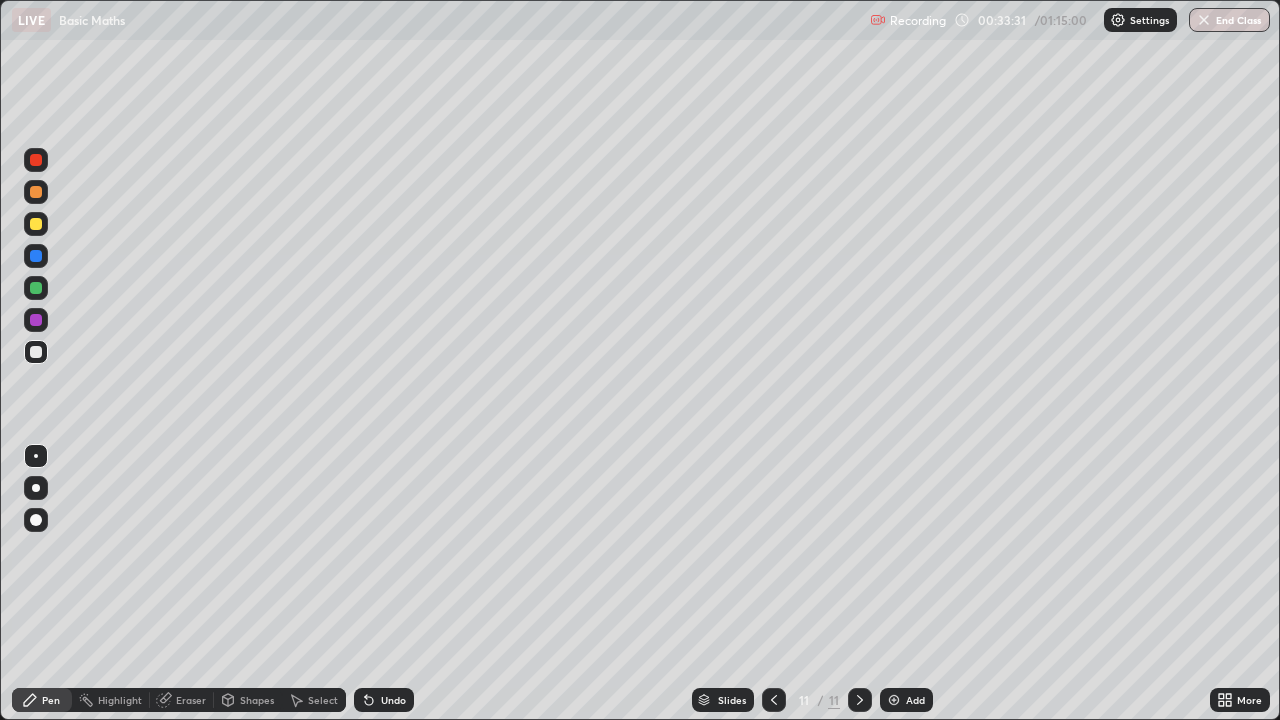 click 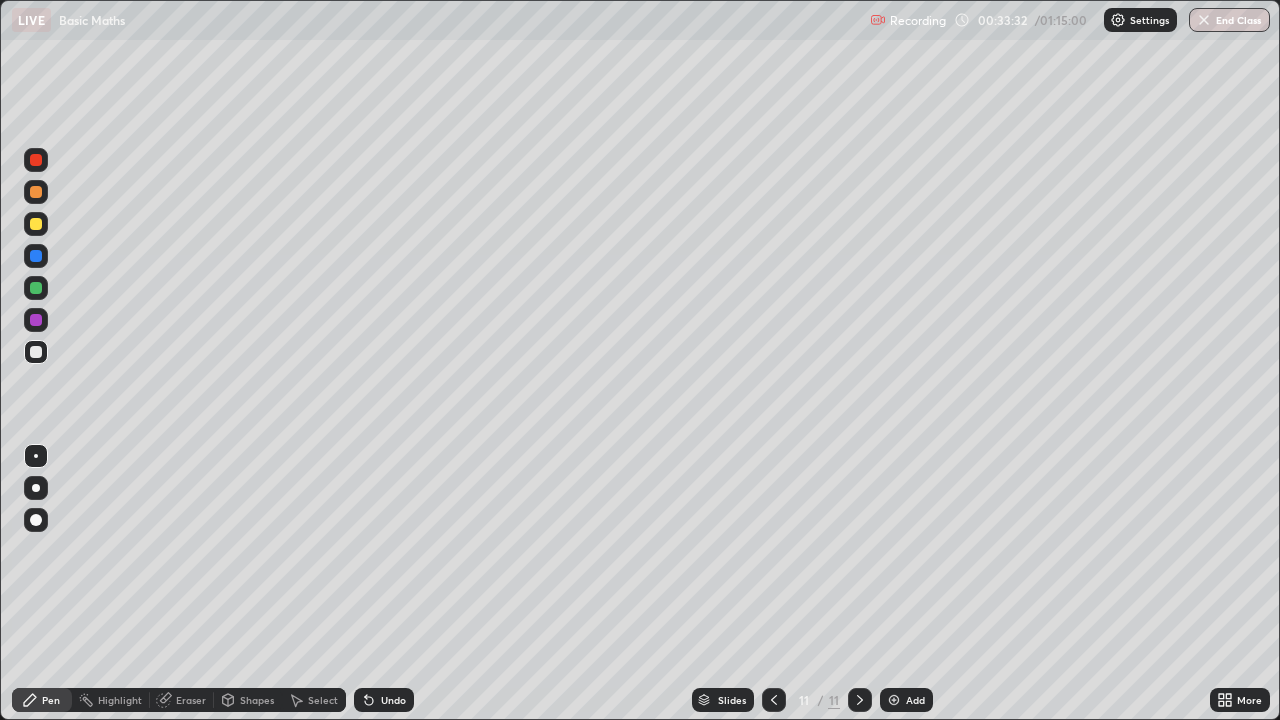 click 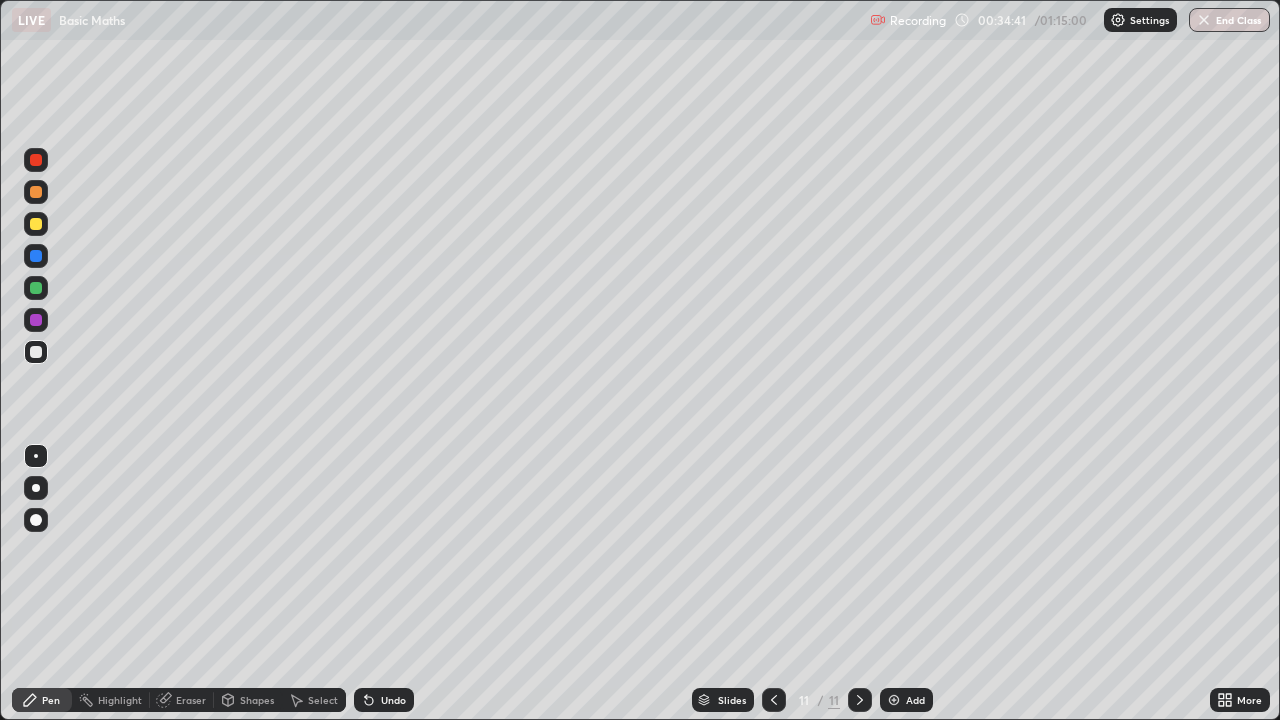 click on "Setting up your live class" at bounding box center (640, 360) 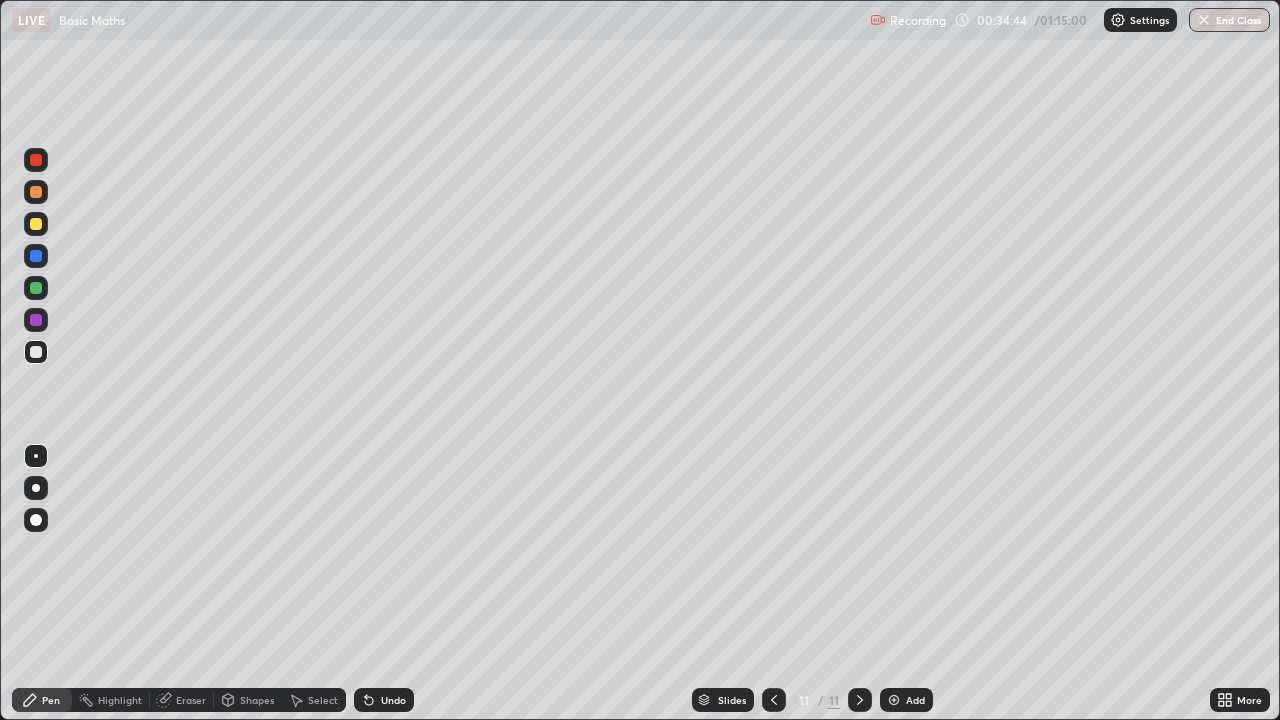 click 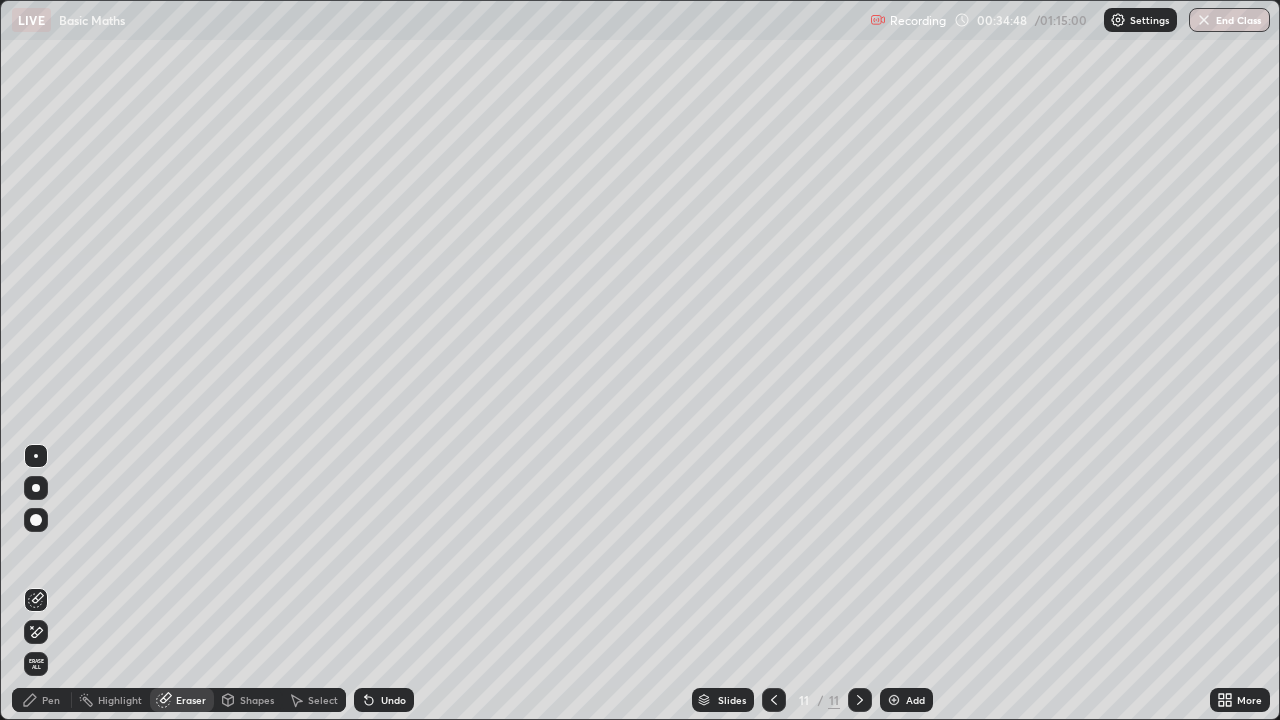 click on "Pen" at bounding box center (42, 700) 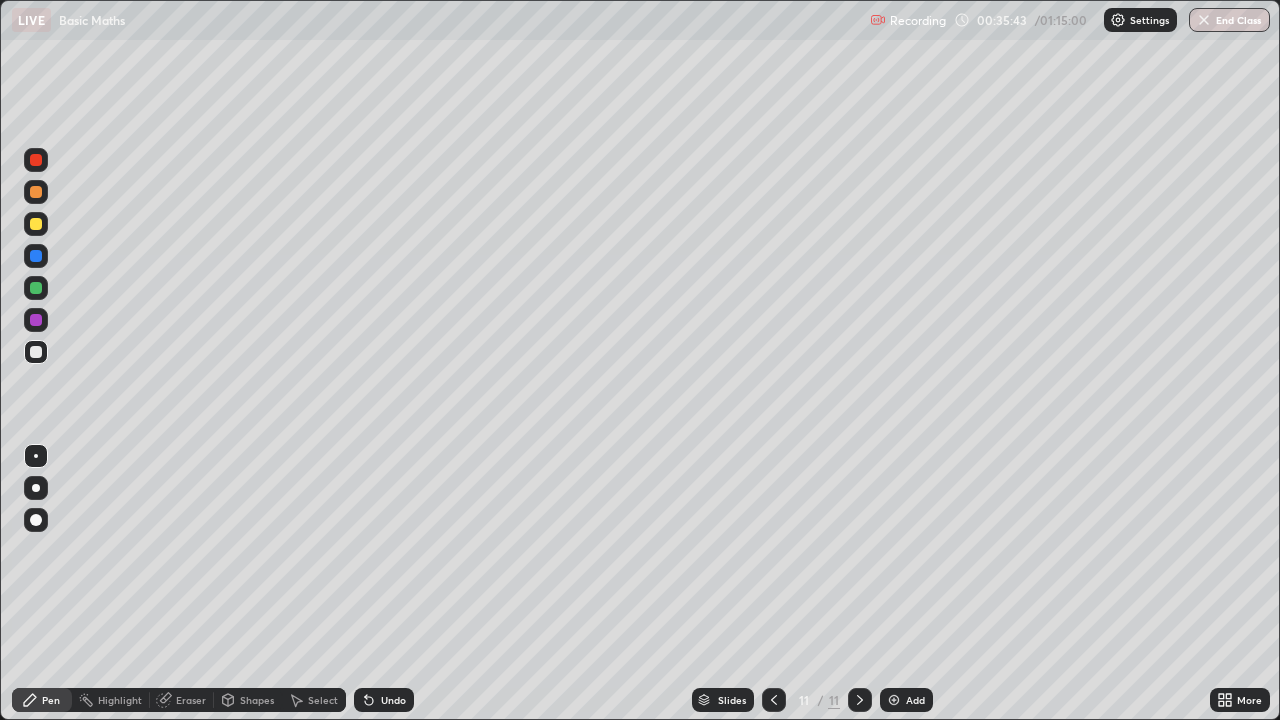 click on "Eraser" at bounding box center (191, 700) 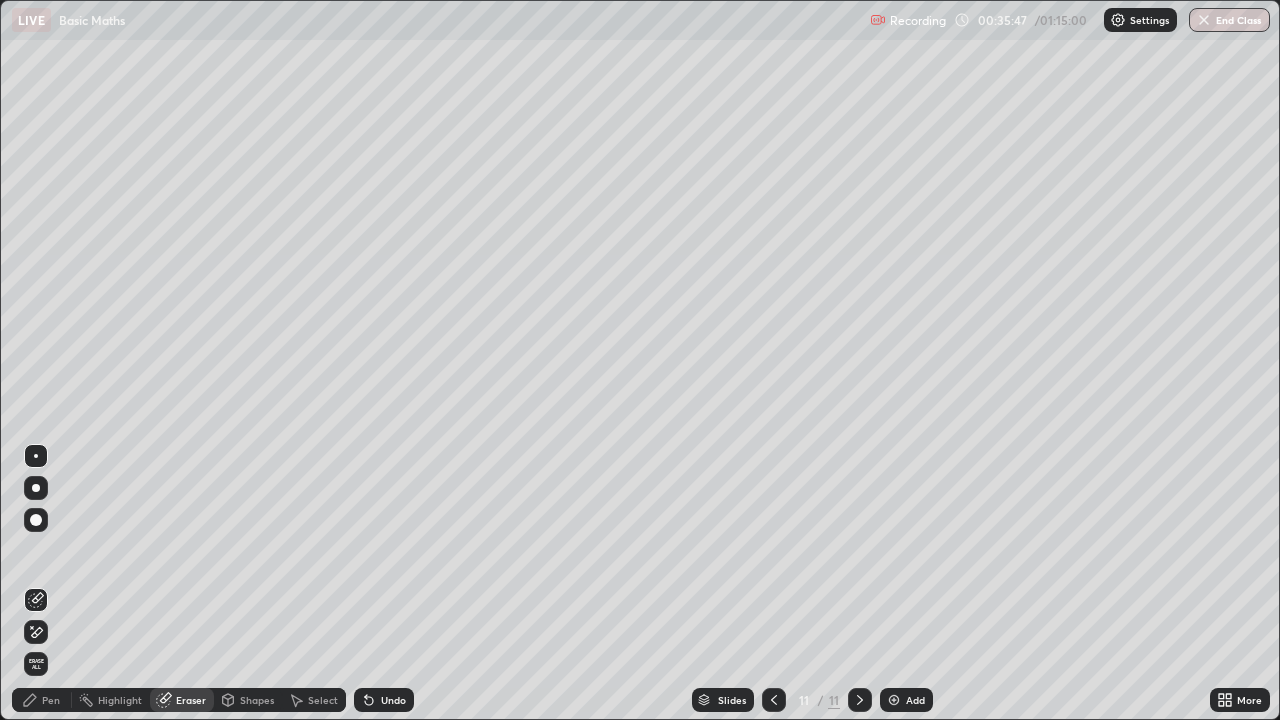 click on "Pen" at bounding box center (51, 700) 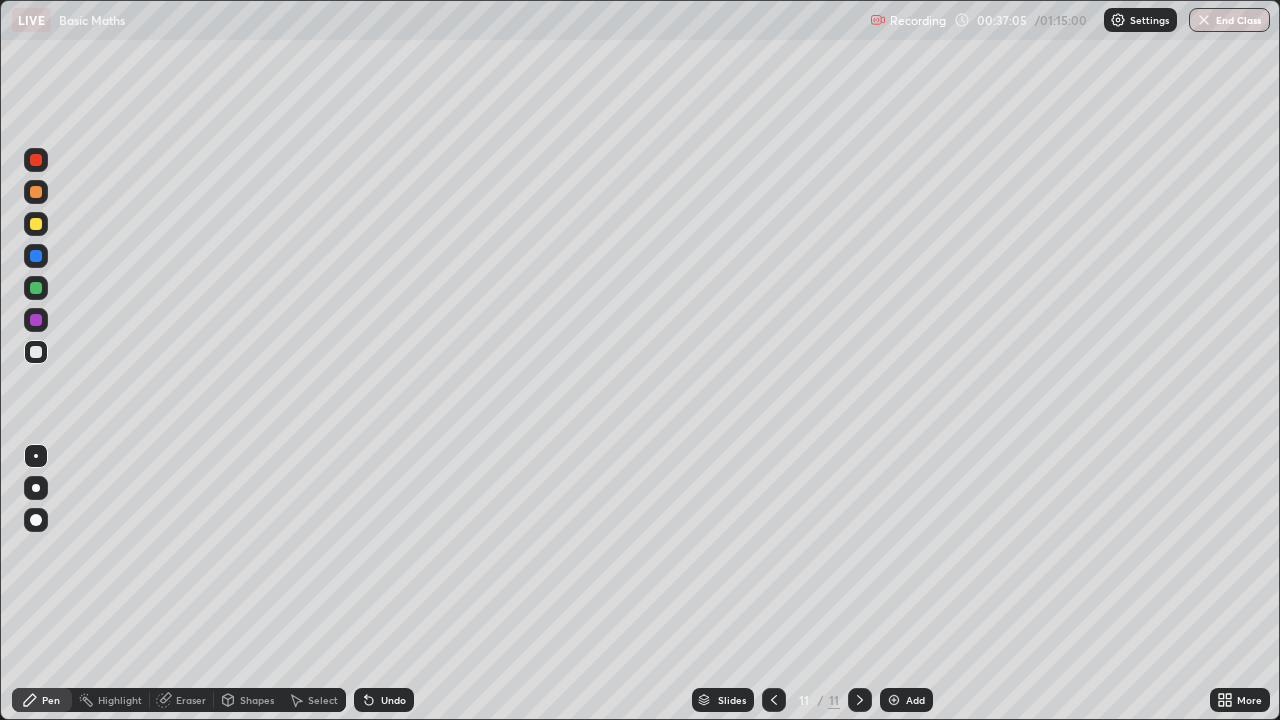 click at bounding box center [894, 700] 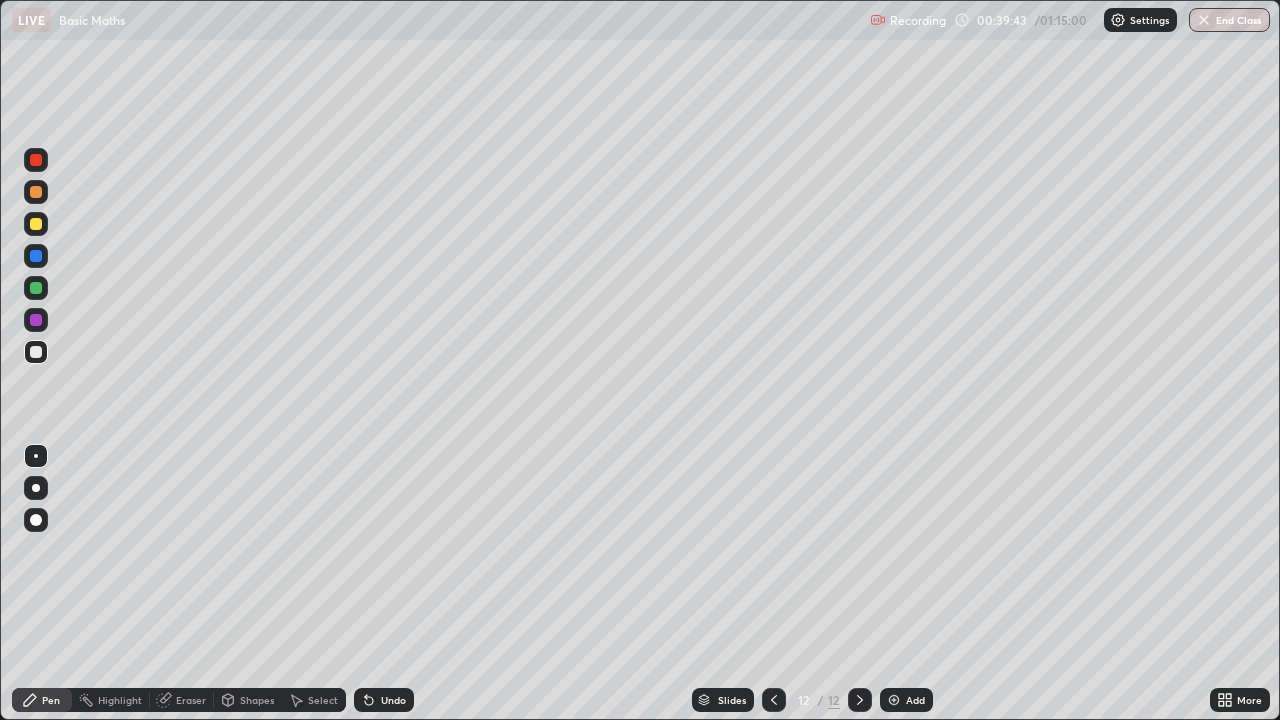 click on "Add" at bounding box center (906, 700) 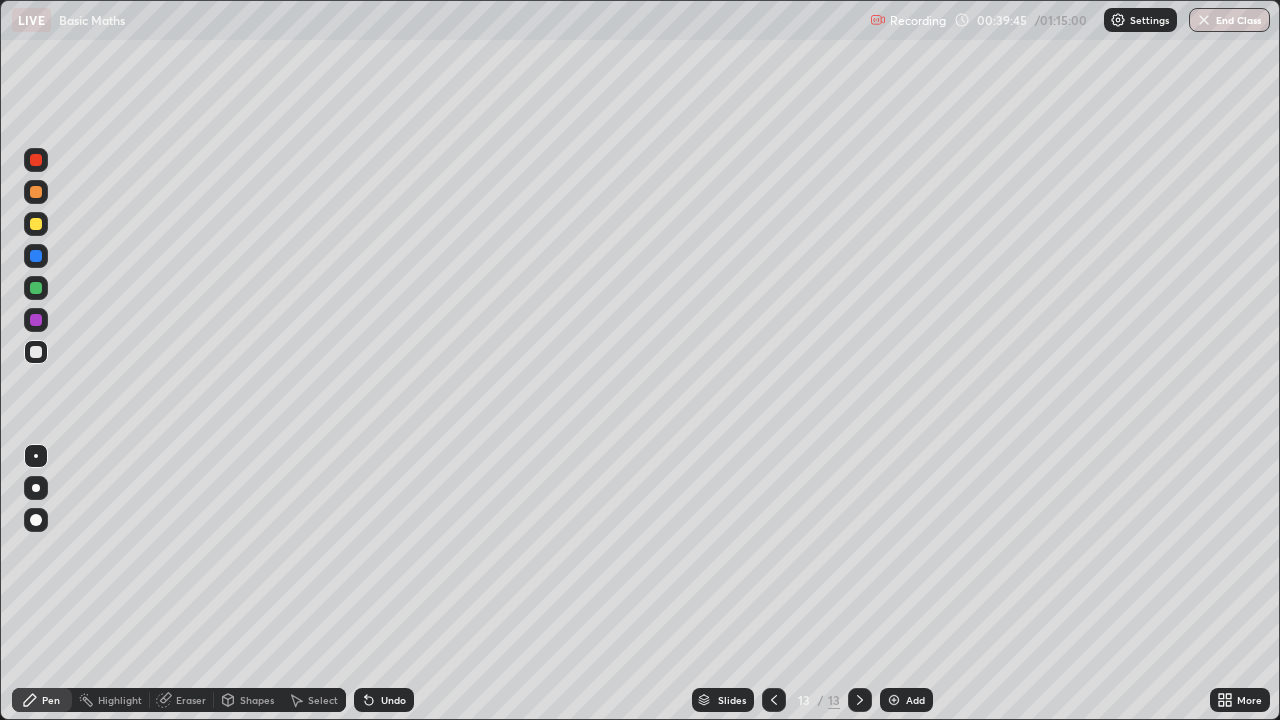 click at bounding box center [36, 224] 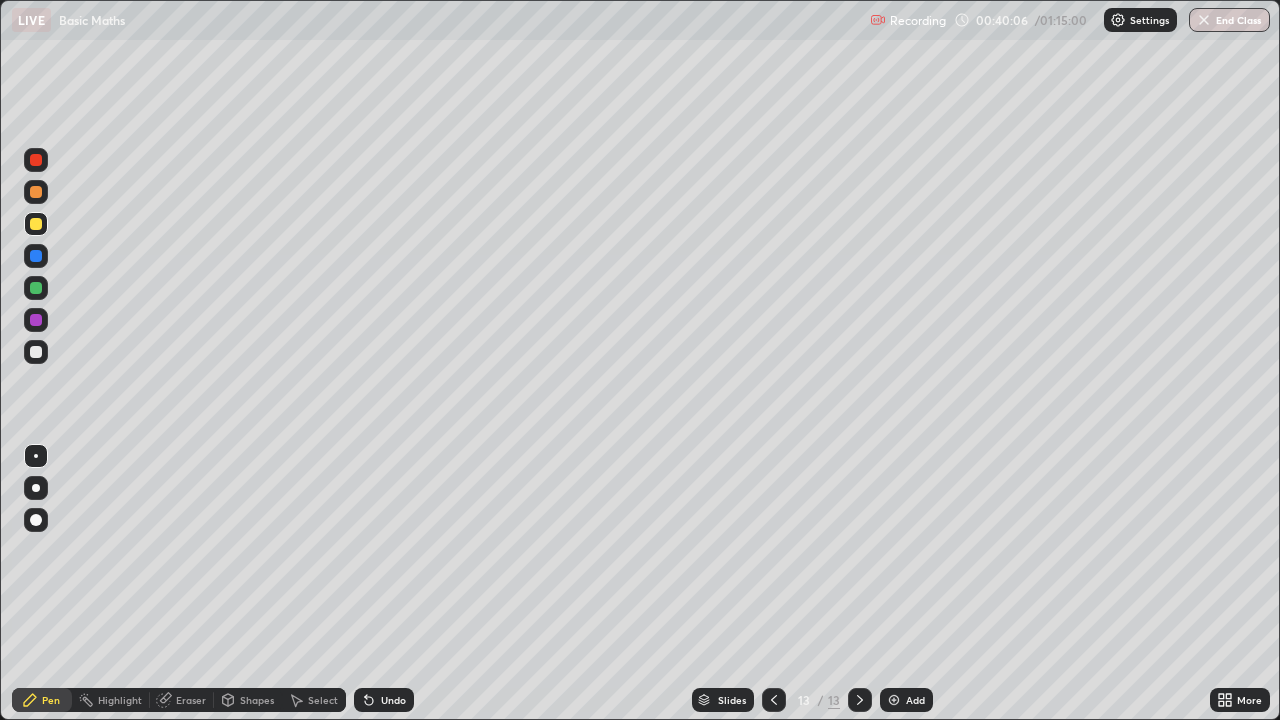 click on "Eraser" at bounding box center [191, 700] 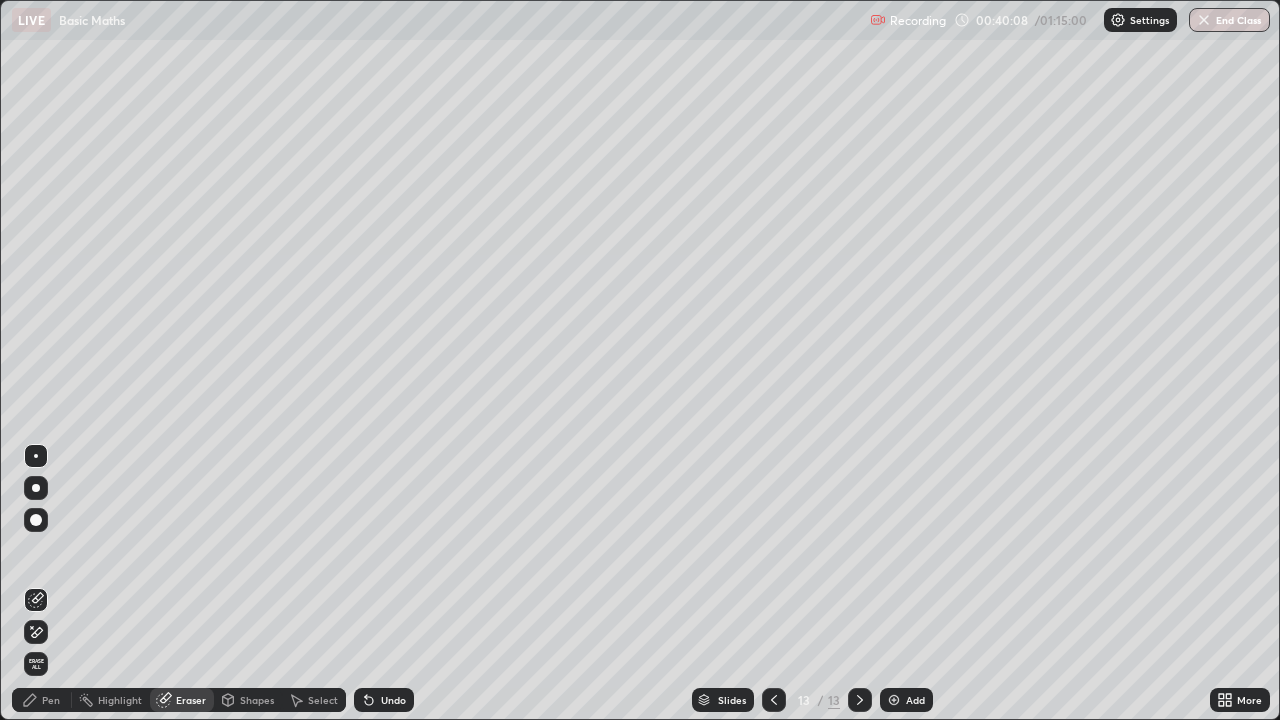 click on "Pen" at bounding box center (51, 700) 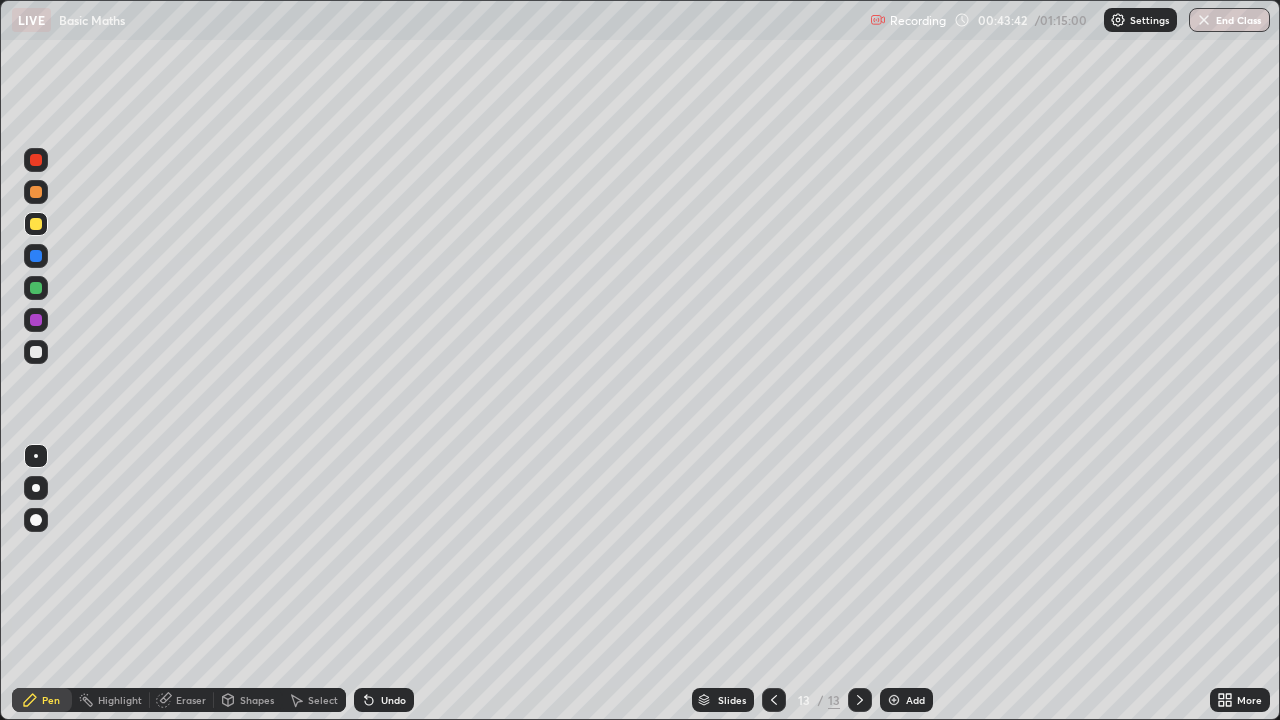 click on "Undo" at bounding box center [393, 700] 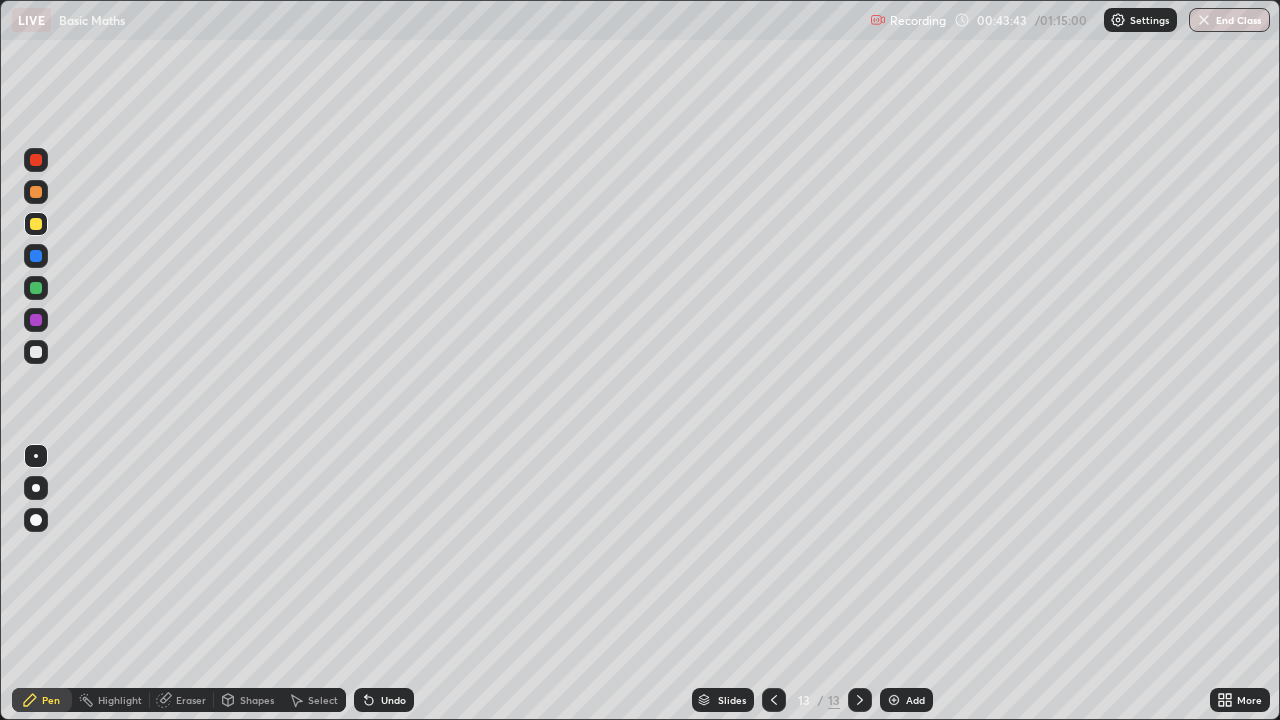 click on "Undo" at bounding box center [393, 700] 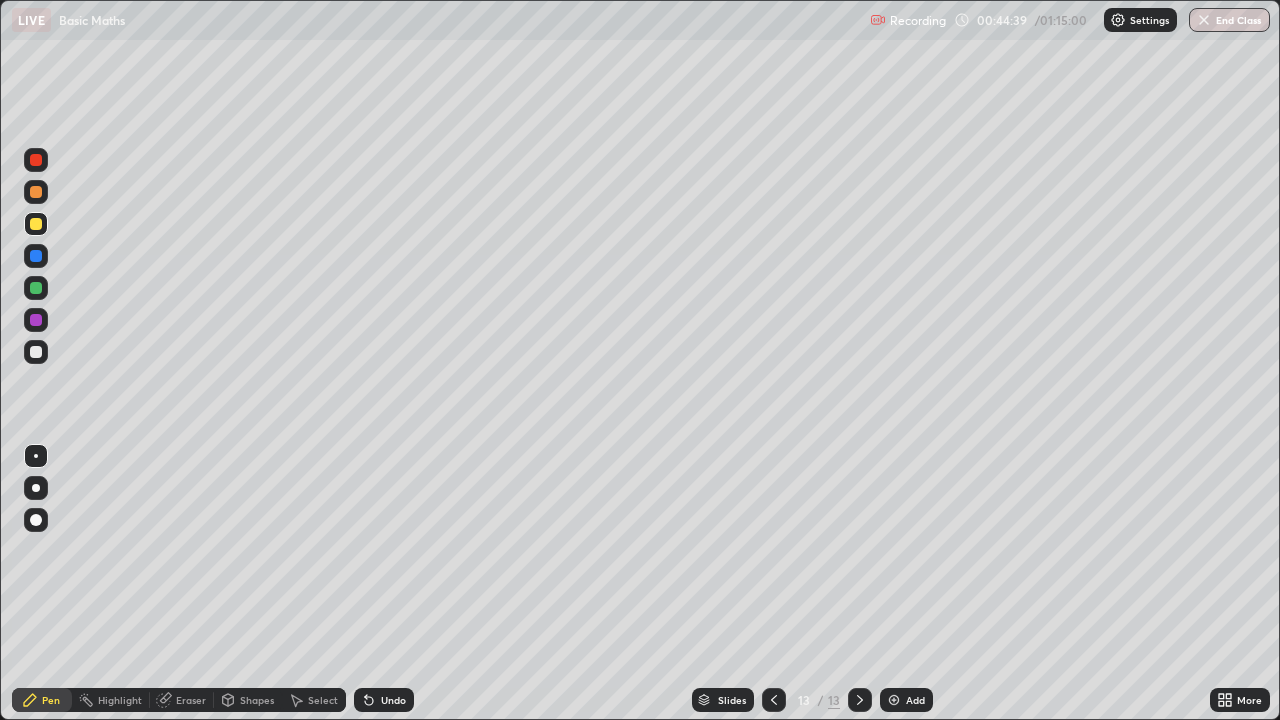 click on "Eraser" at bounding box center [191, 700] 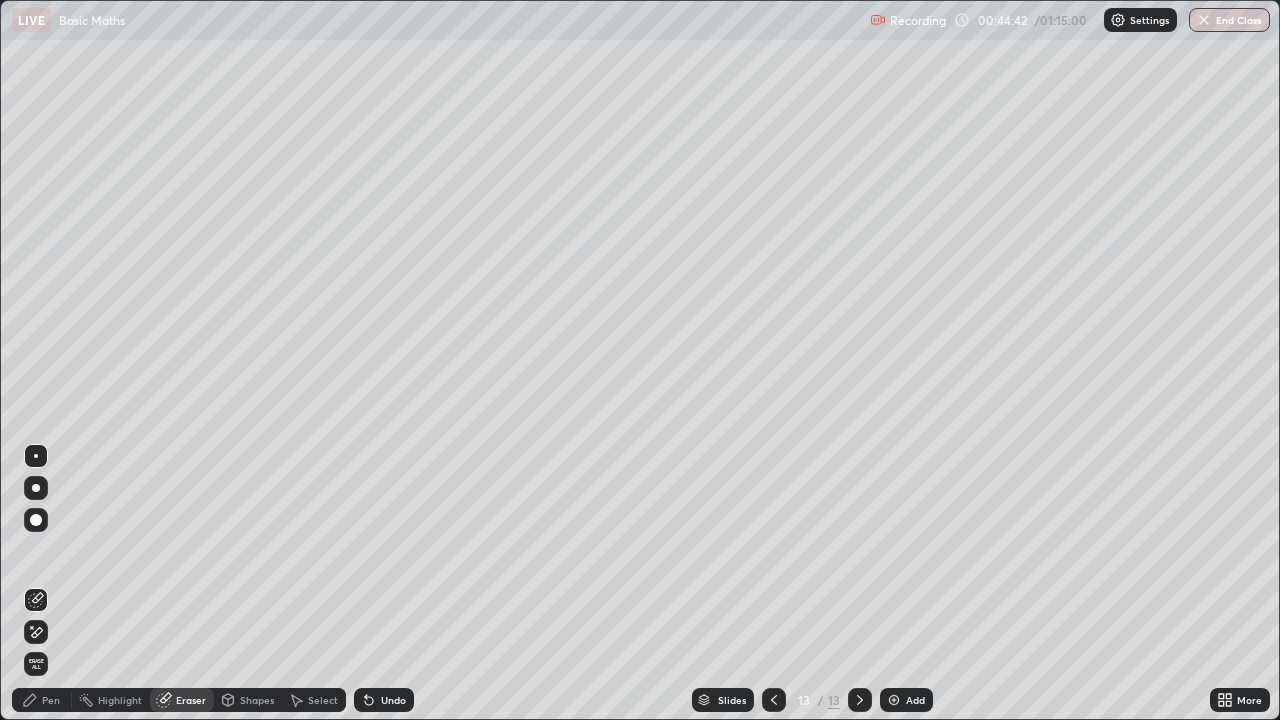 click on "Pen" at bounding box center [42, 700] 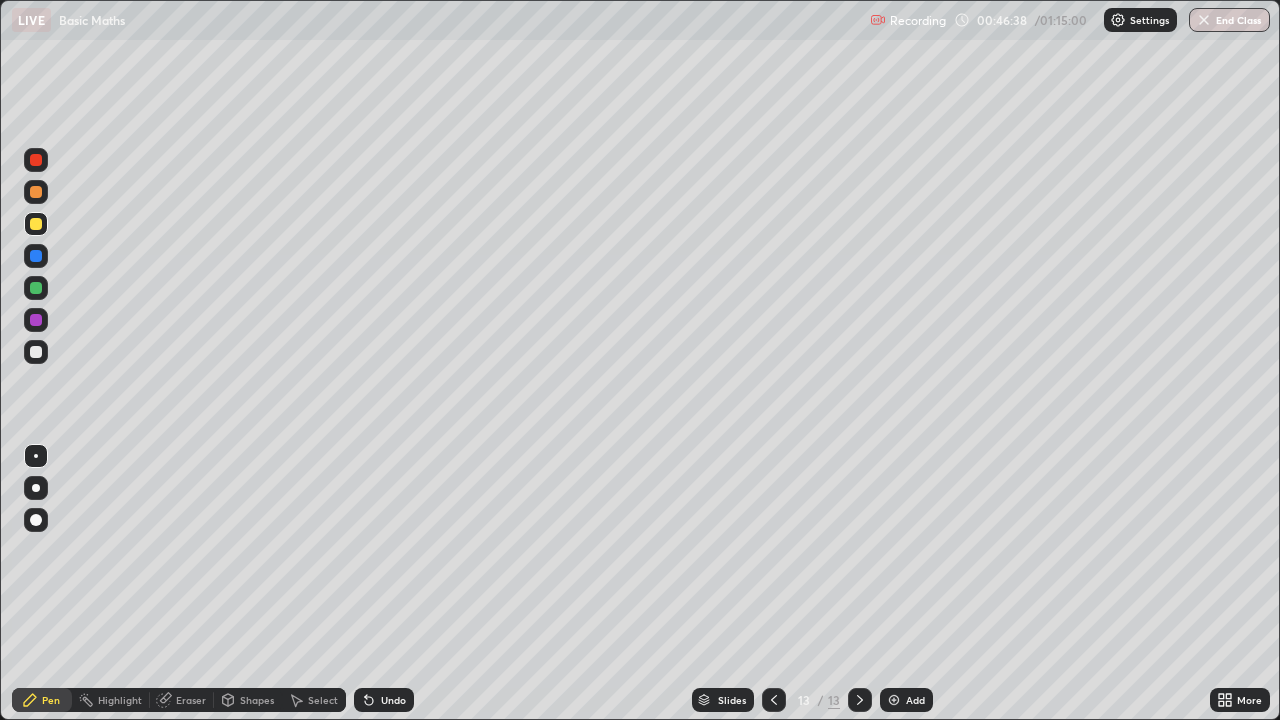 click on "Add" at bounding box center (906, 700) 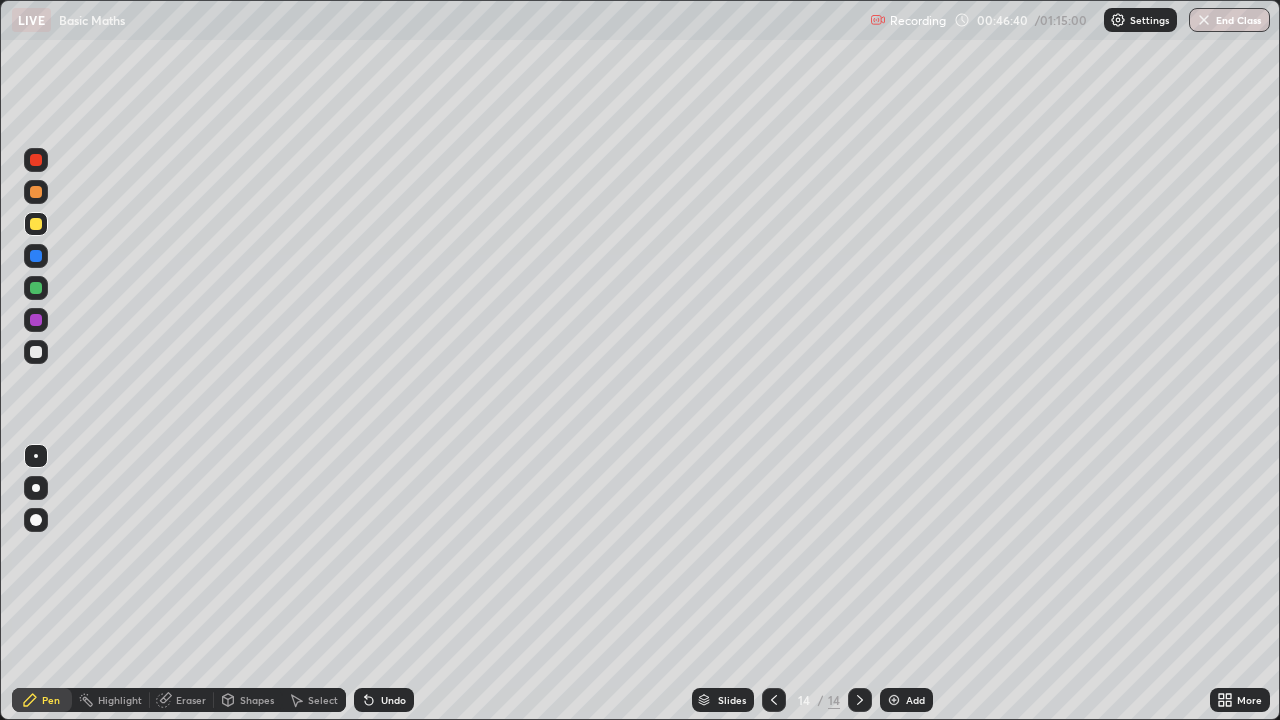 click at bounding box center (36, 352) 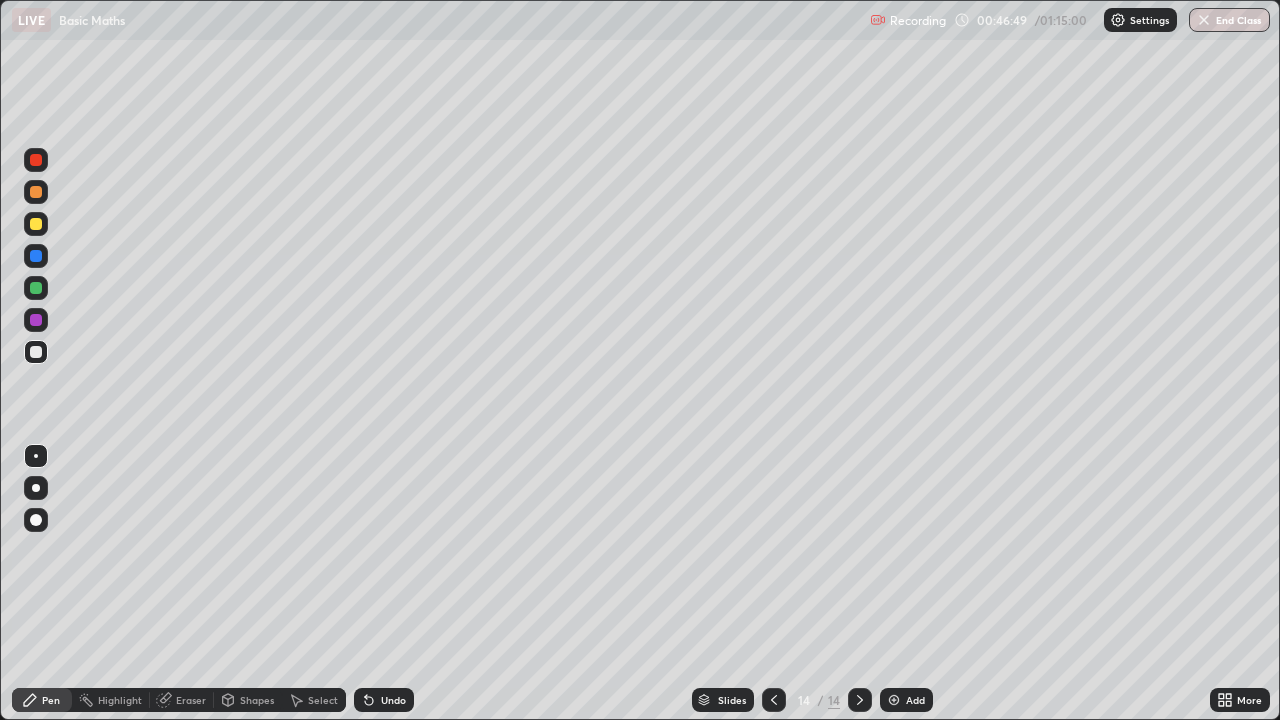 click on "Shapes" at bounding box center [257, 700] 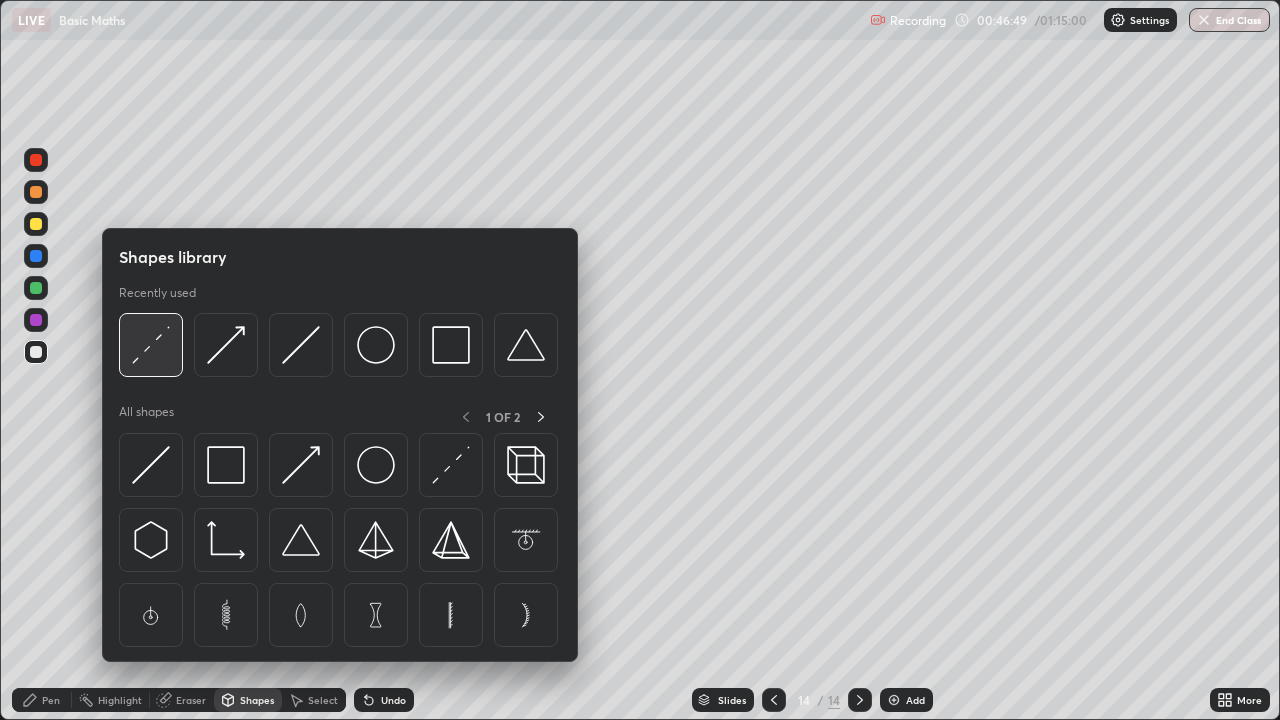 click at bounding box center [151, 345] 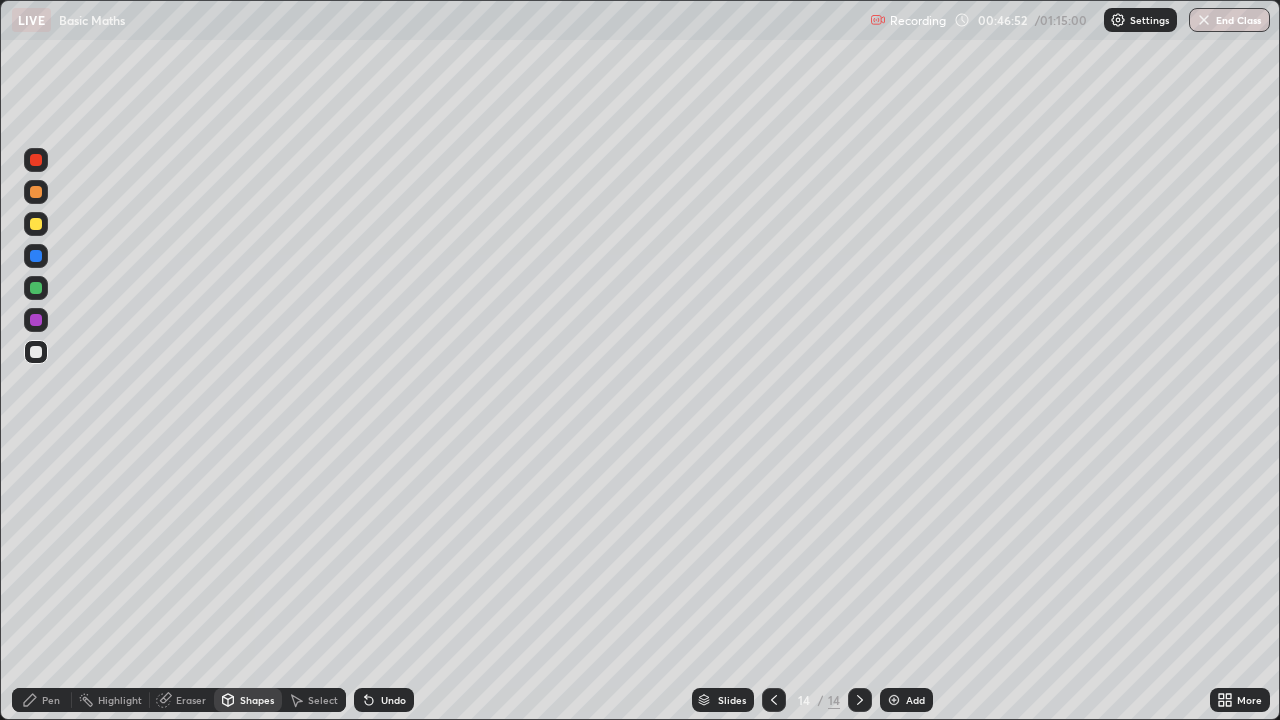 click on "Pen" at bounding box center [51, 700] 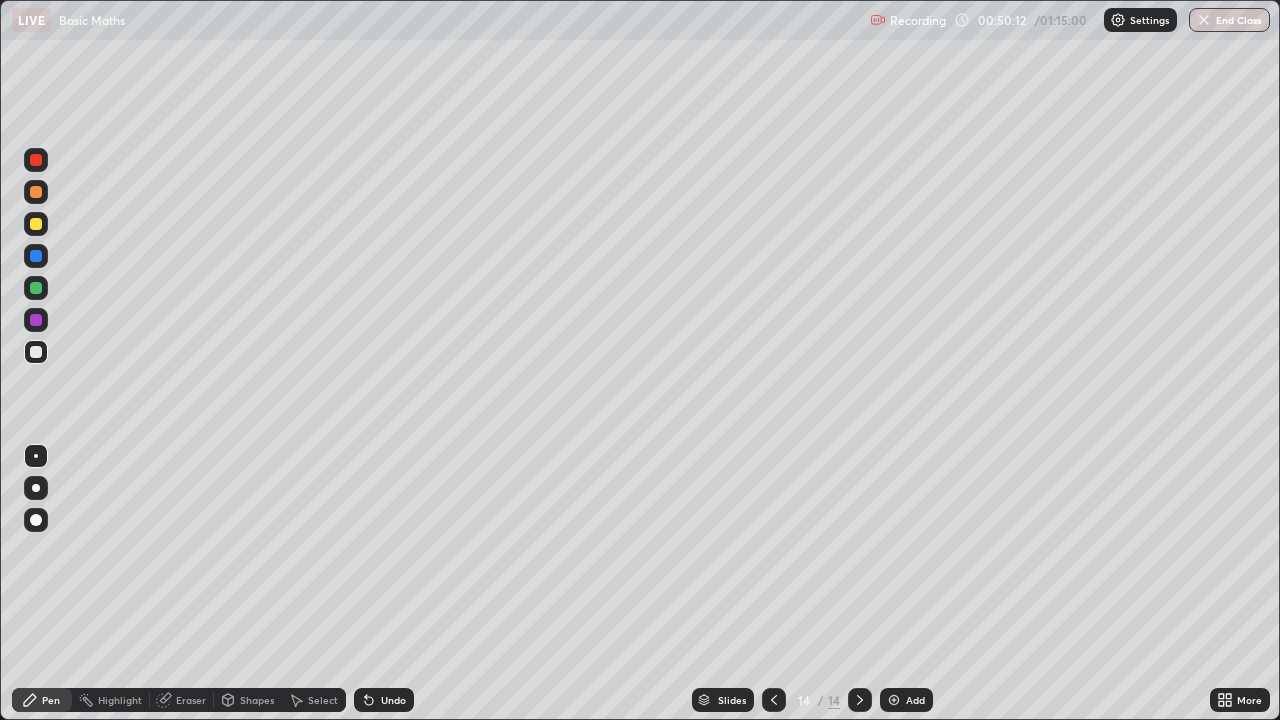 click on "Shapes" at bounding box center [257, 700] 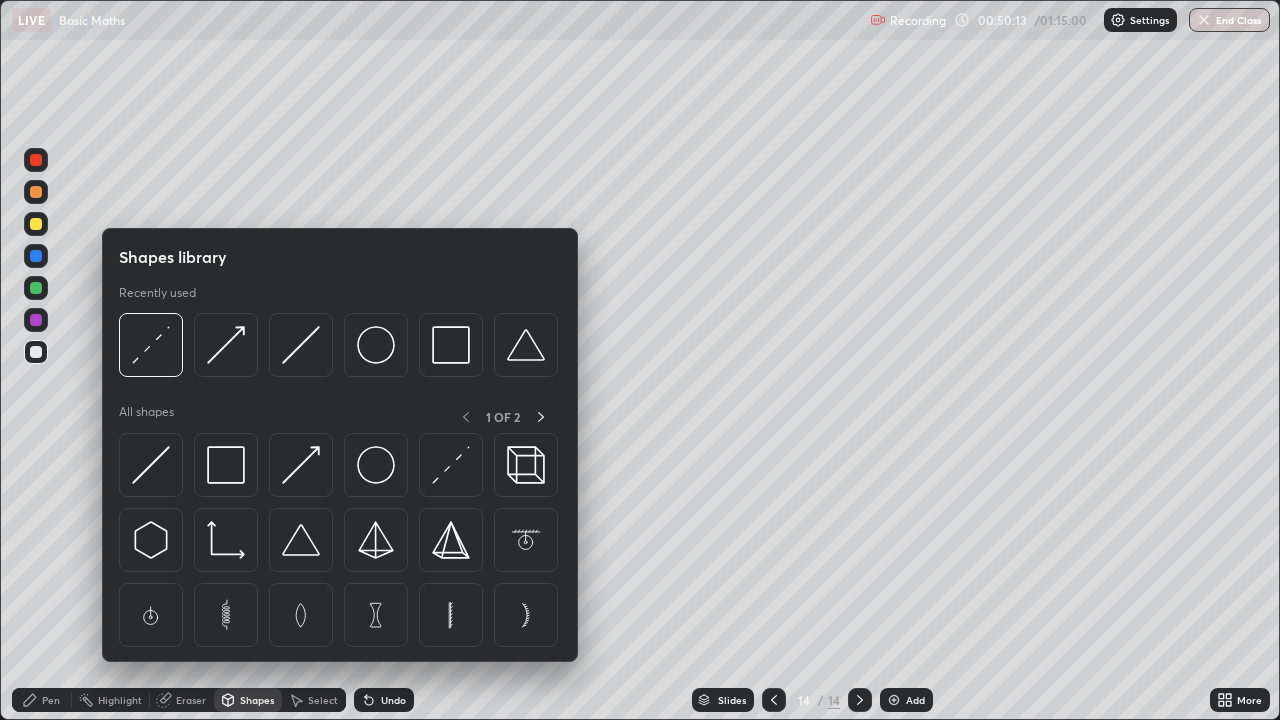 click at bounding box center (36, 224) 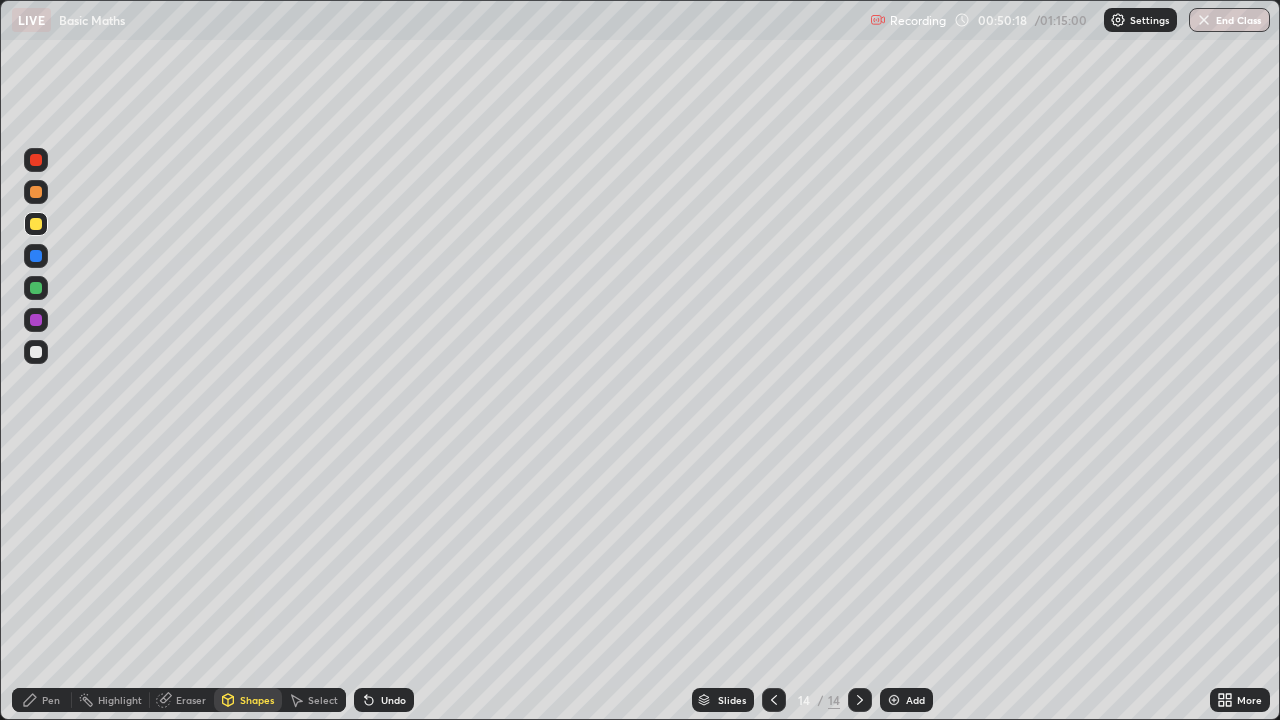 click on "Pen" at bounding box center [42, 700] 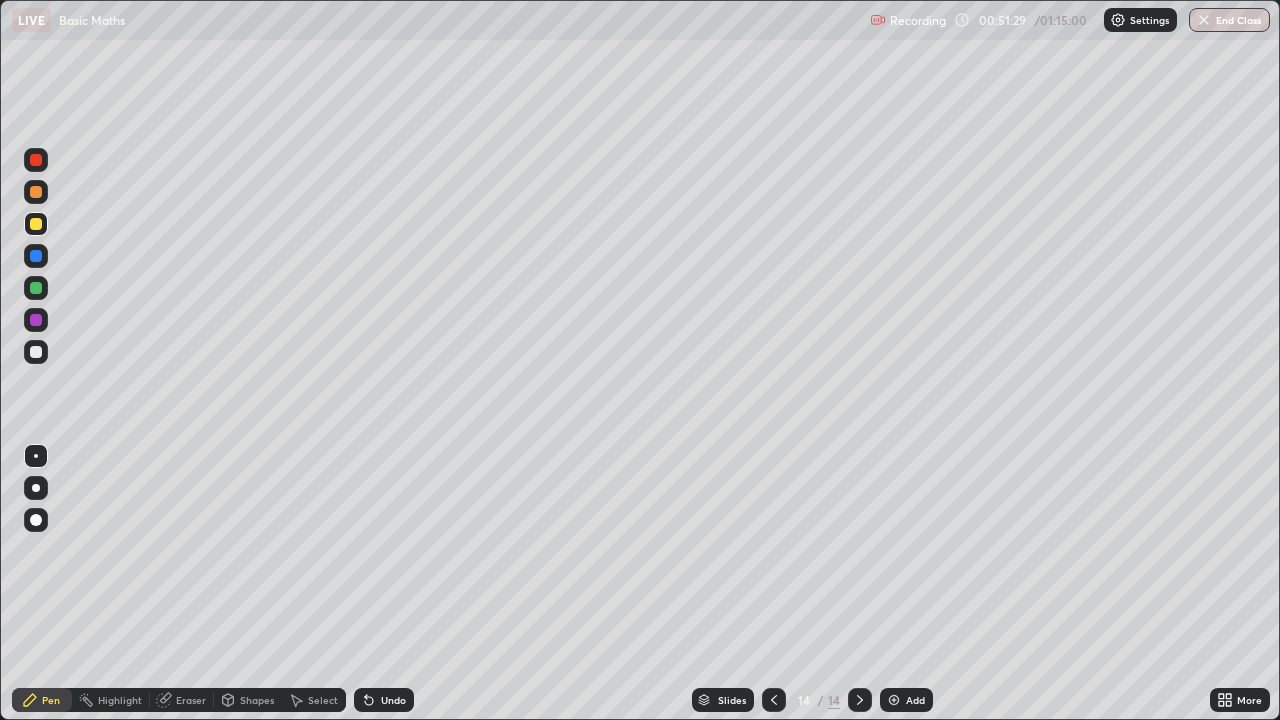 click on "Add" at bounding box center (915, 700) 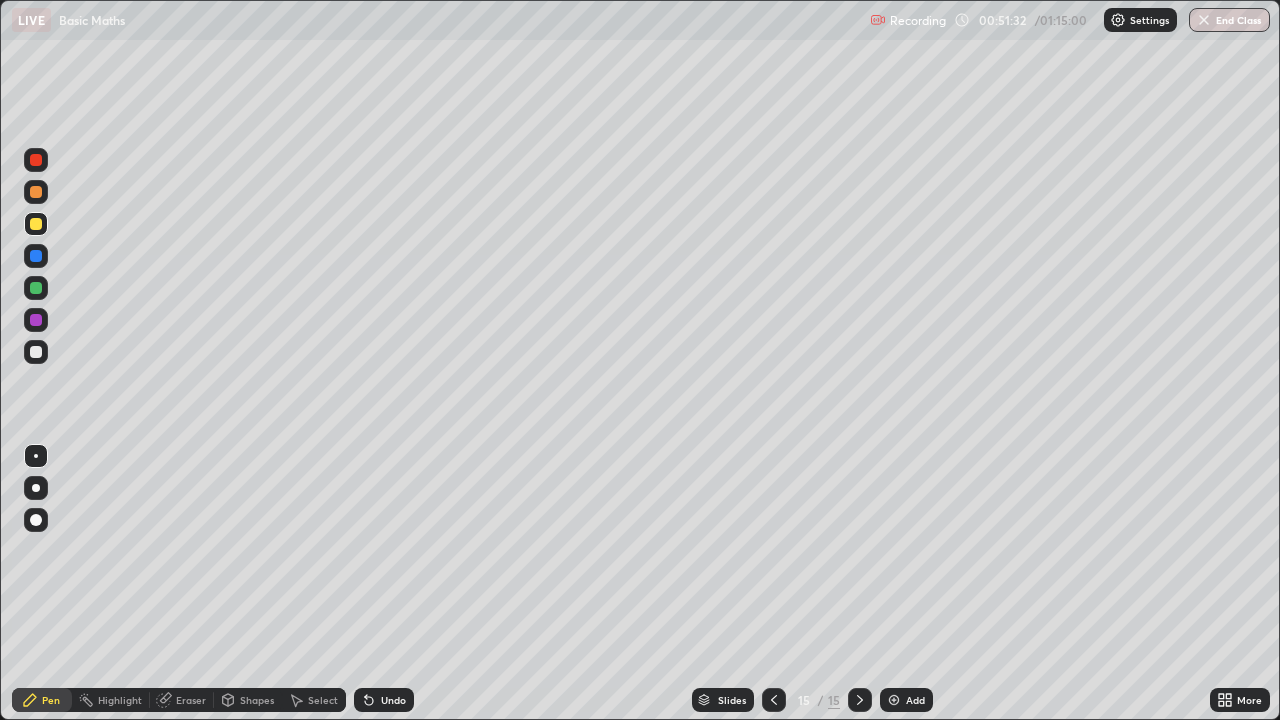 click at bounding box center [36, 352] 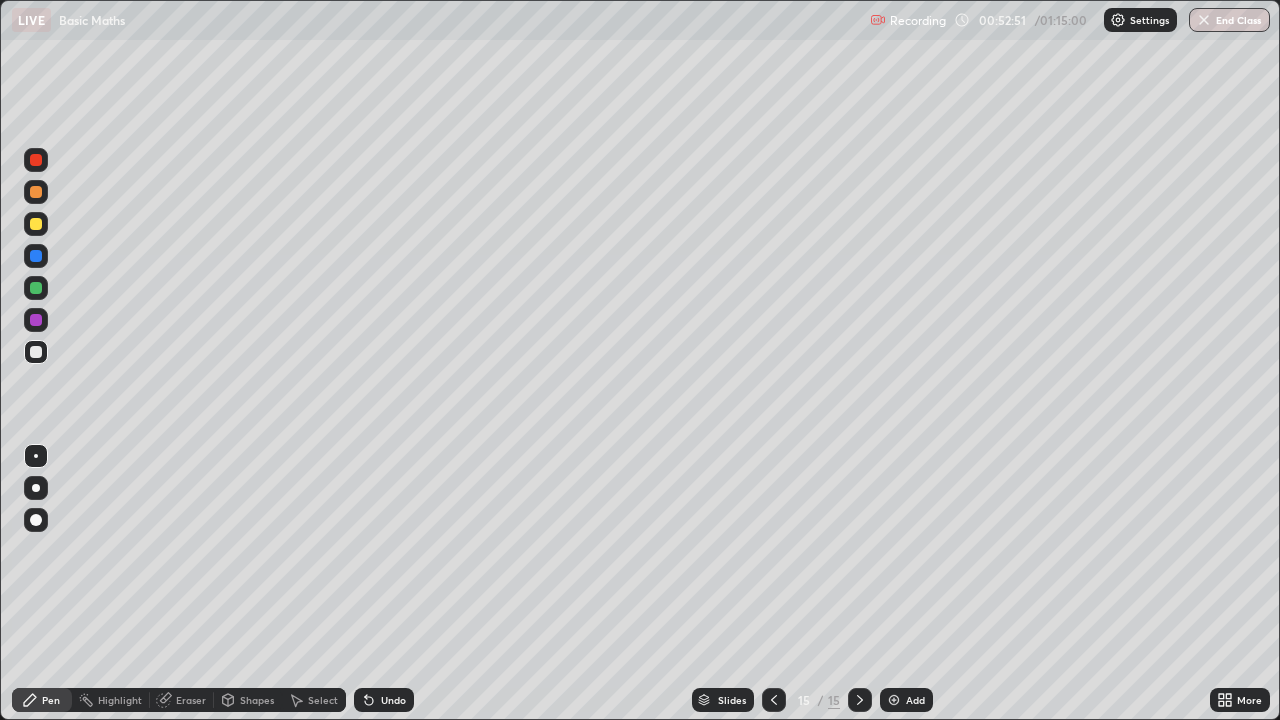 click at bounding box center (36, 224) 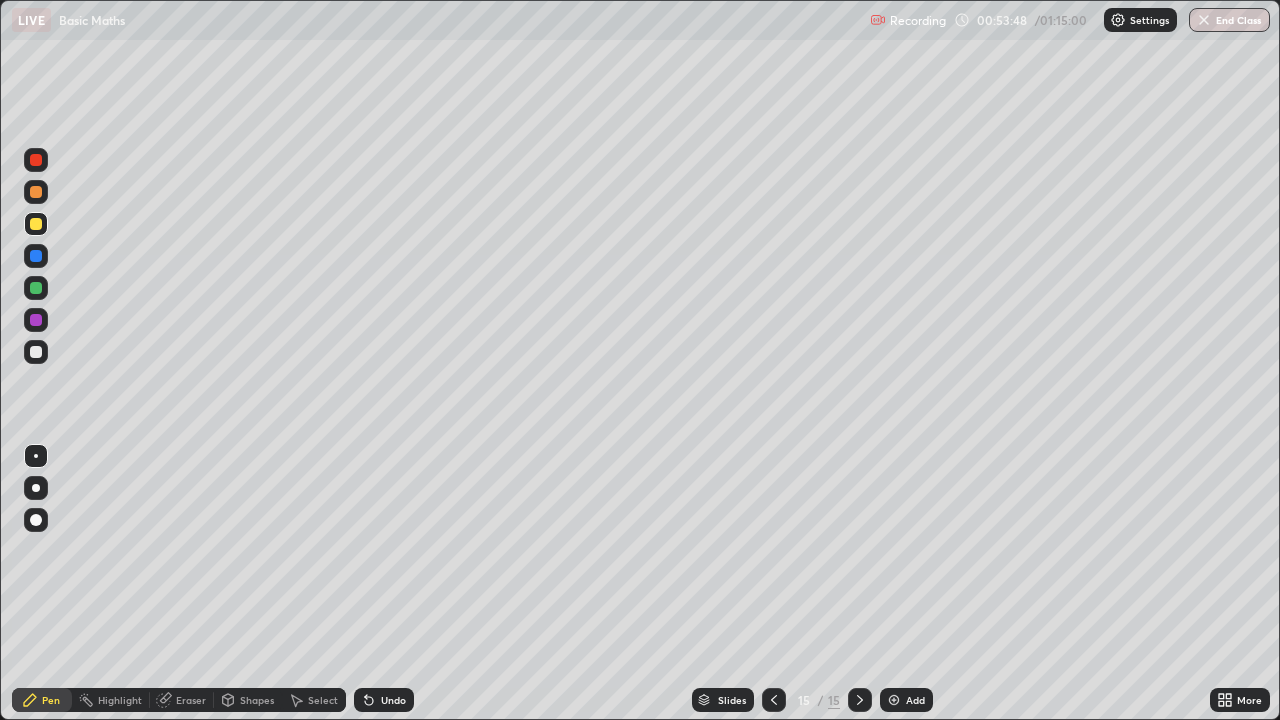 click on "Add" at bounding box center [906, 700] 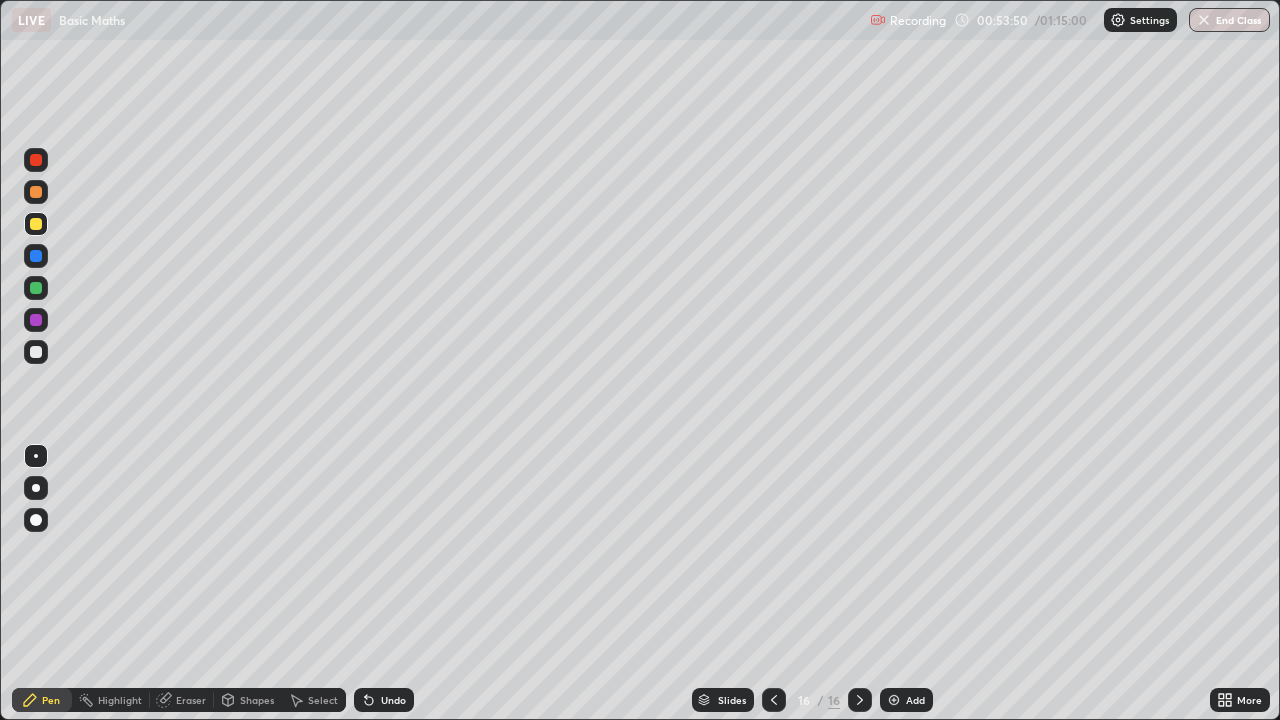 click at bounding box center [36, 352] 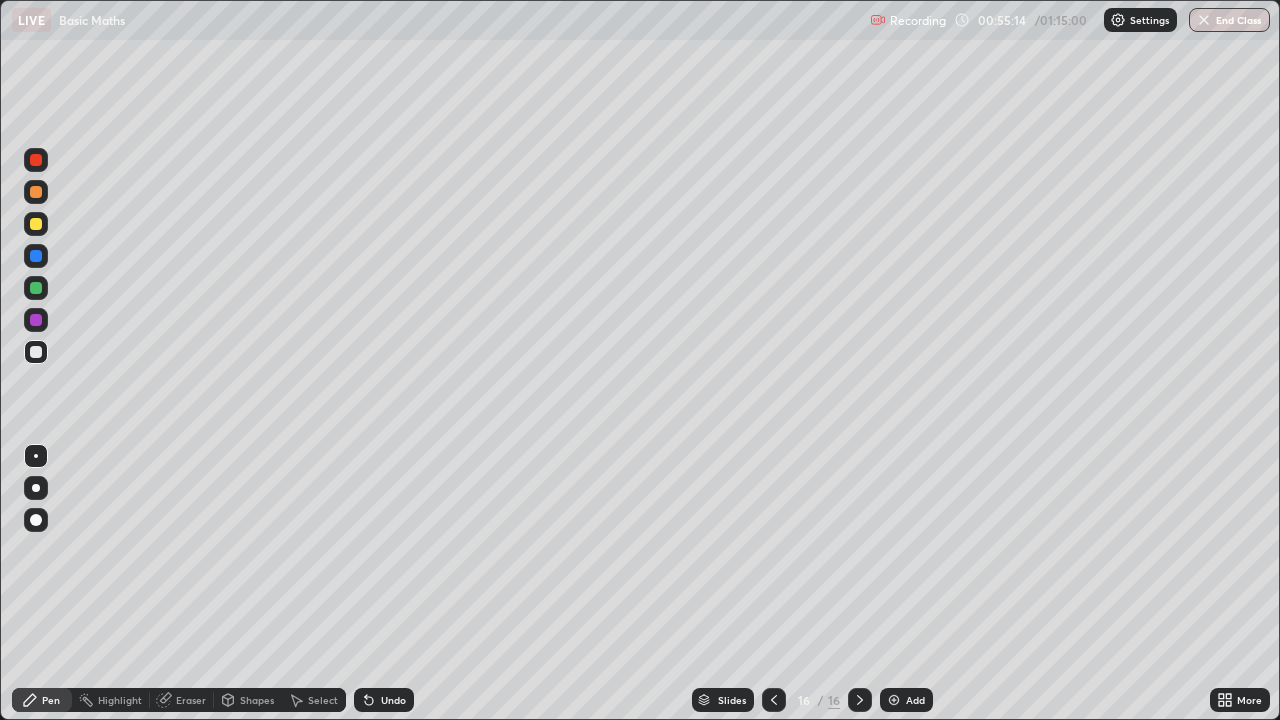 click on "Shapes" at bounding box center [248, 700] 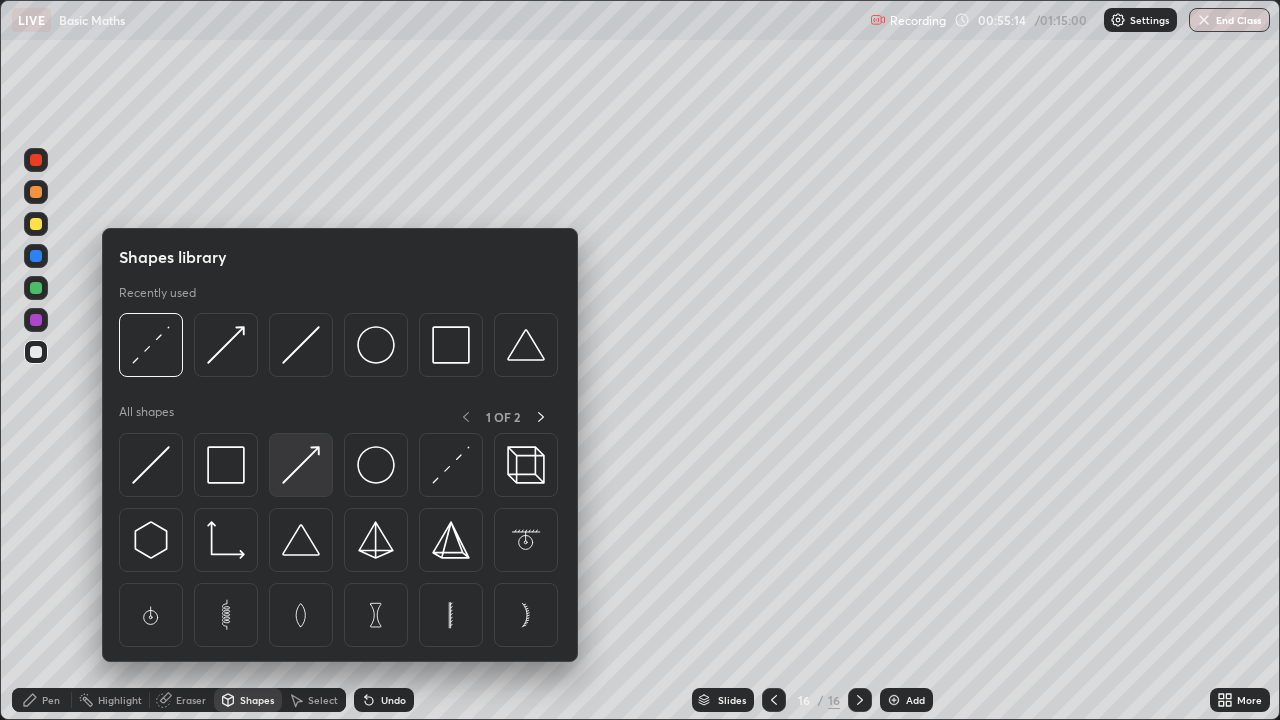 click at bounding box center (301, 465) 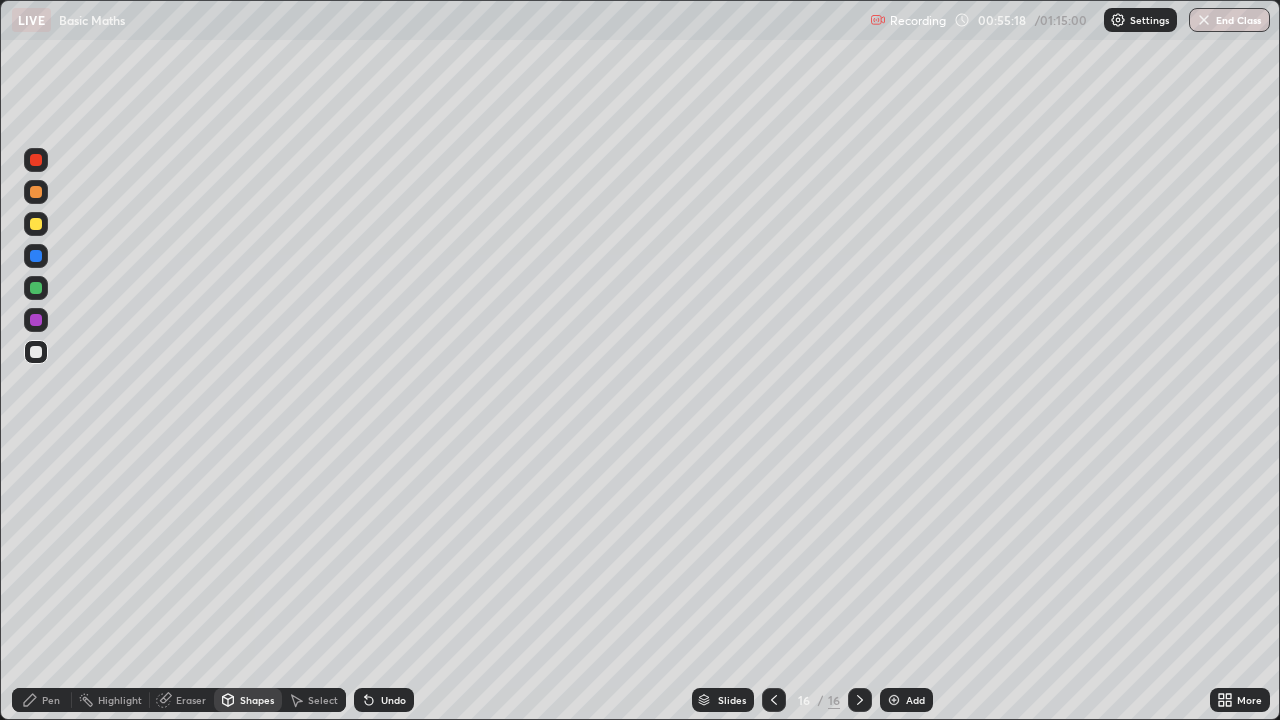 click on "Pen" at bounding box center [51, 700] 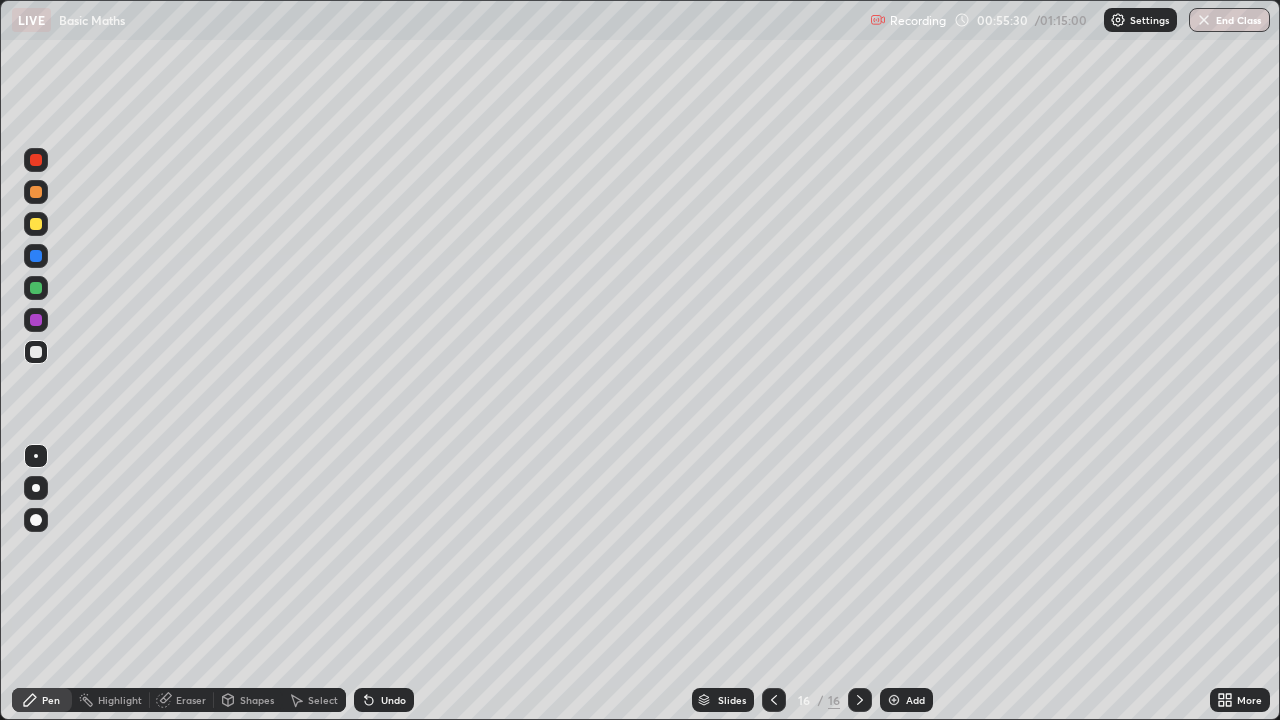 click on "Shapes" at bounding box center [257, 700] 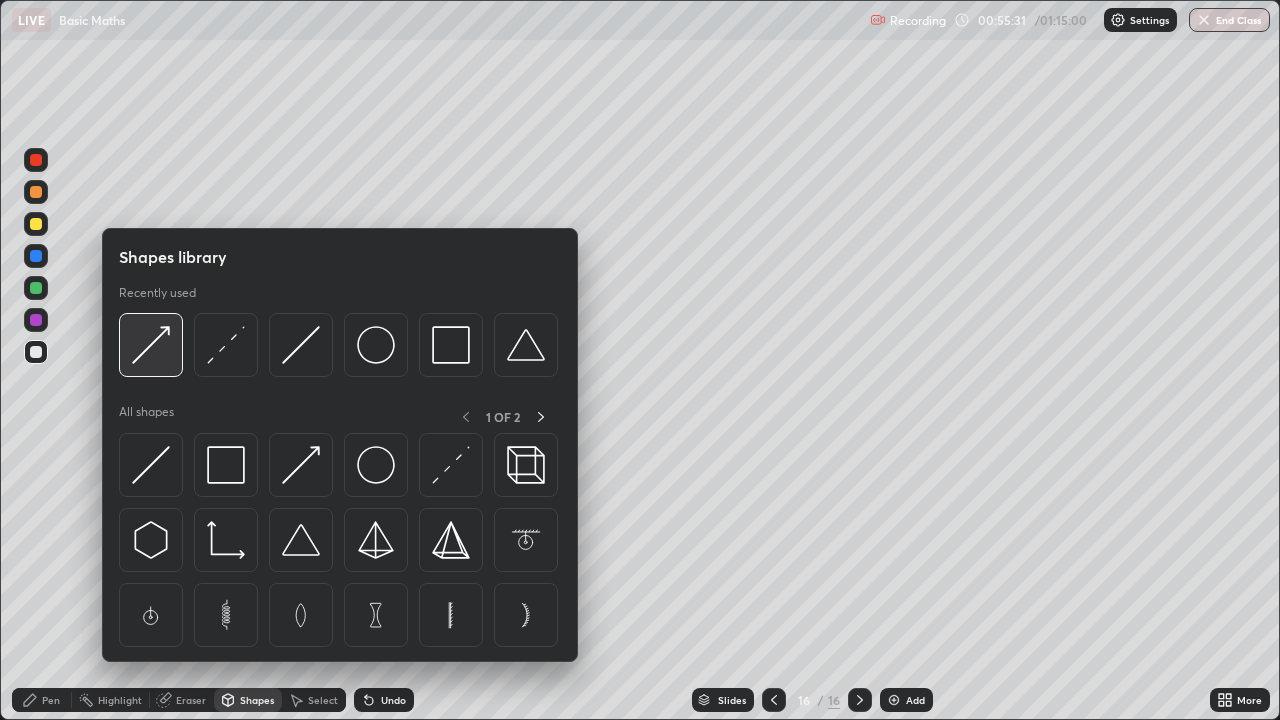 click at bounding box center [151, 345] 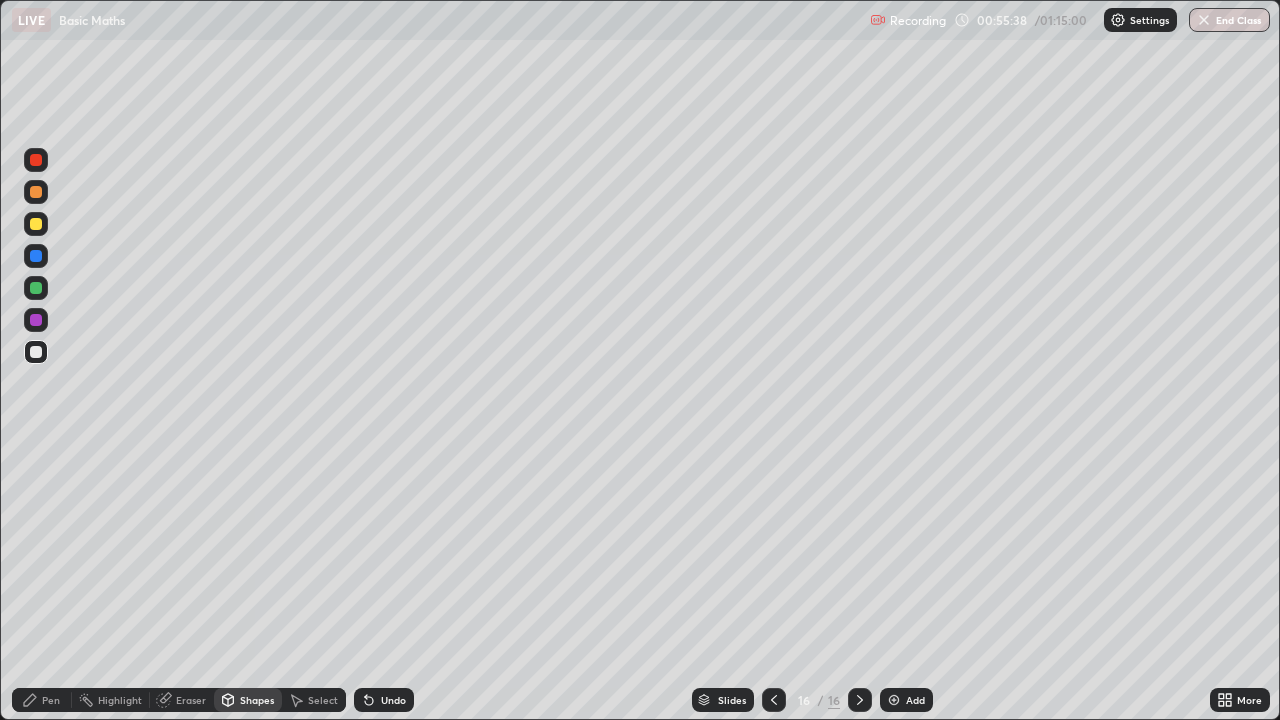 click at bounding box center [36, 224] 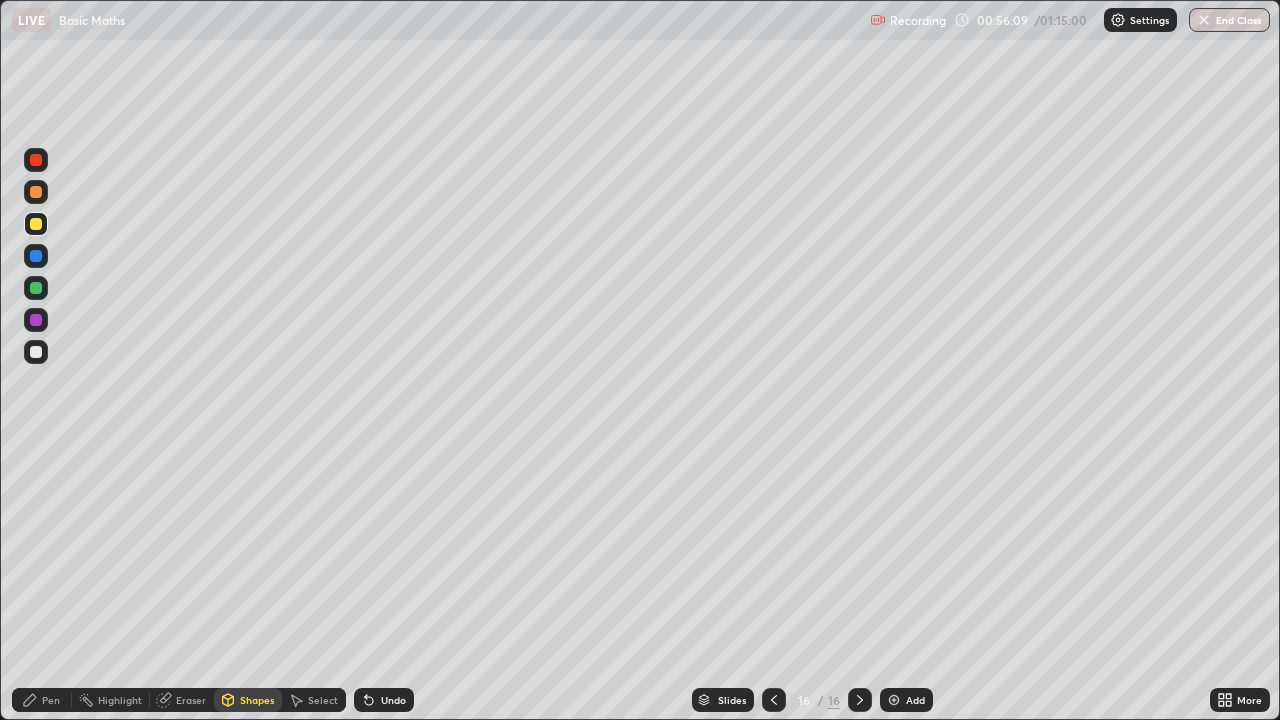 click on "Pen" at bounding box center (51, 700) 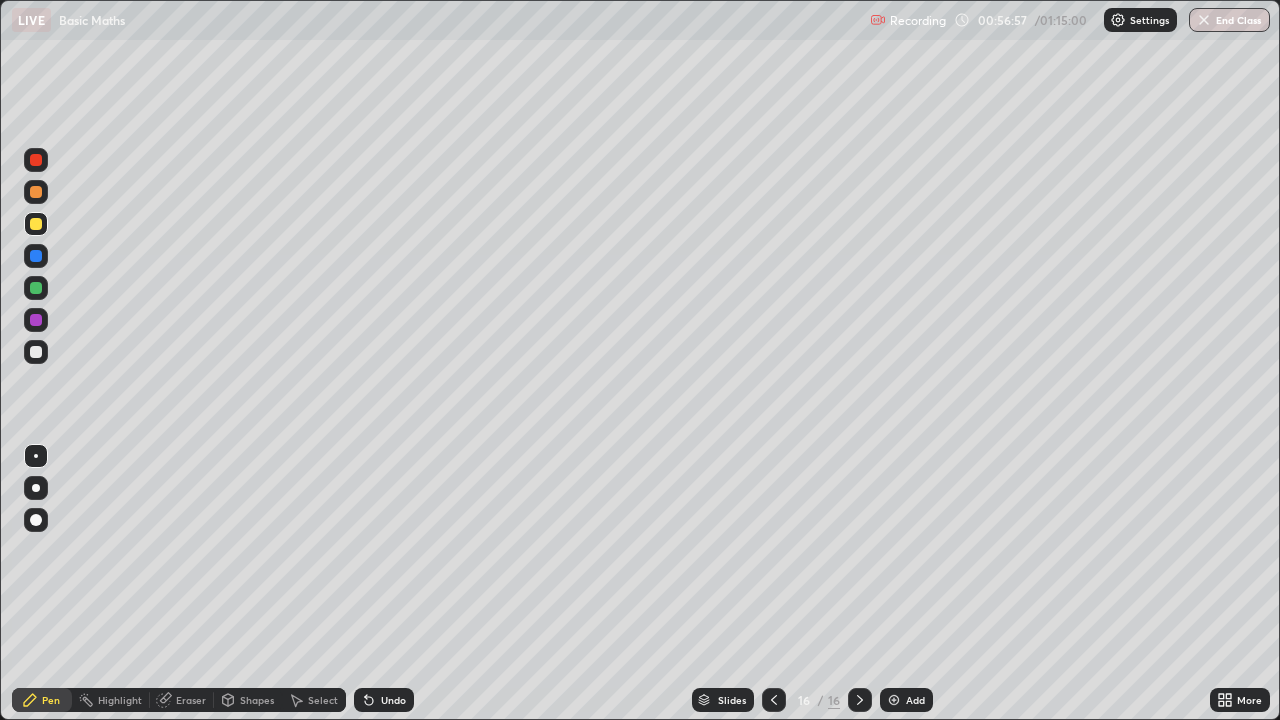 click at bounding box center (36, 352) 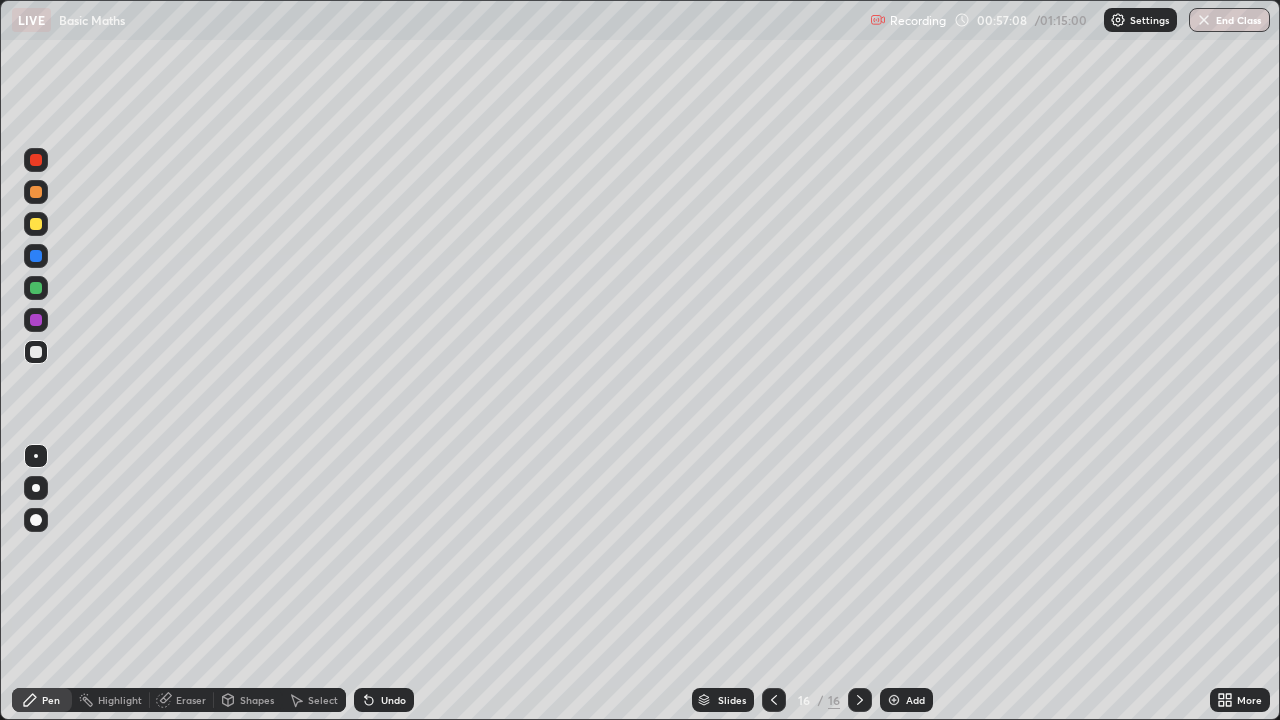 click on "Shapes" at bounding box center (248, 700) 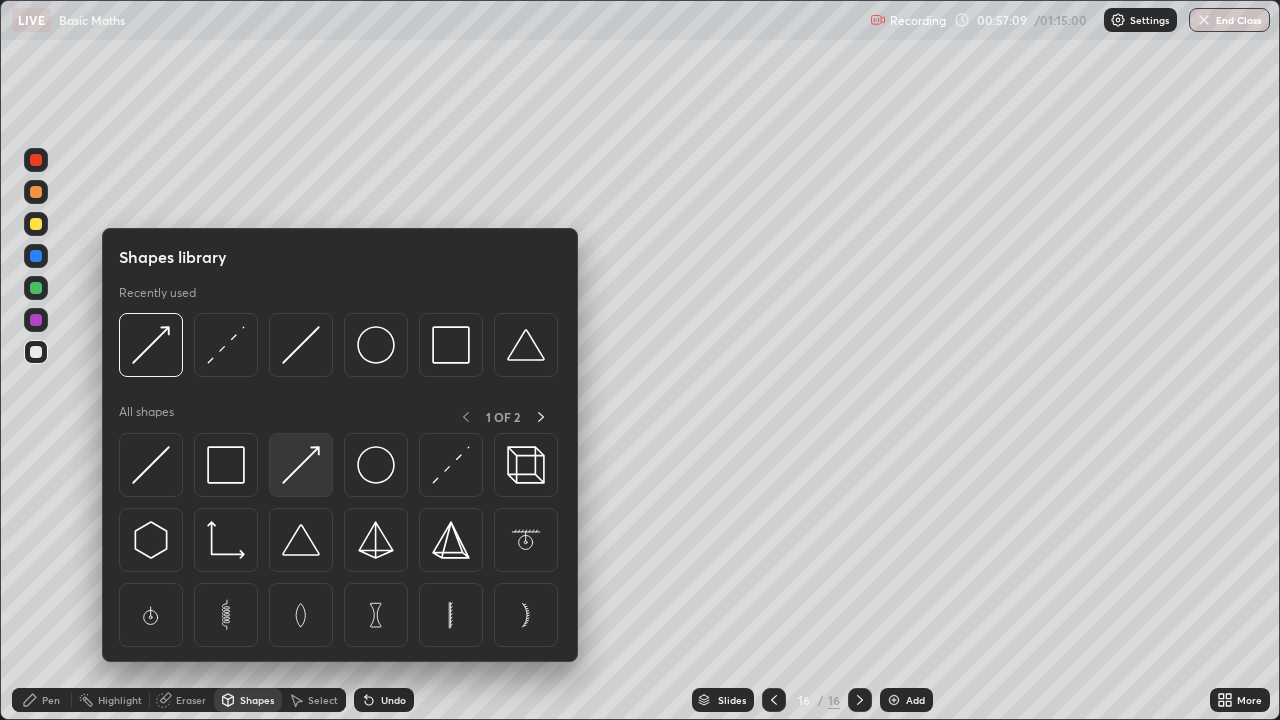 click at bounding box center [301, 465] 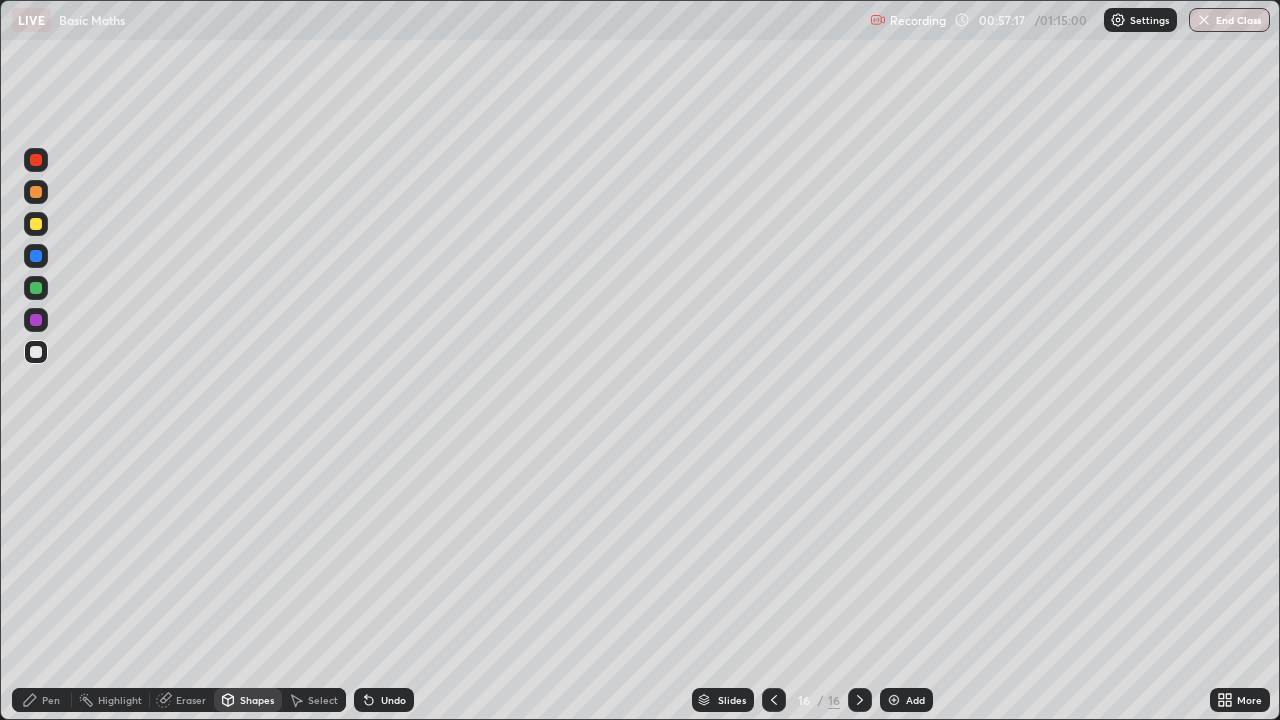 click at bounding box center [36, 320] 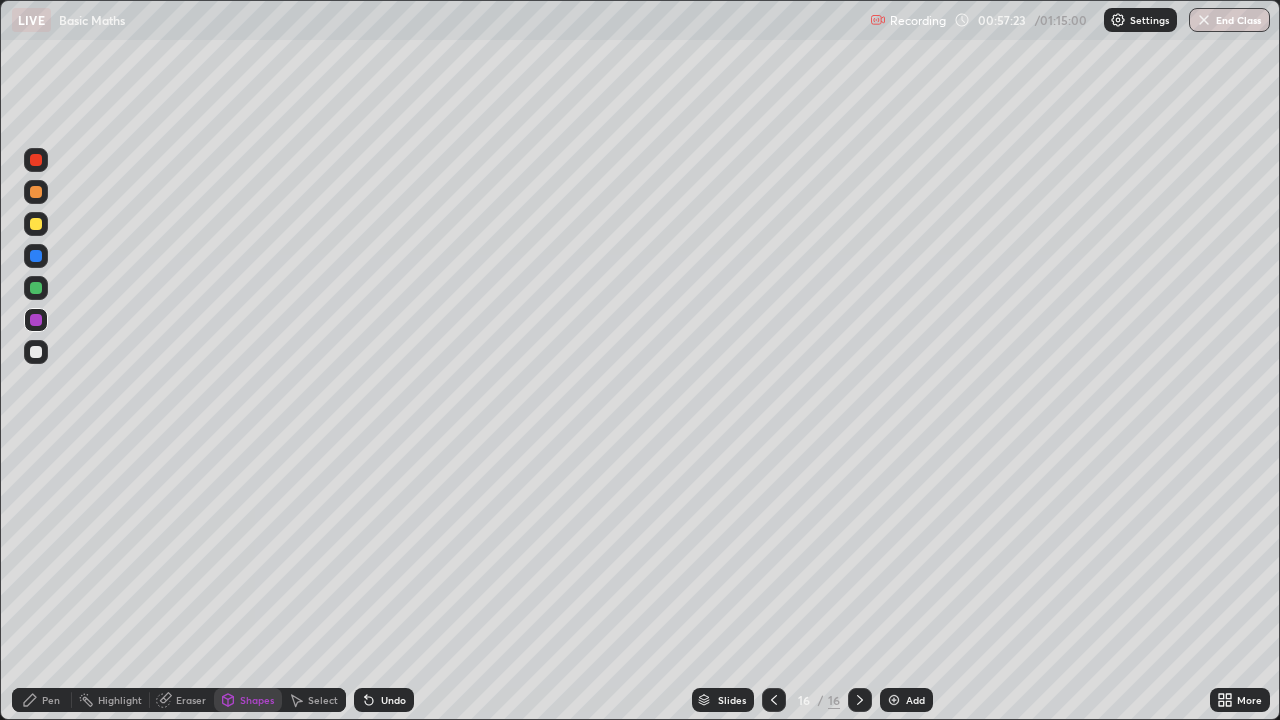 click on "Pen" at bounding box center (51, 700) 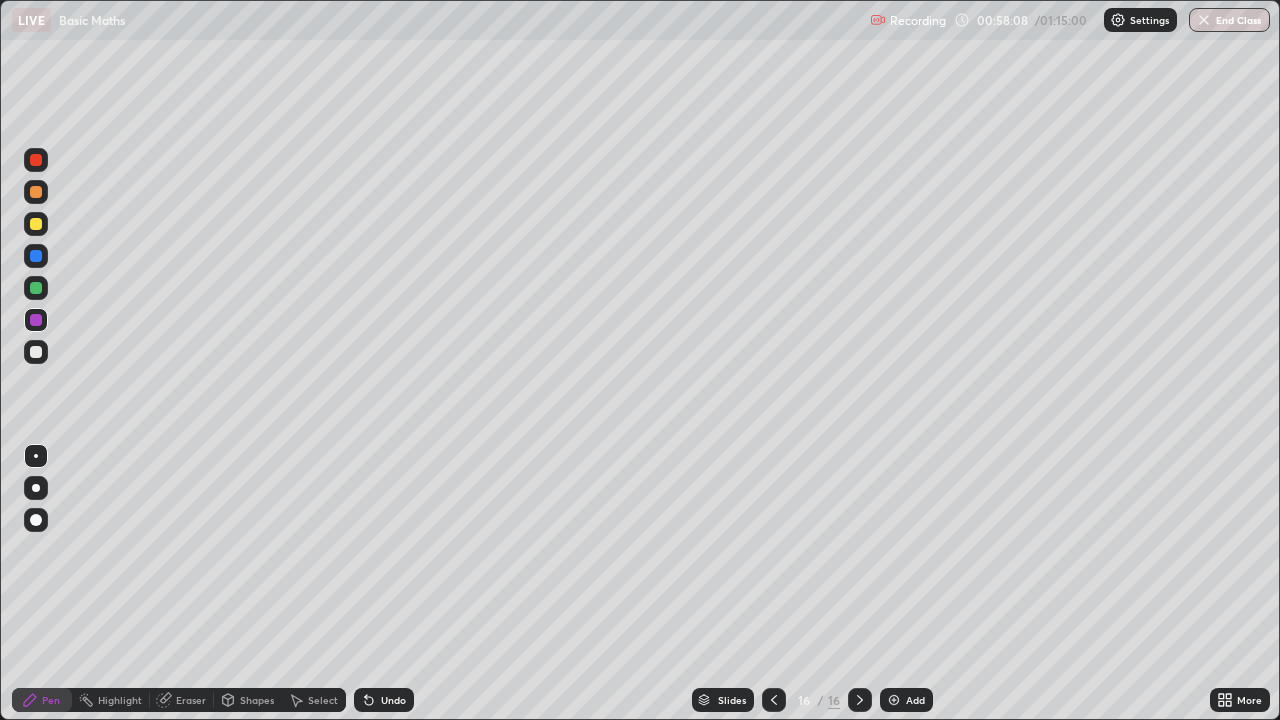 click at bounding box center [36, 288] 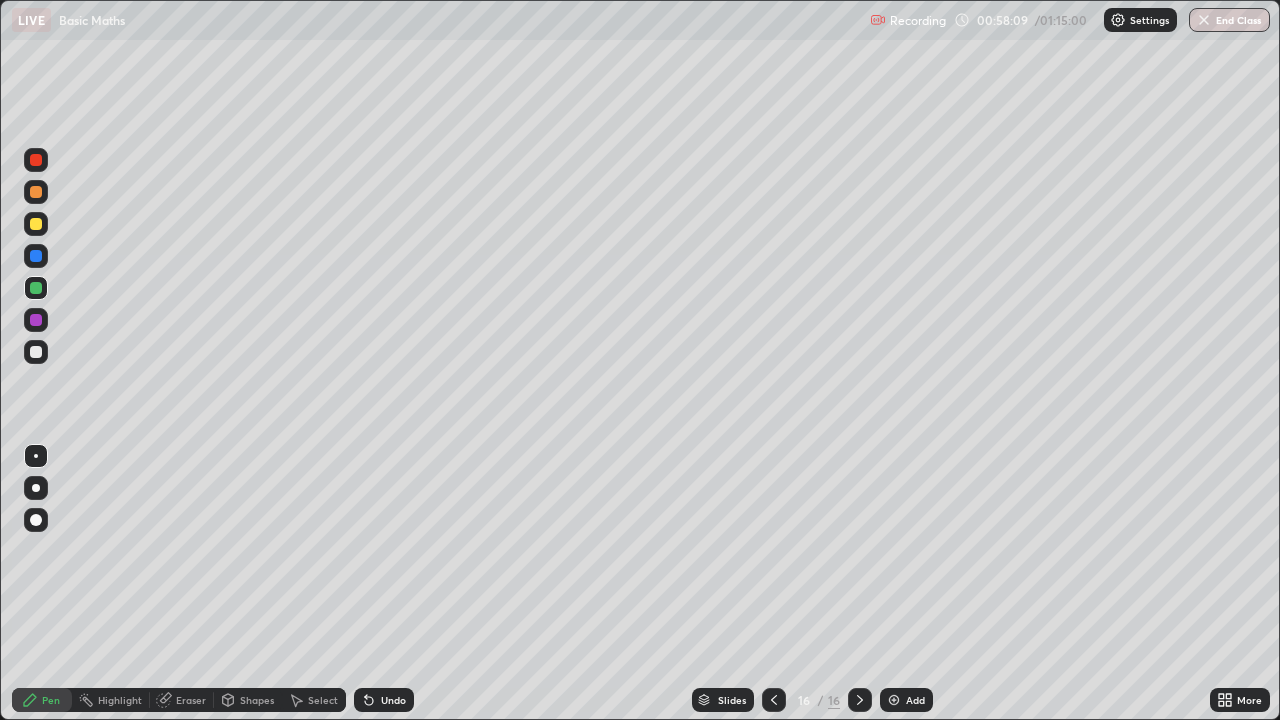 click on "Shapes" at bounding box center [257, 700] 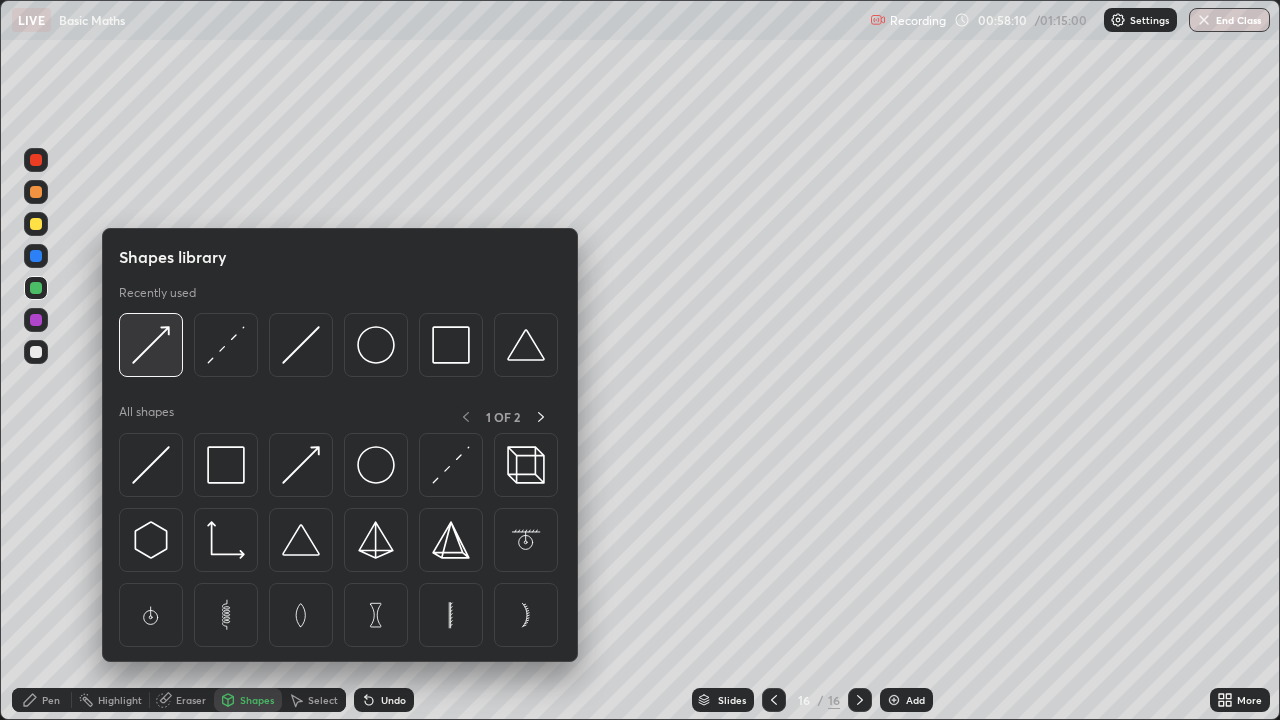click at bounding box center [151, 345] 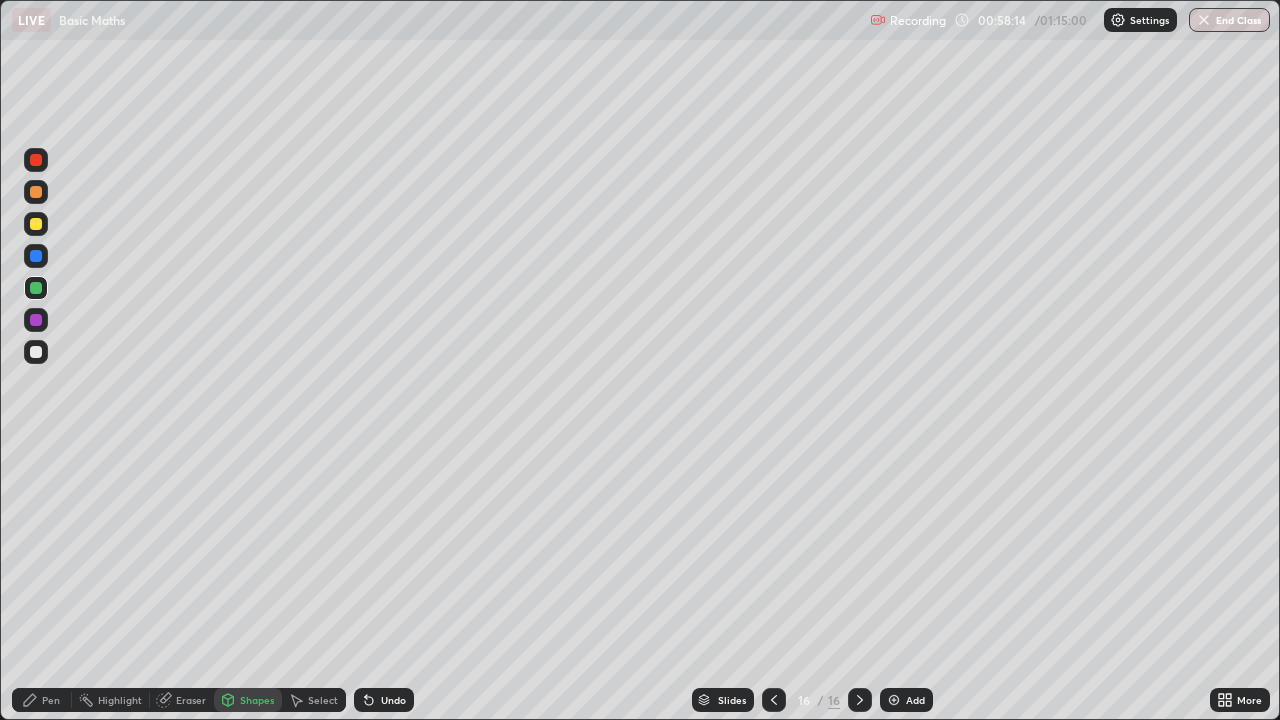 click on "Pen" at bounding box center [42, 700] 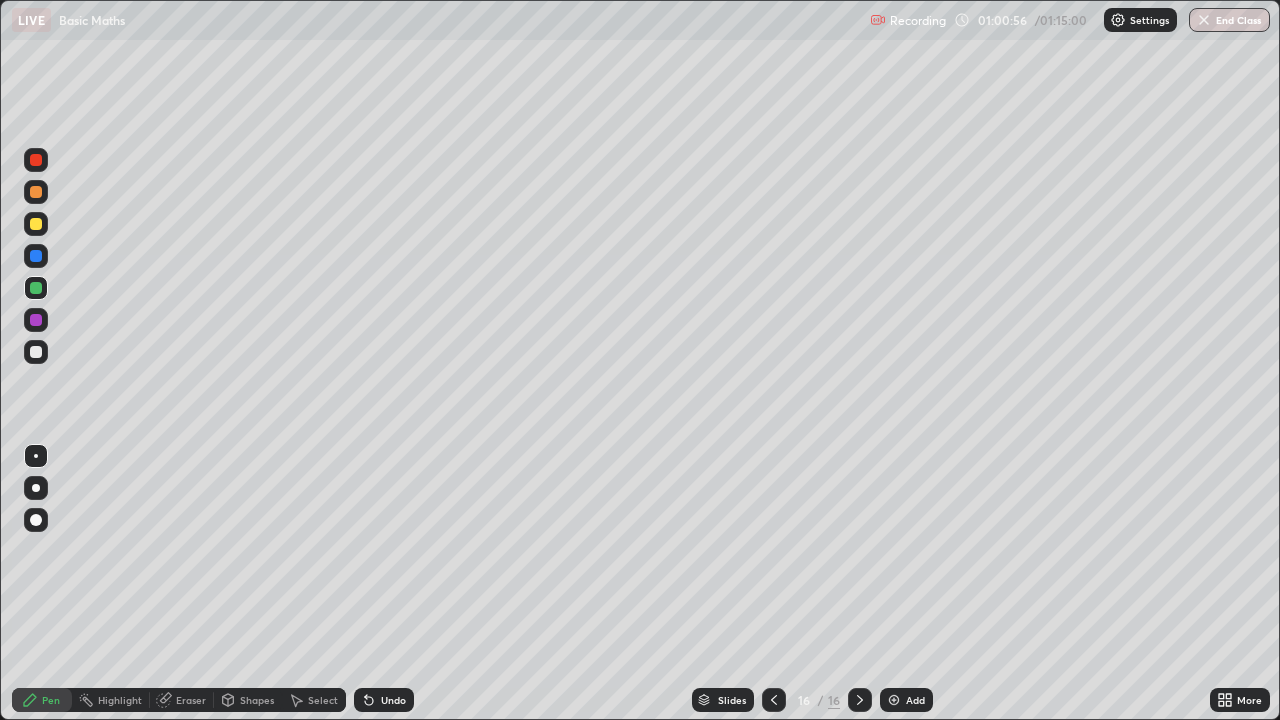 click 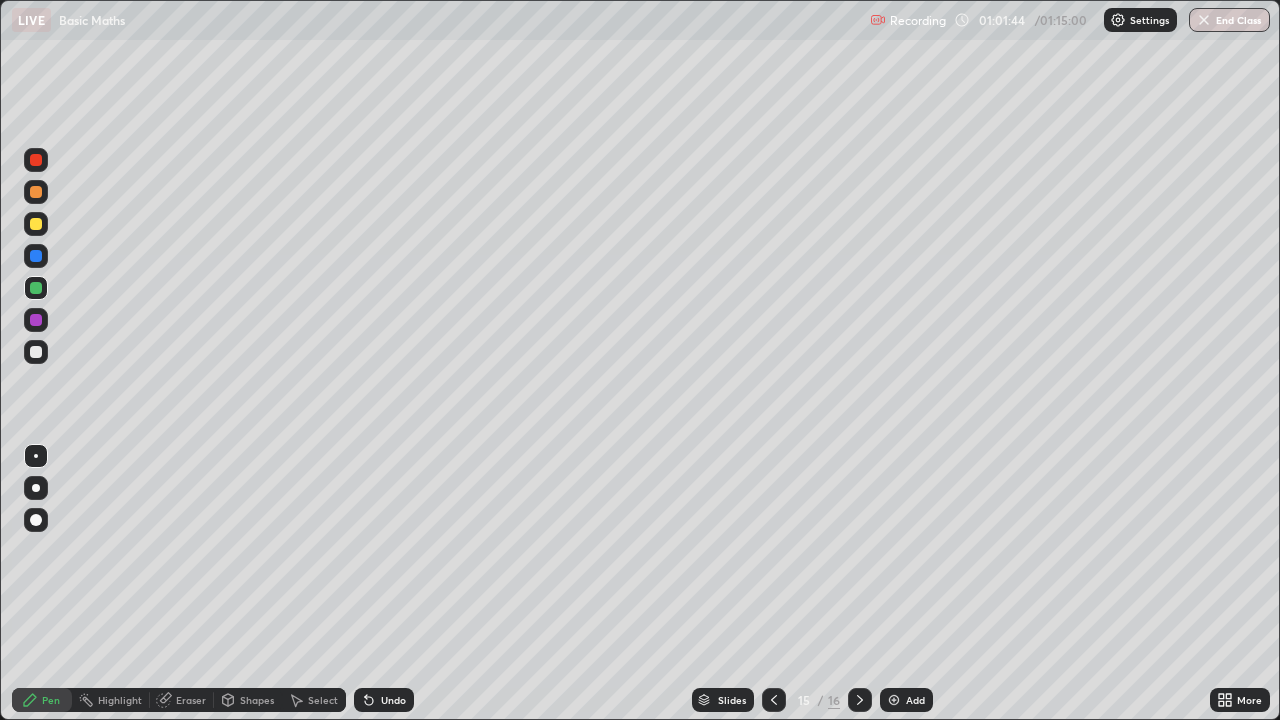 click 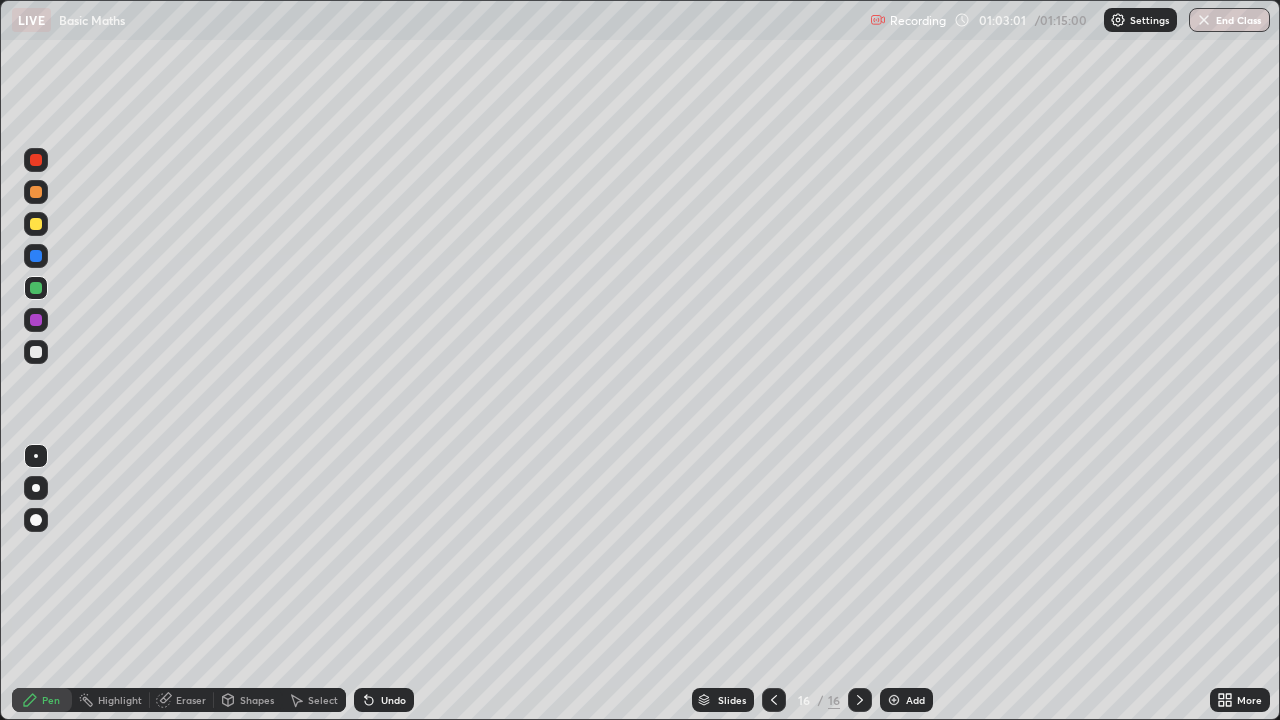click on "Add" at bounding box center [906, 700] 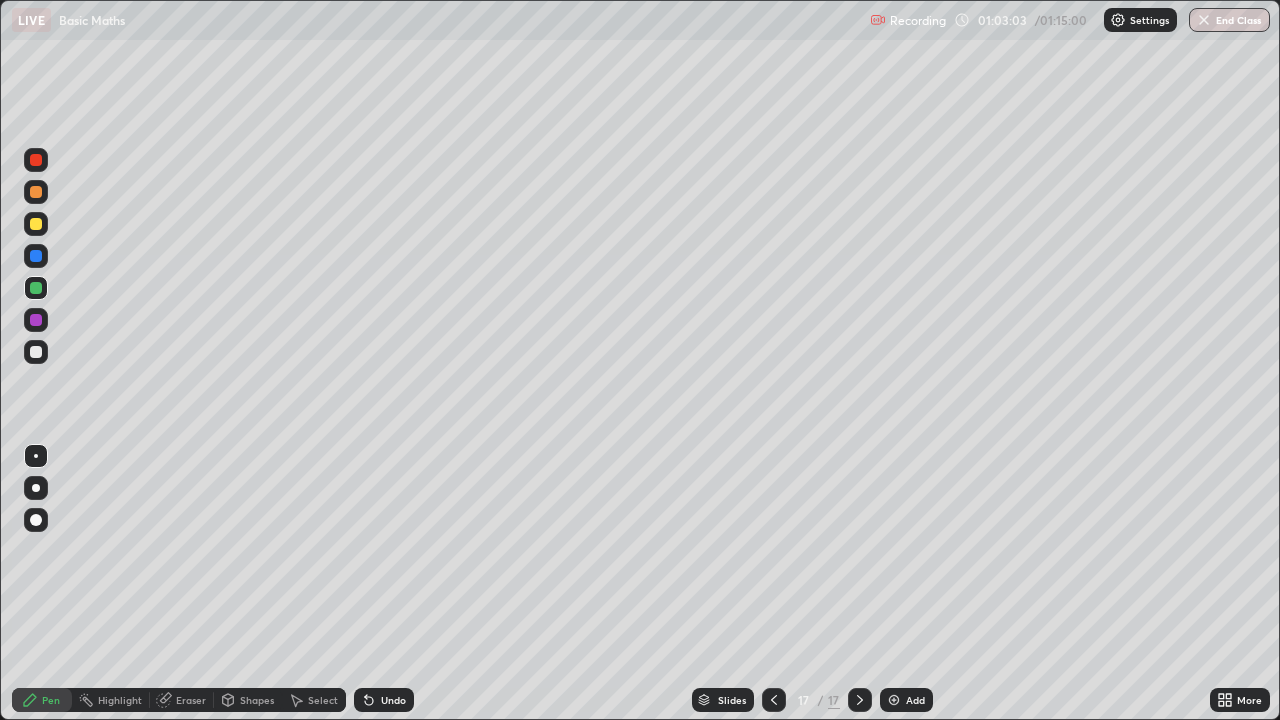click at bounding box center [36, 352] 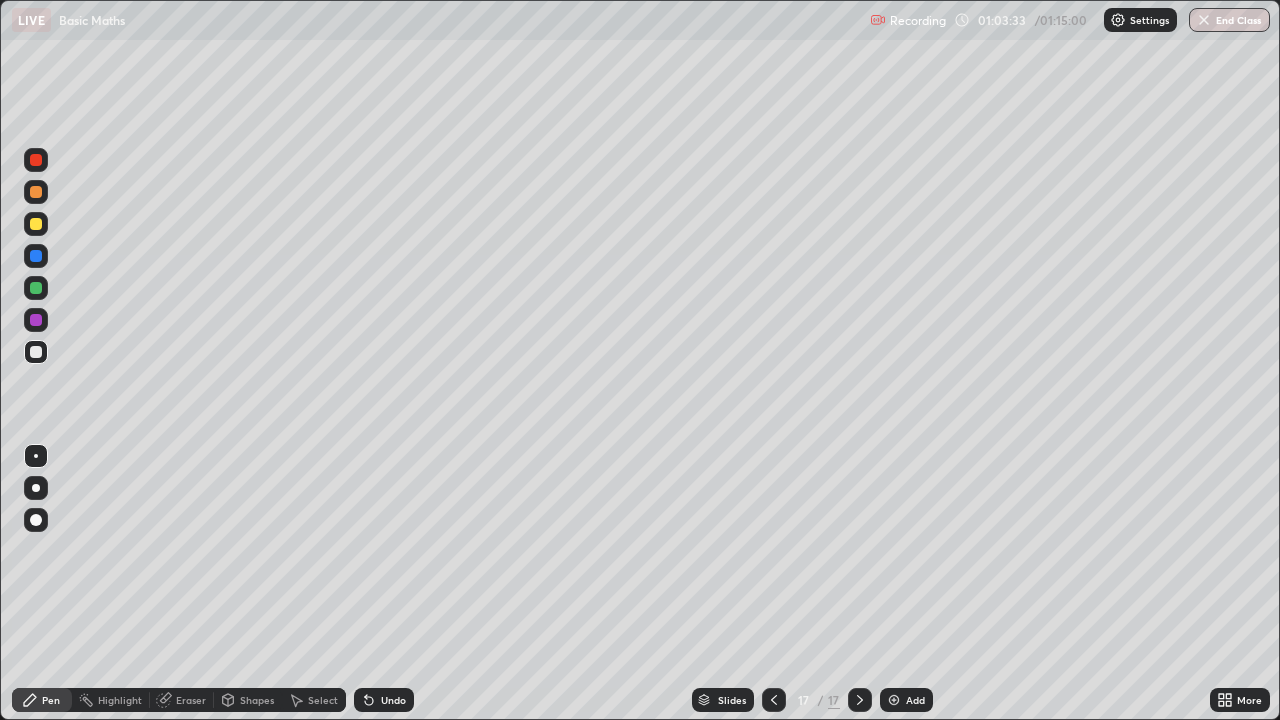 click at bounding box center (36, 224) 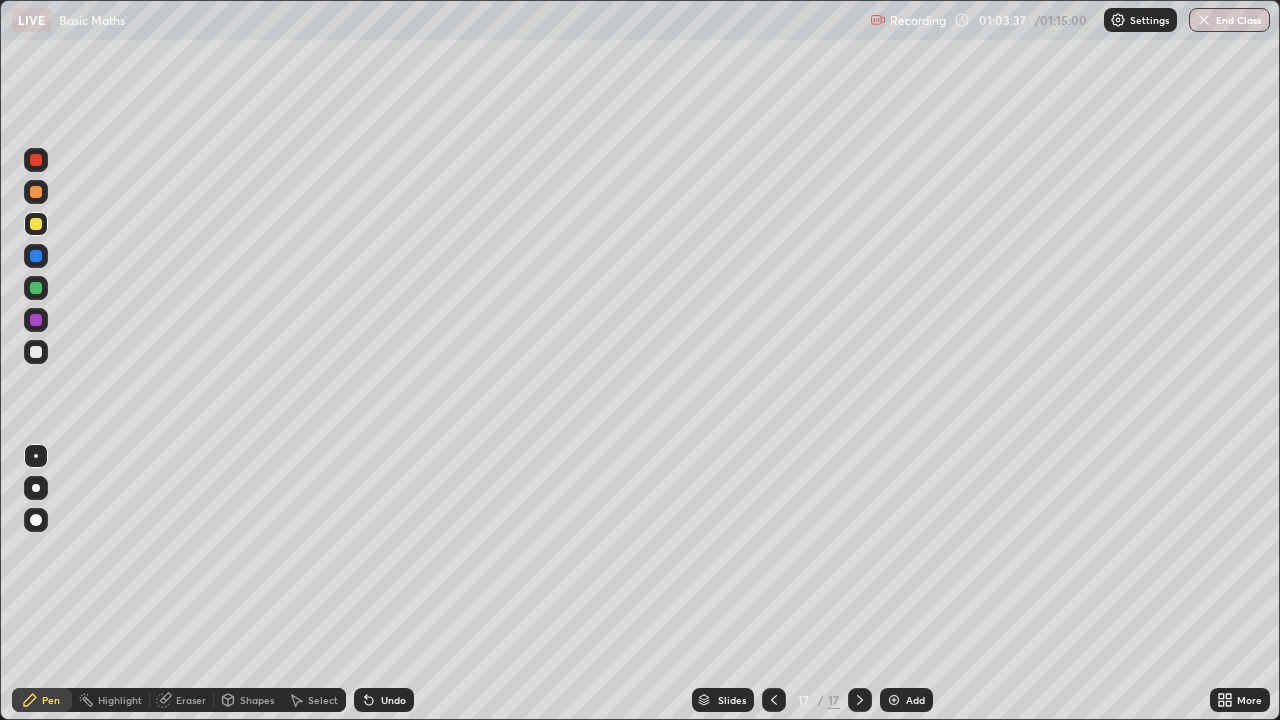 click at bounding box center [36, 224] 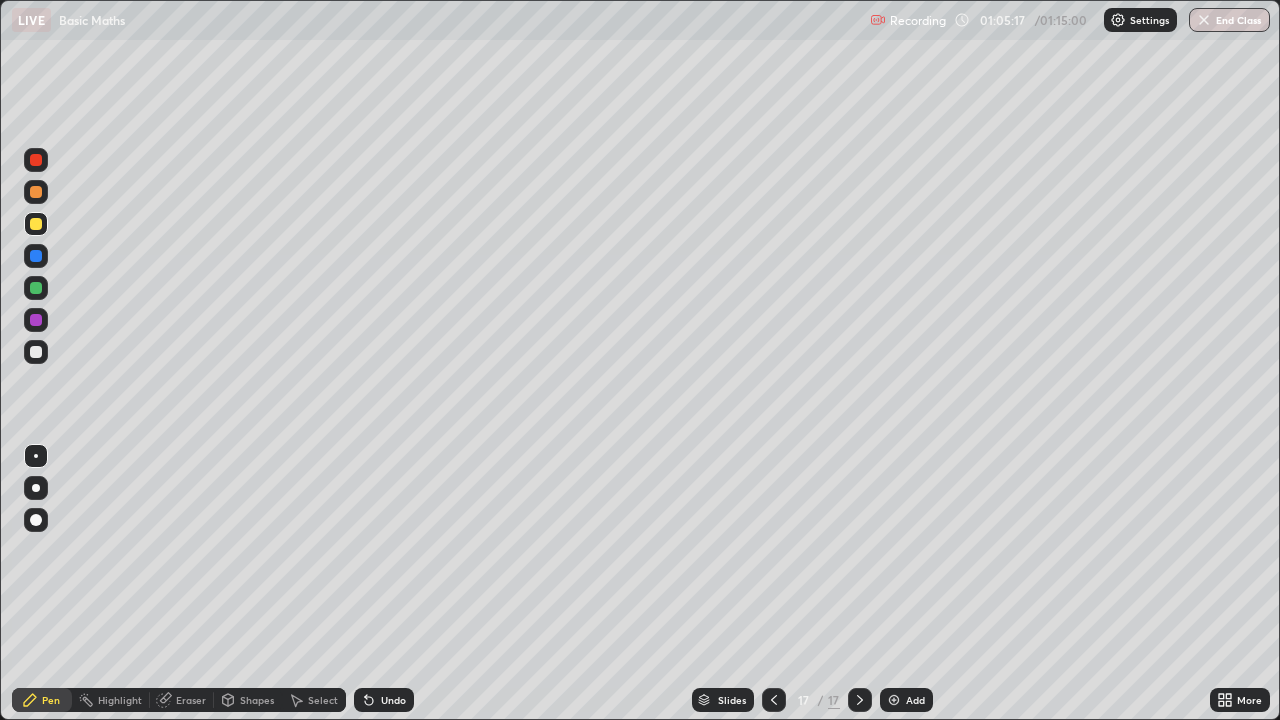 click 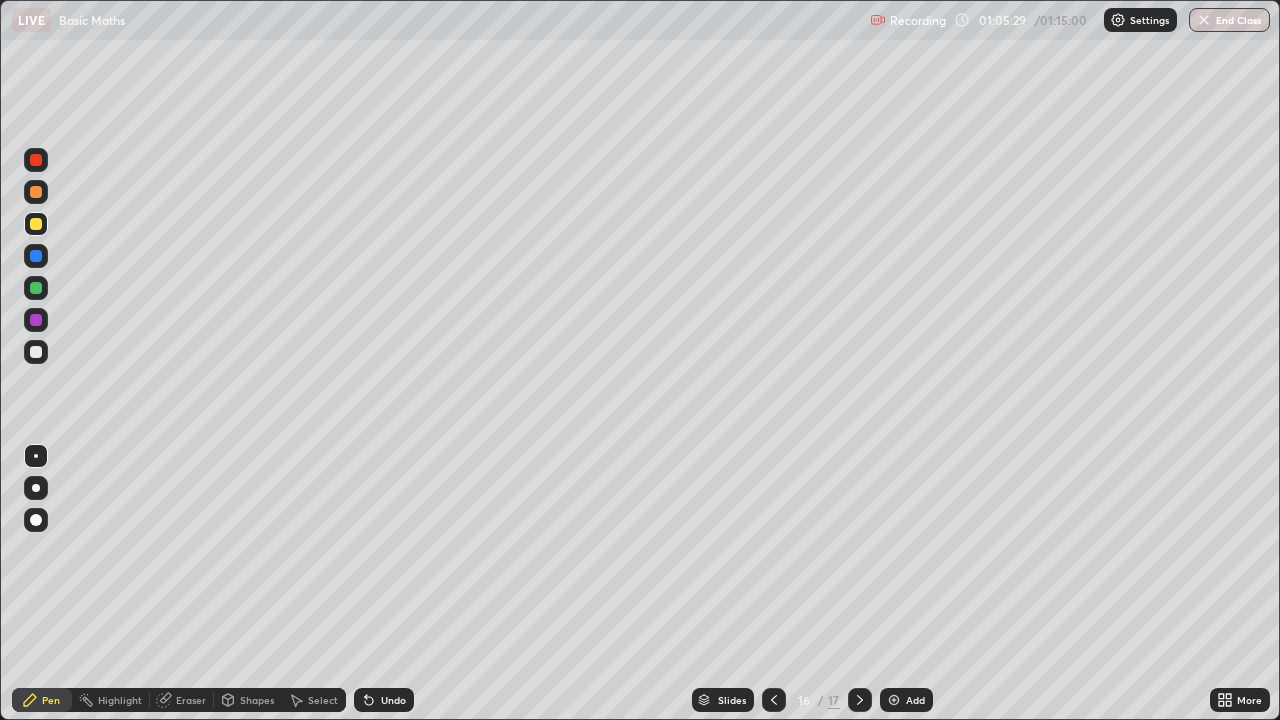 click 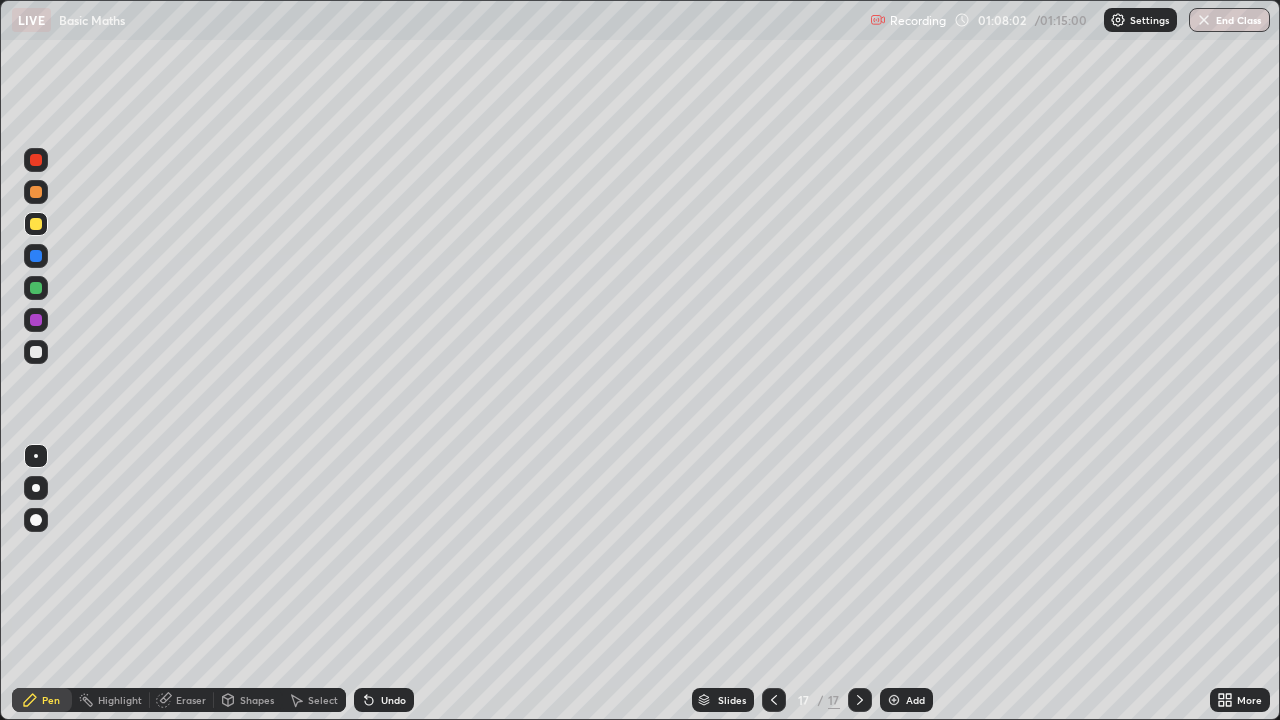 click on "Add" at bounding box center (915, 700) 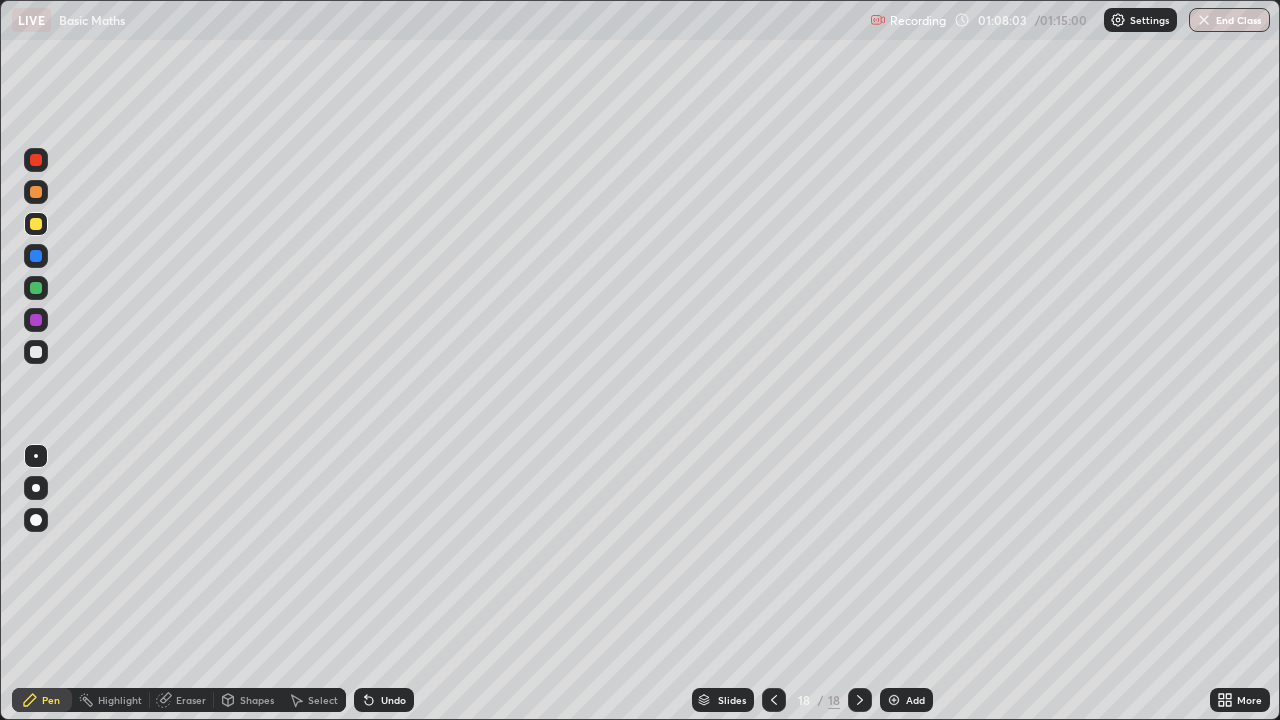 click at bounding box center (36, 352) 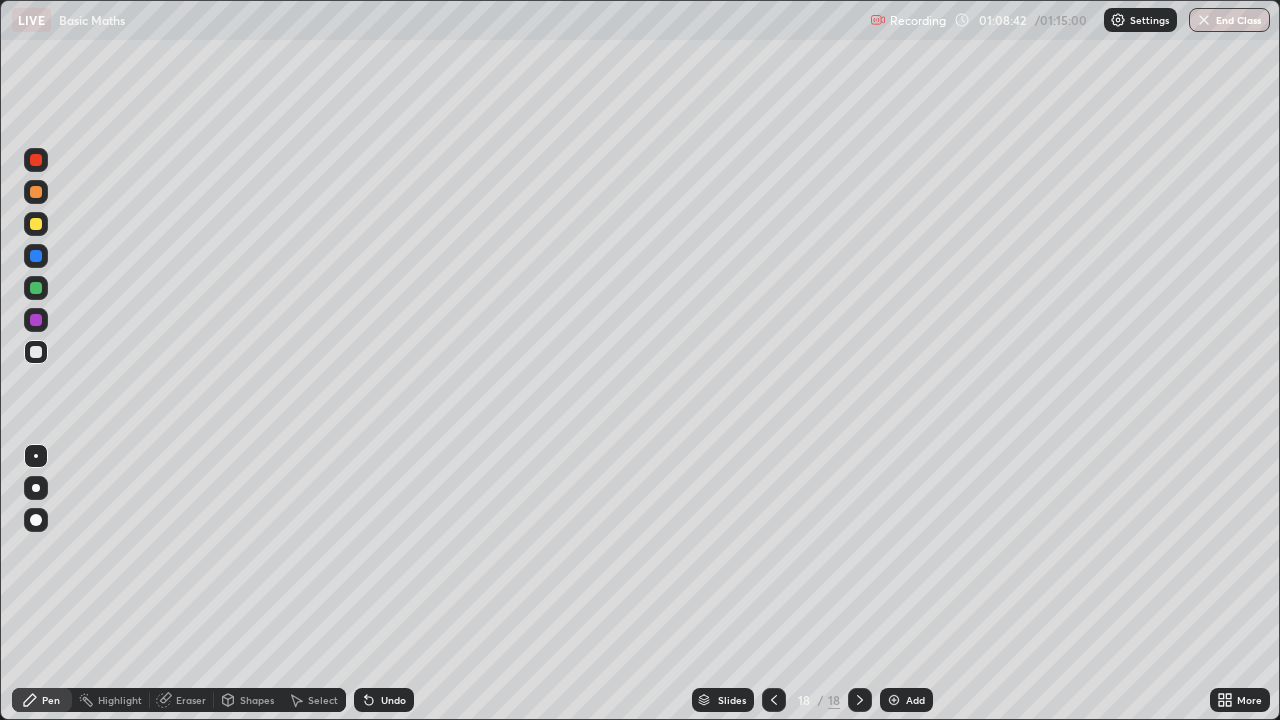 click at bounding box center [36, 224] 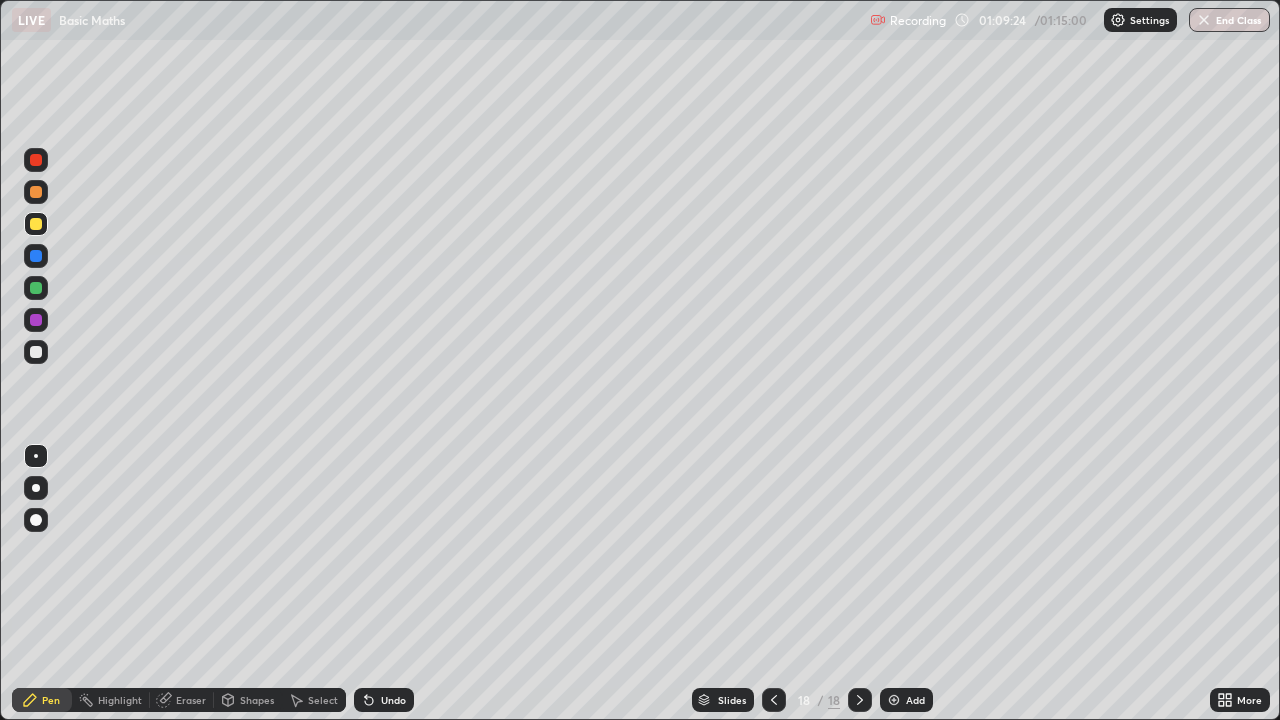click at bounding box center (36, 352) 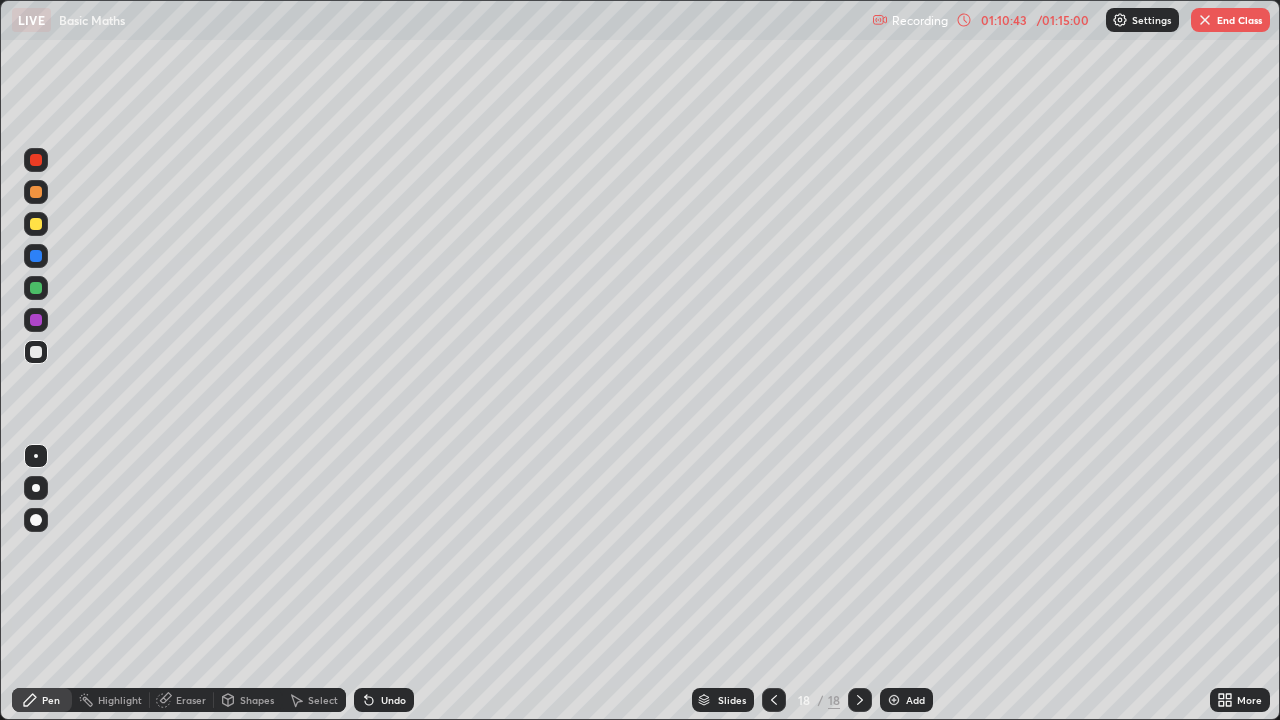 click on "End Class" at bounding box center (1230, 20) 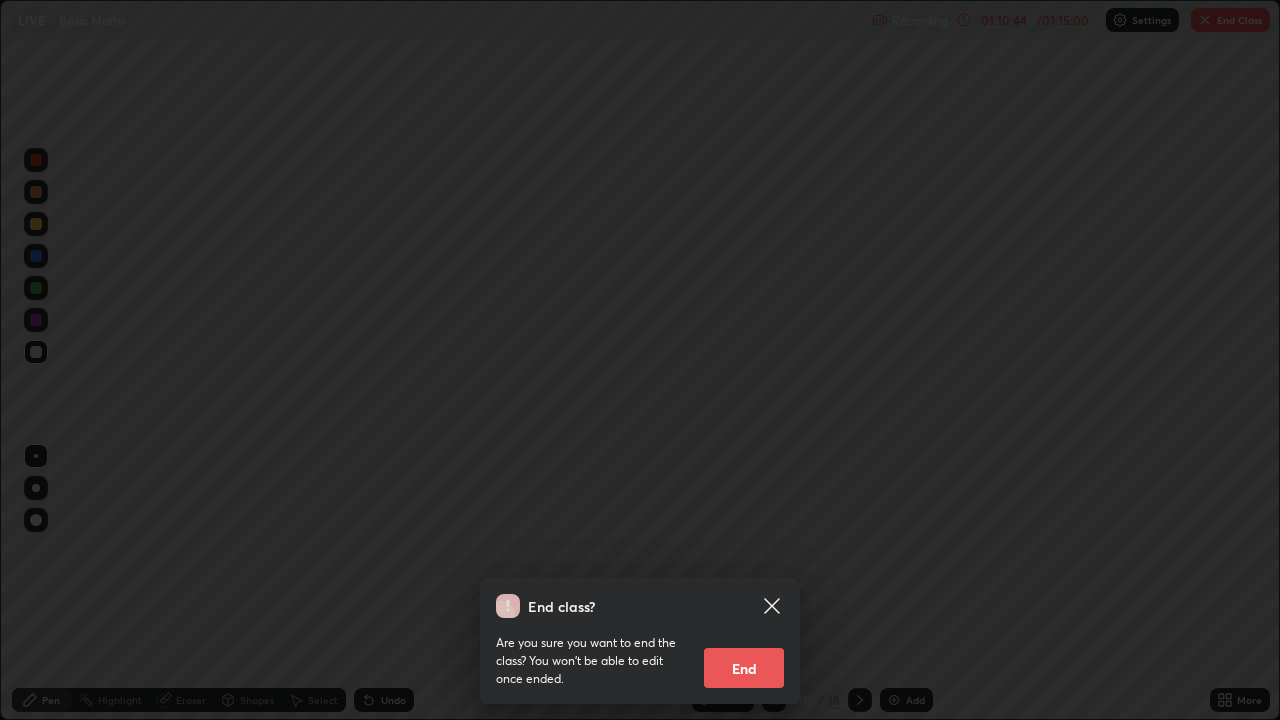 click on "End class? Are you sure you want to end the class? You won’t be able to edit once ended. End" at bounding box center (640, 360) 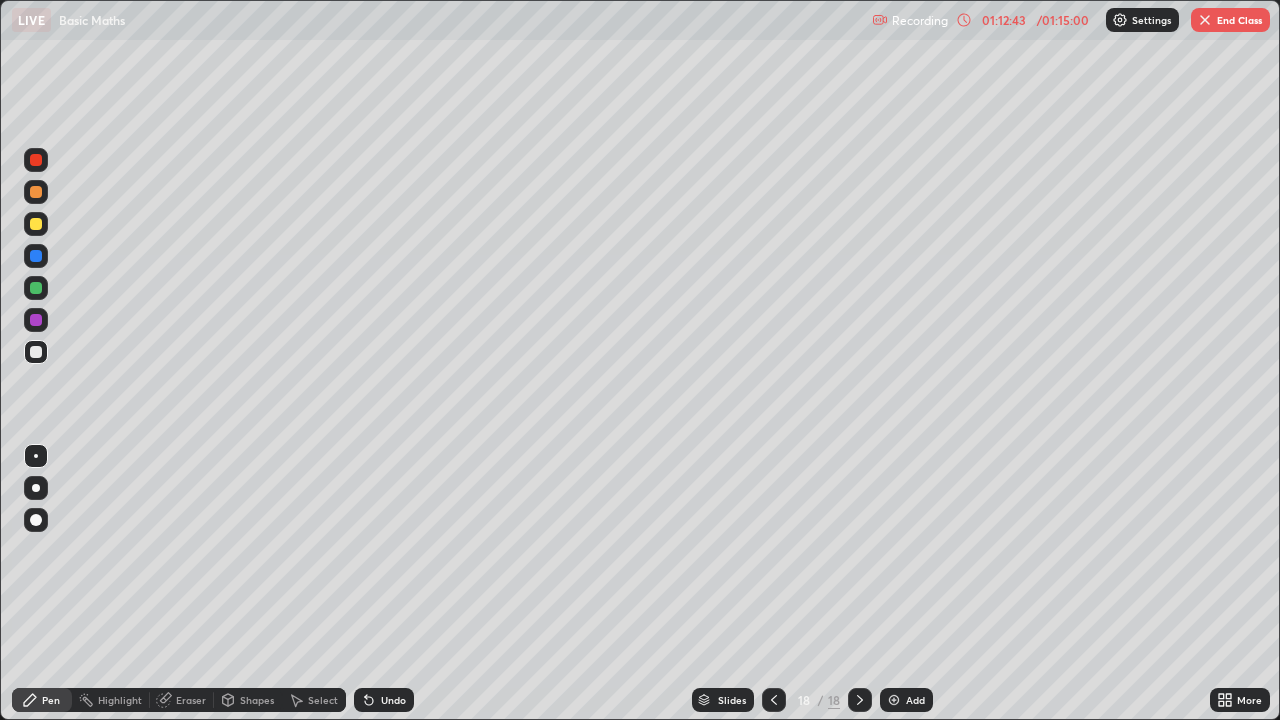 click on "End Class" at bounding box center [1230, 20] 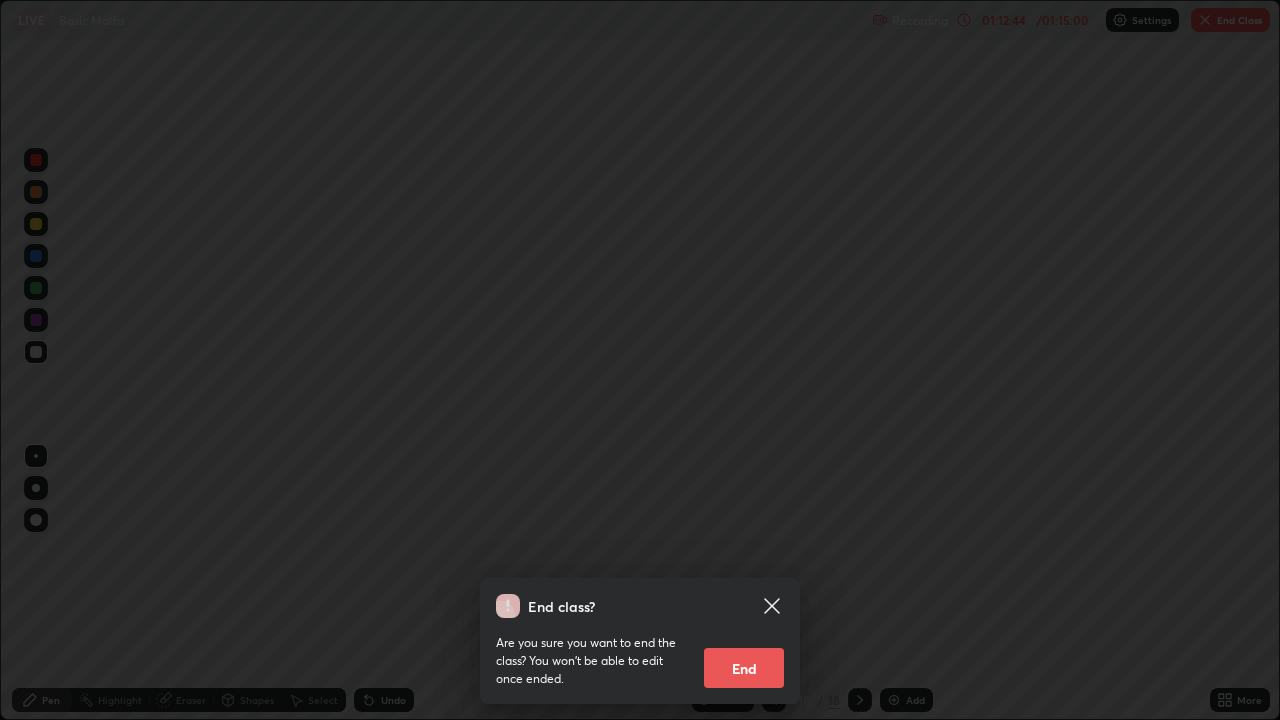 click on "End" at bounding box center [744, 668] 